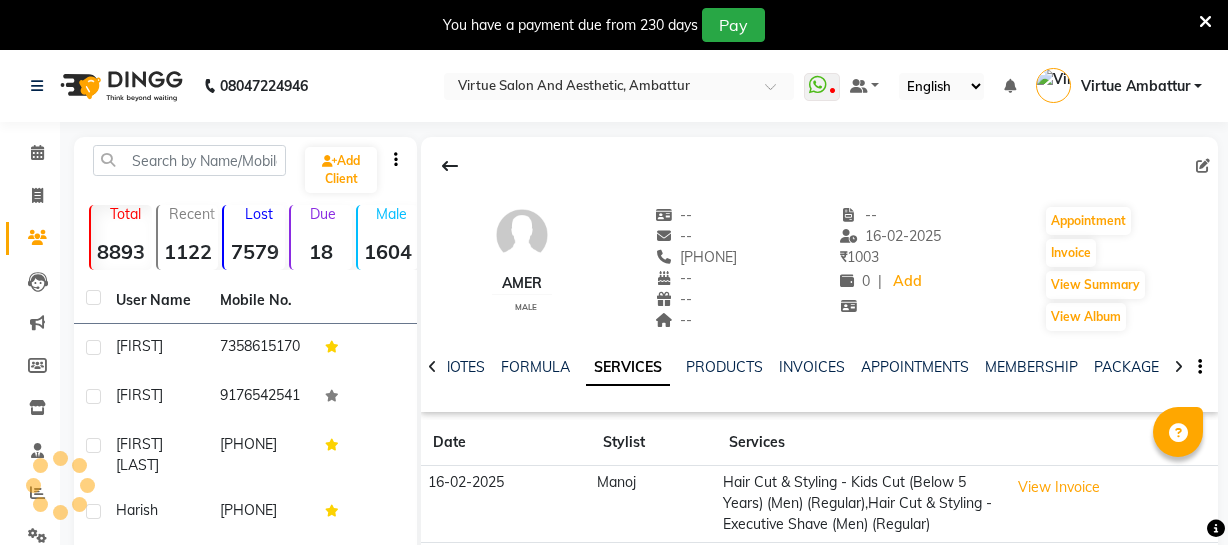 scroll, scrollTop: 0, scrollLeft: 0, axis: both 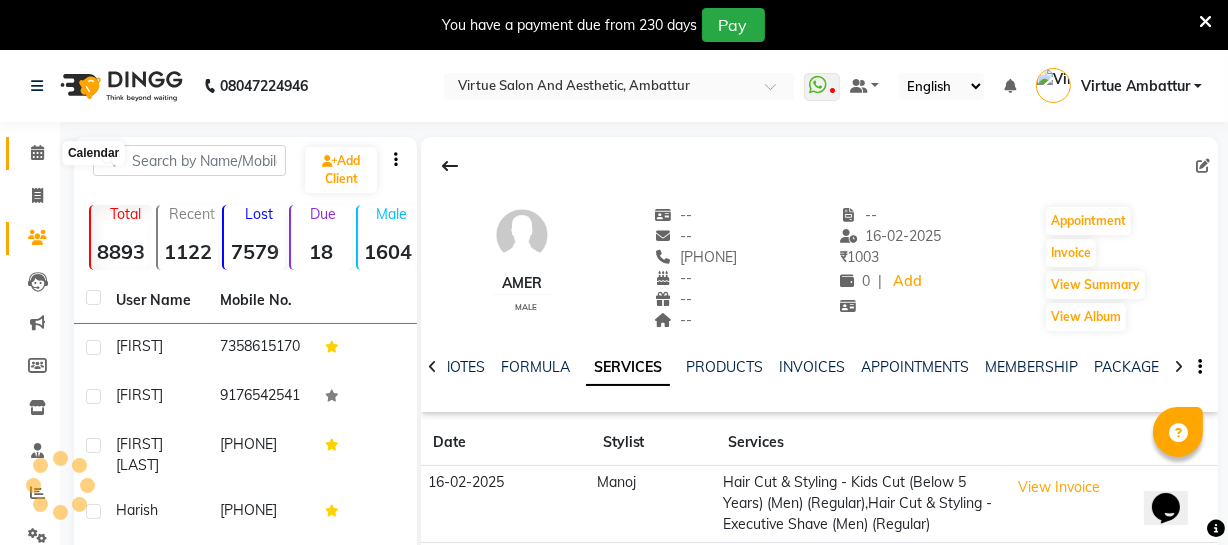 click 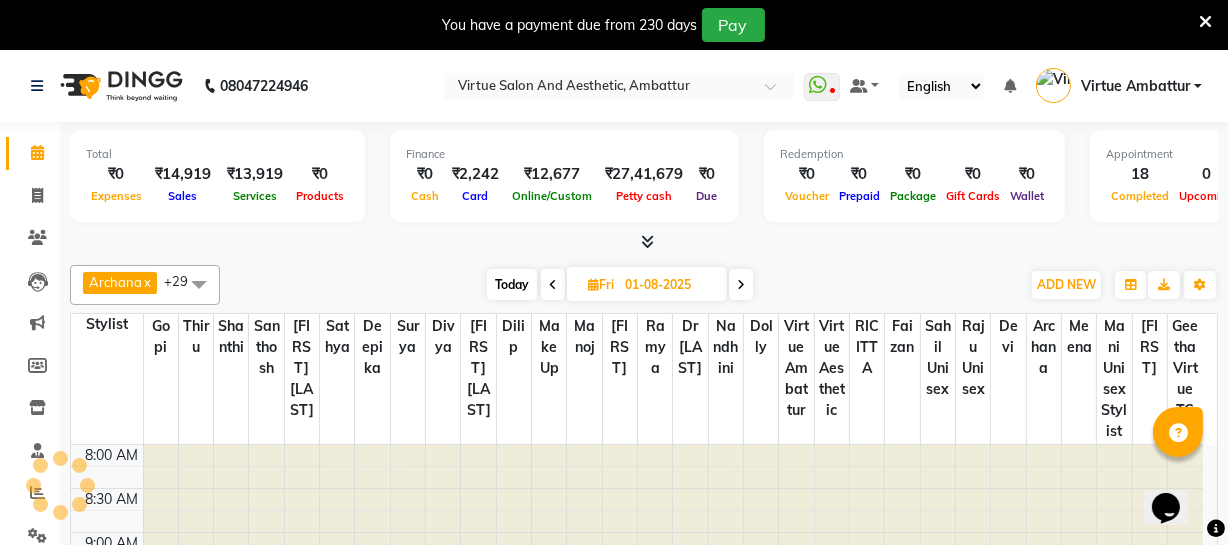 scroll, scrollTop: 0, scrollLeft: 0, axis: both 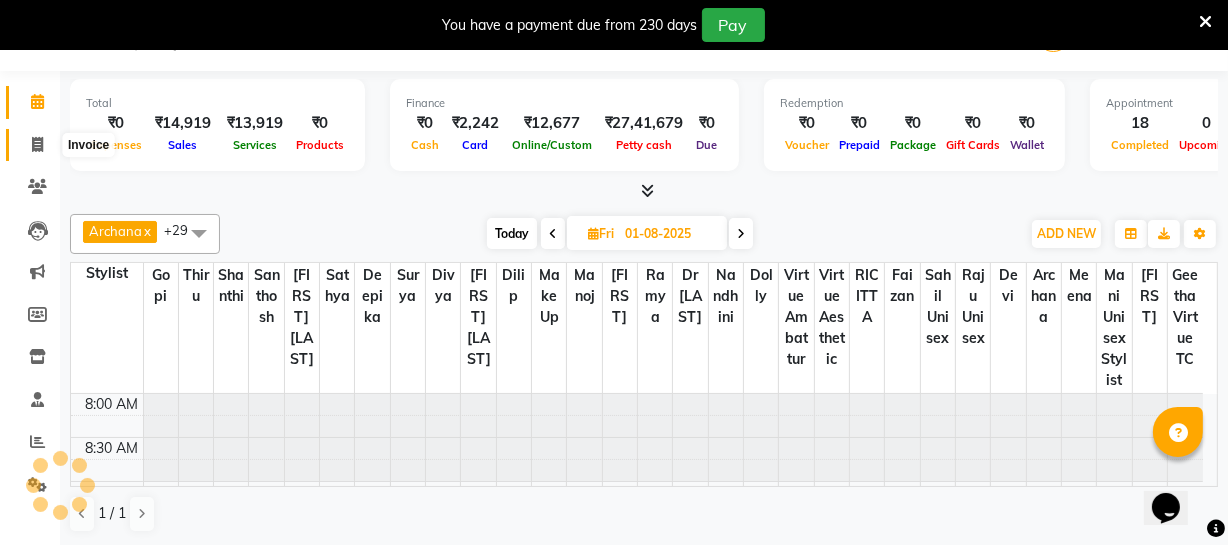 click 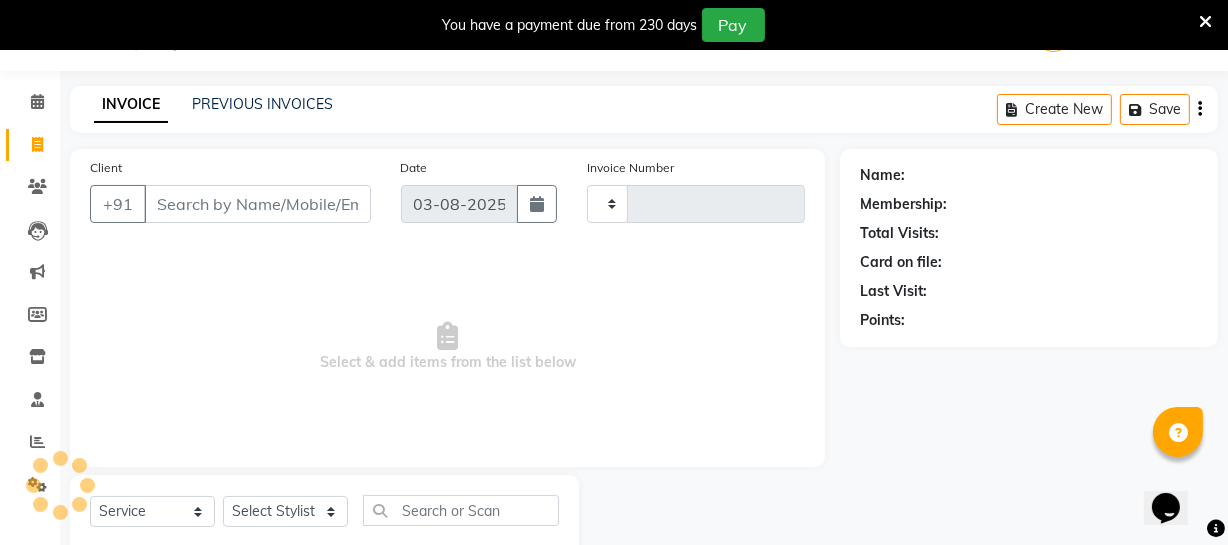 type on "2520" 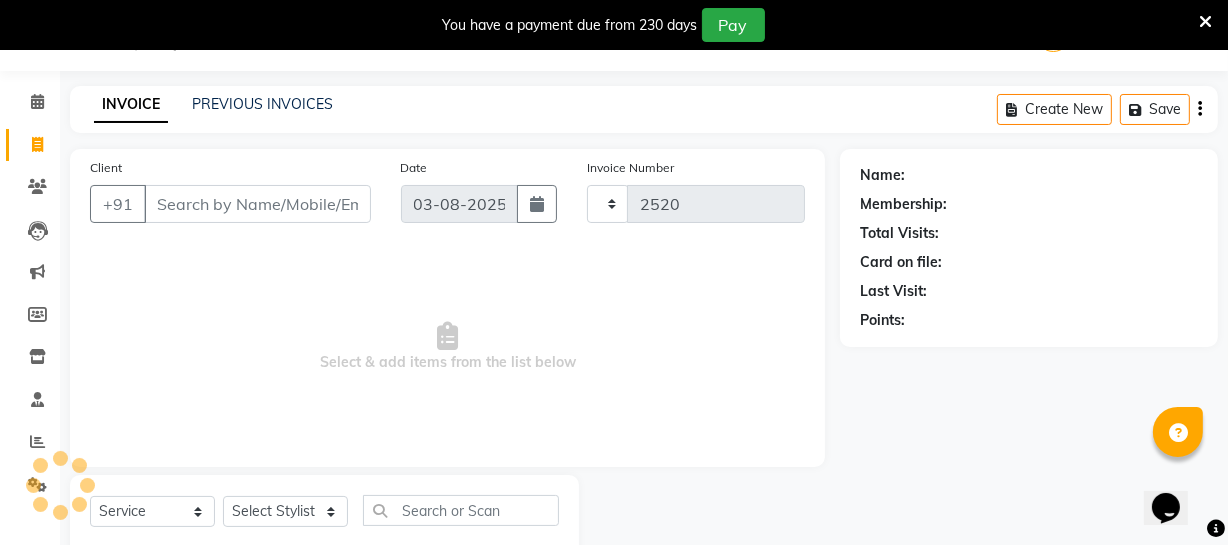 select on "5237" 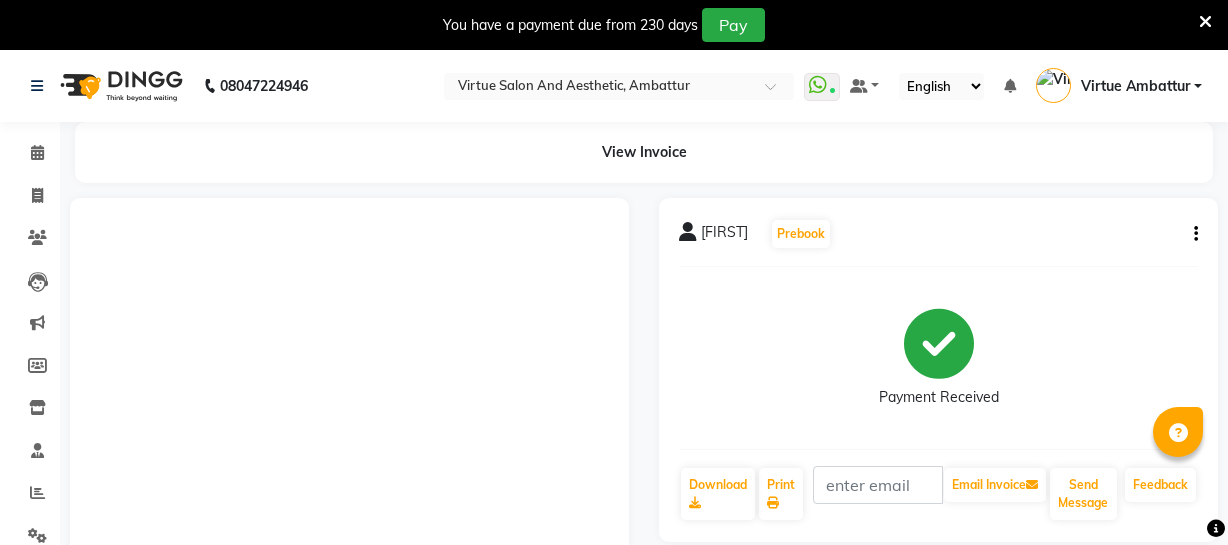 scroll, scrollTop: 672, scrollLeft: 0, axis: vertical 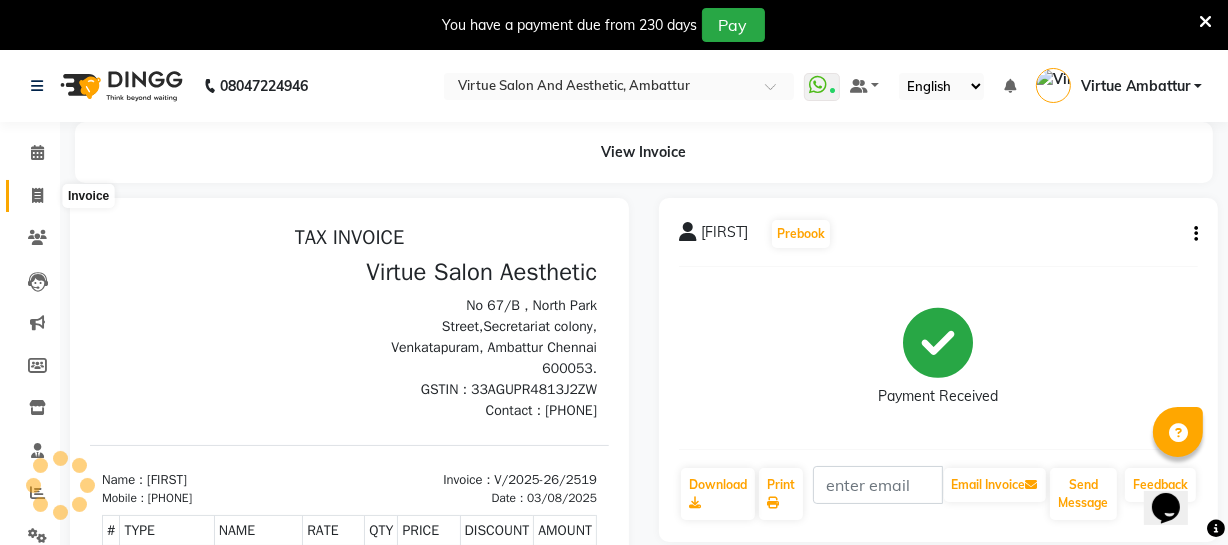 click 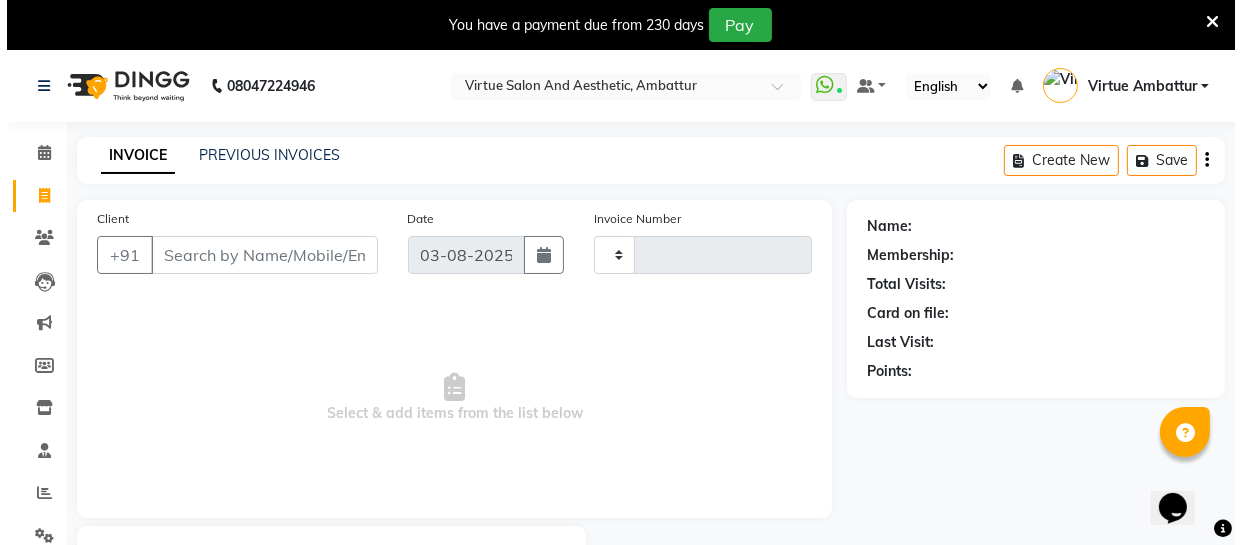 scroll, scrollTop: 107, scrollLeft: 0, axis: vertical 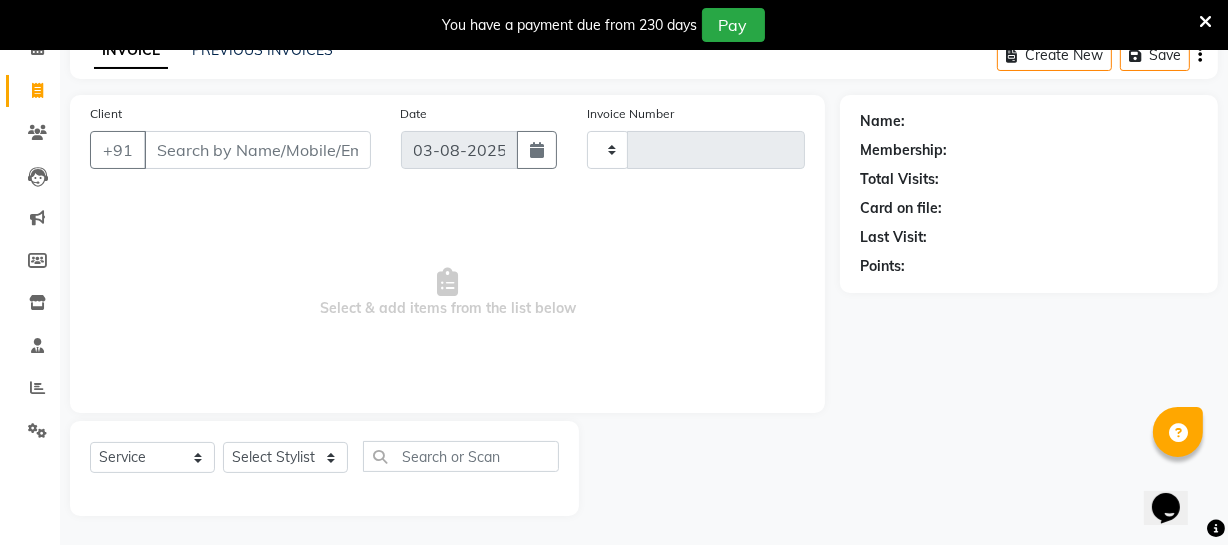 type on "2520" 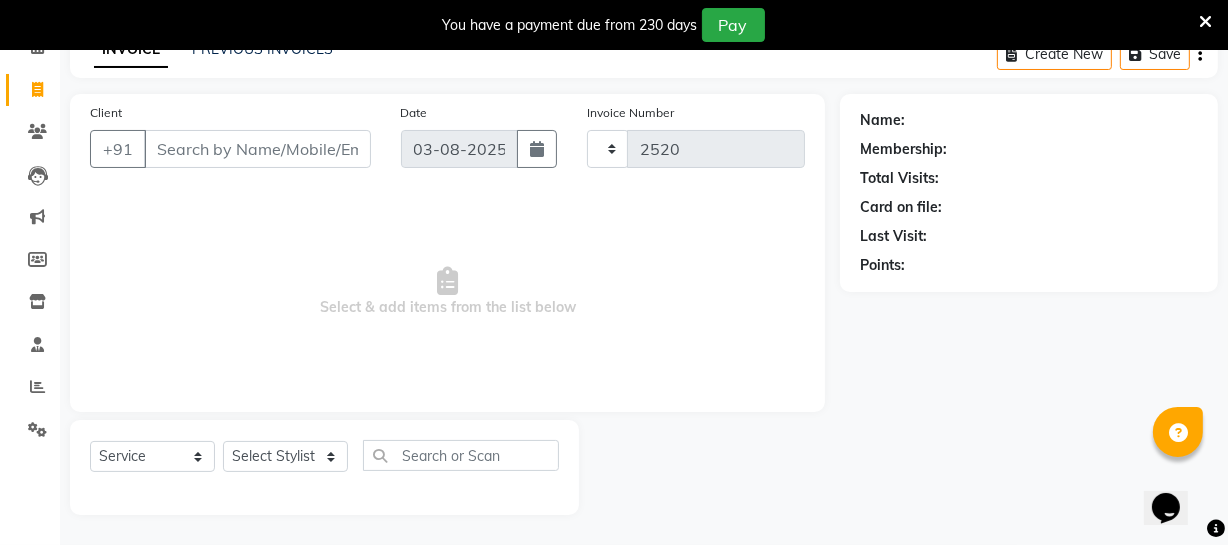 select on "5237" 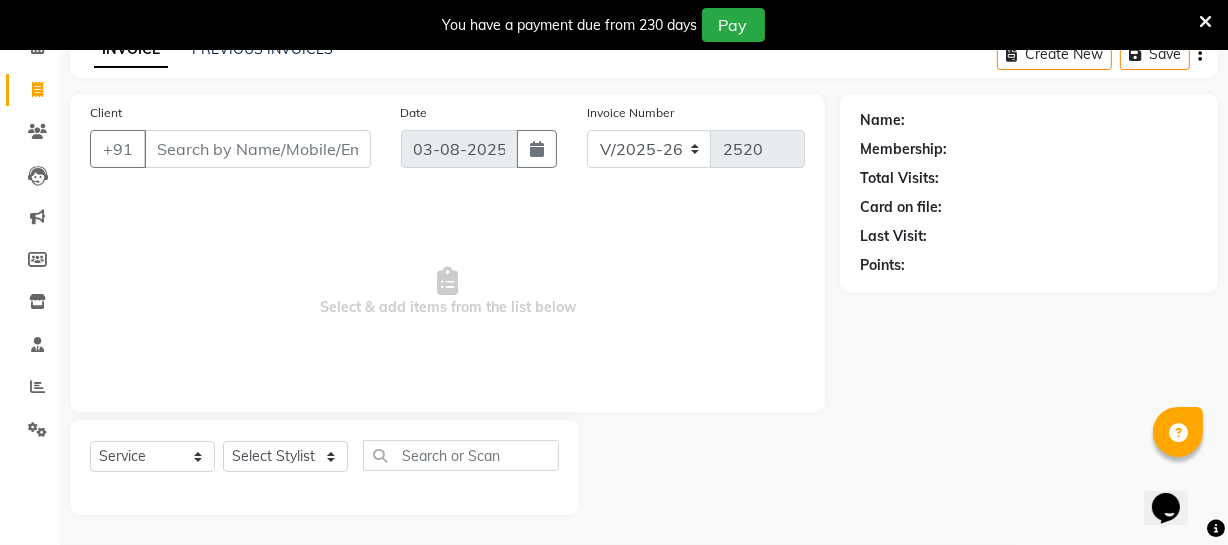 click on "Client" at bounding box center (257, 149) 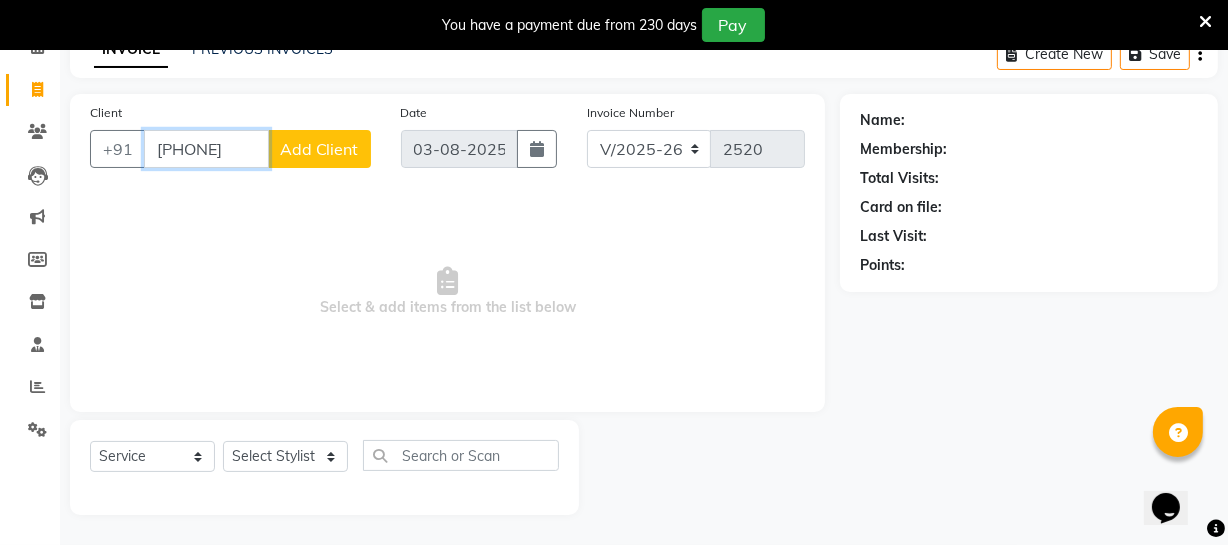 click on "[PHONE]" at bounding box center [206, 149] 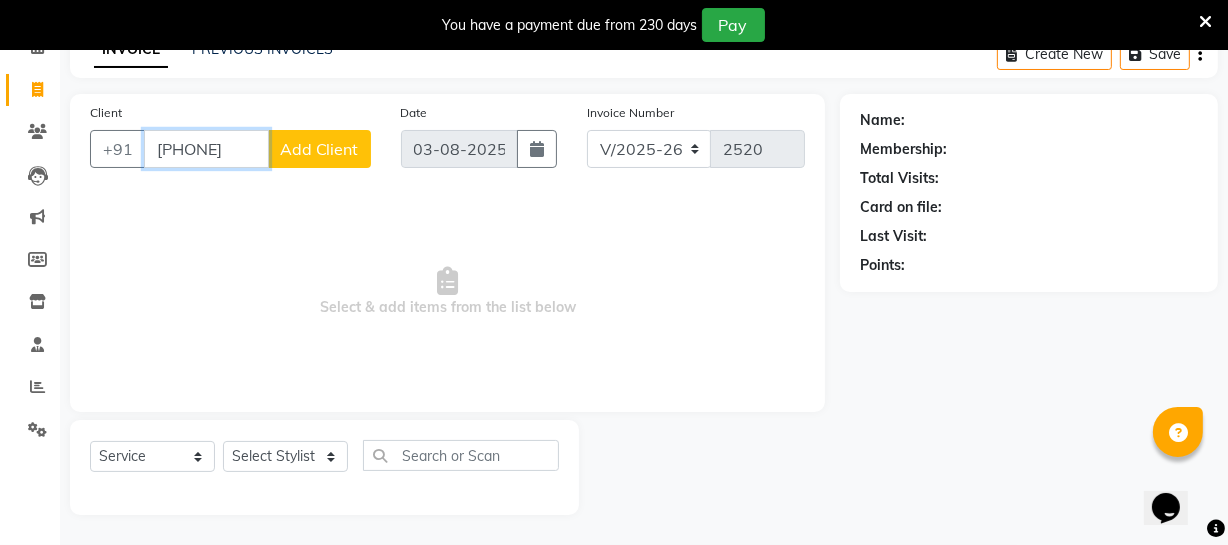 type on "[PHONE]" 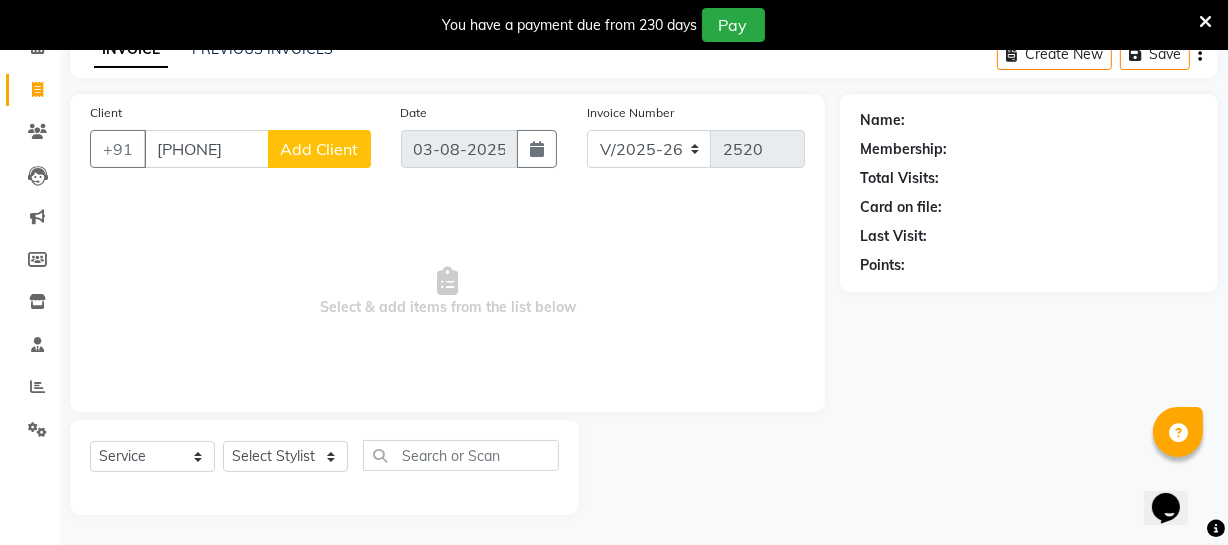 click on "Add Client" 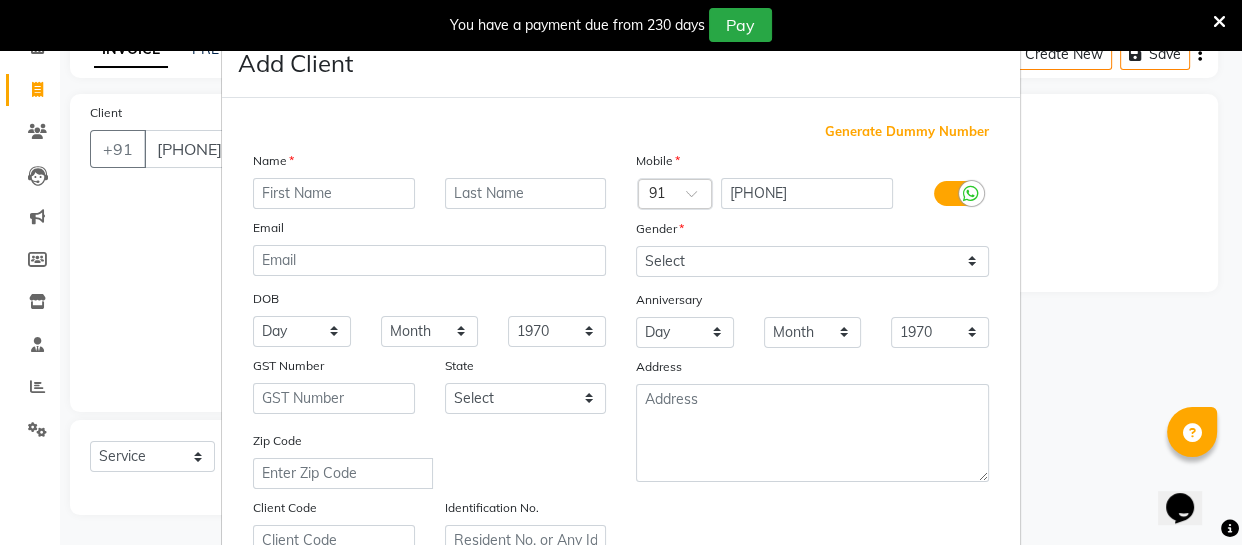 click at bounding box center [334, 193] 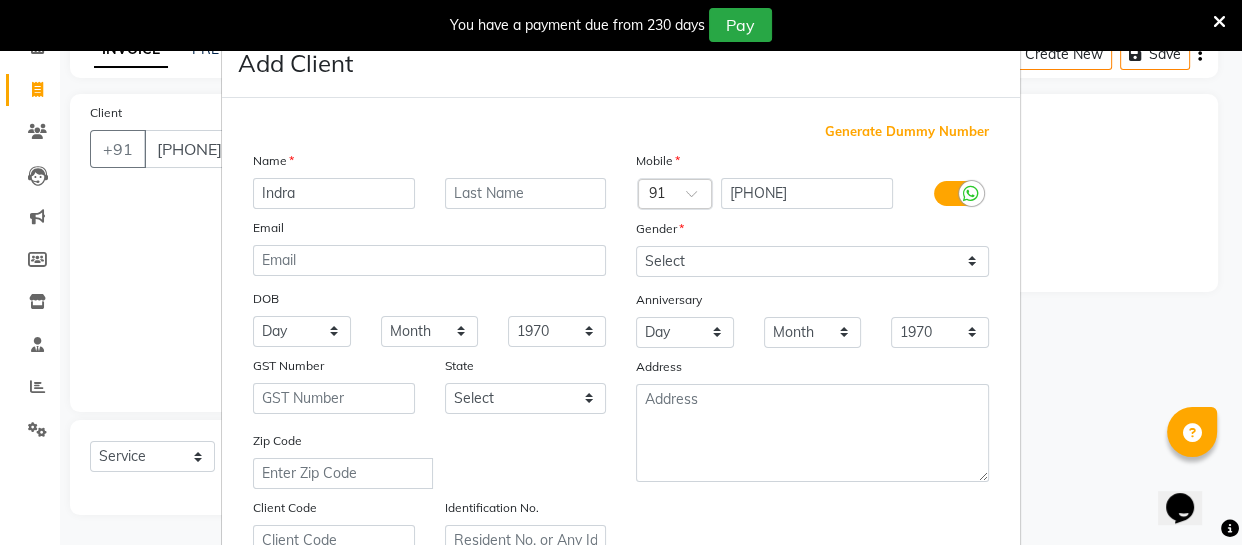 type on "Indra" 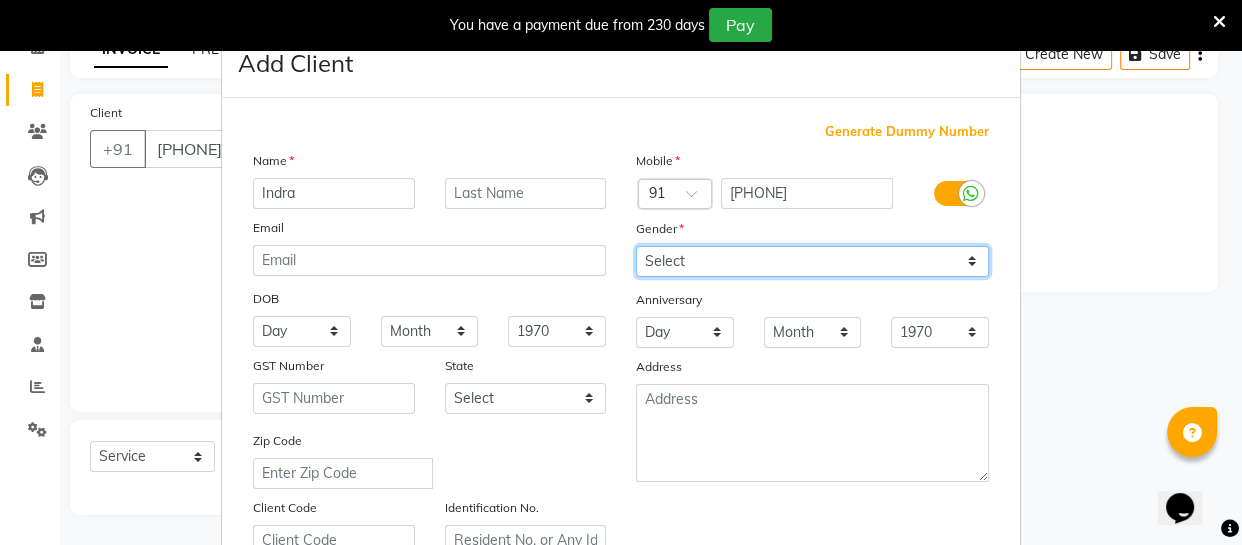 click on "Select Male Female Other Prefer Not To Say" at bounding box center (812, 261) 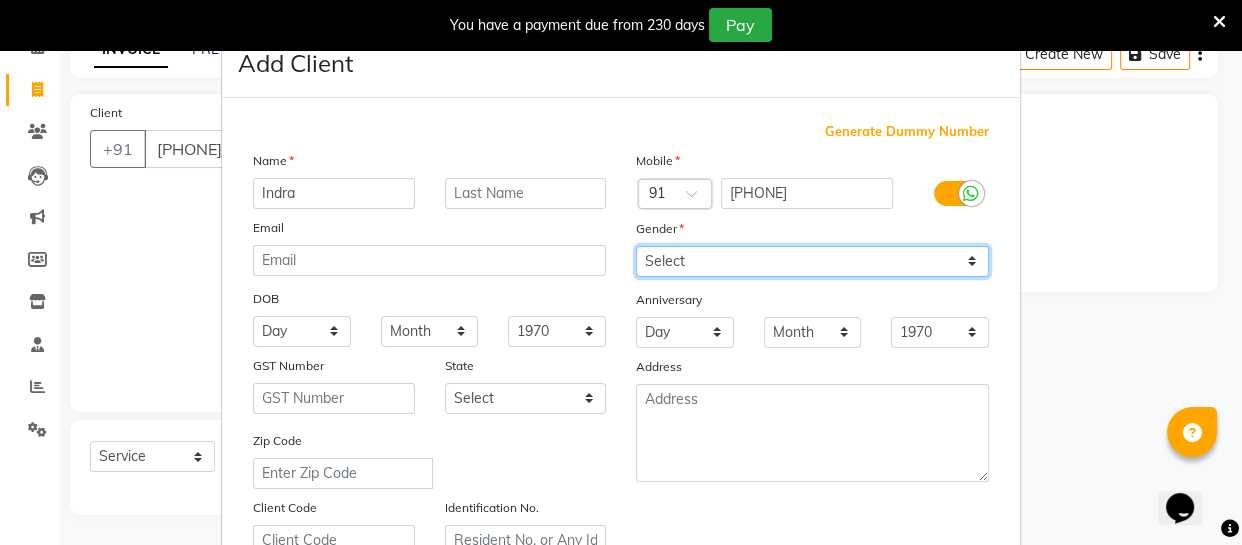 select on "female" 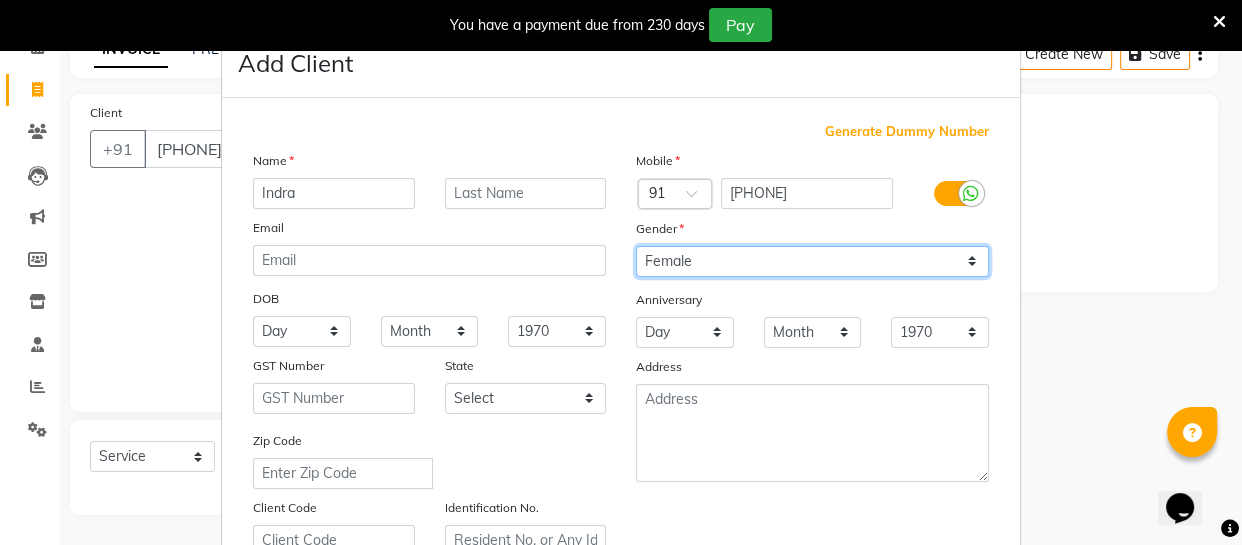 click on "Select Male Female Other Prefer Not To Say" at bounding box center (812, 261) 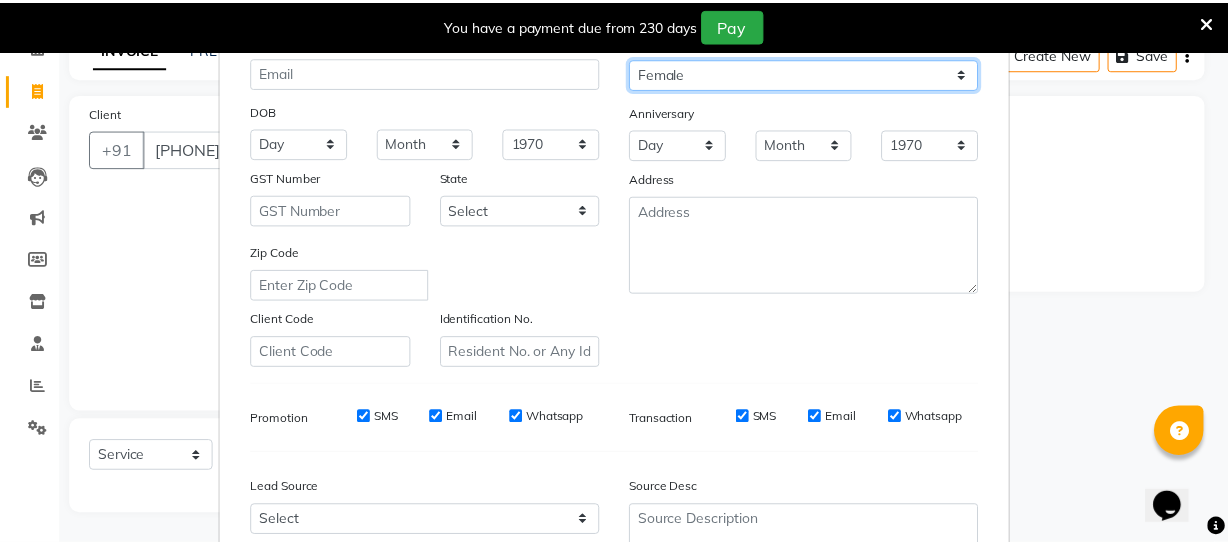 scroll, scrollTop: 363, scrollLeft: 0, axis: vertical 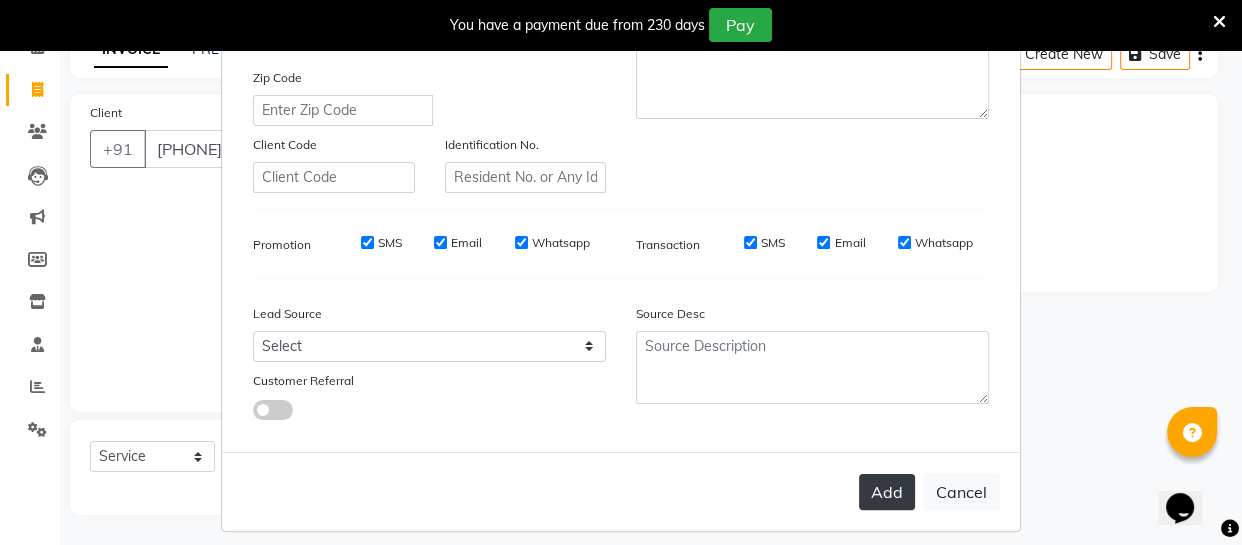 click on "Add" at bounding box center (887, 492) 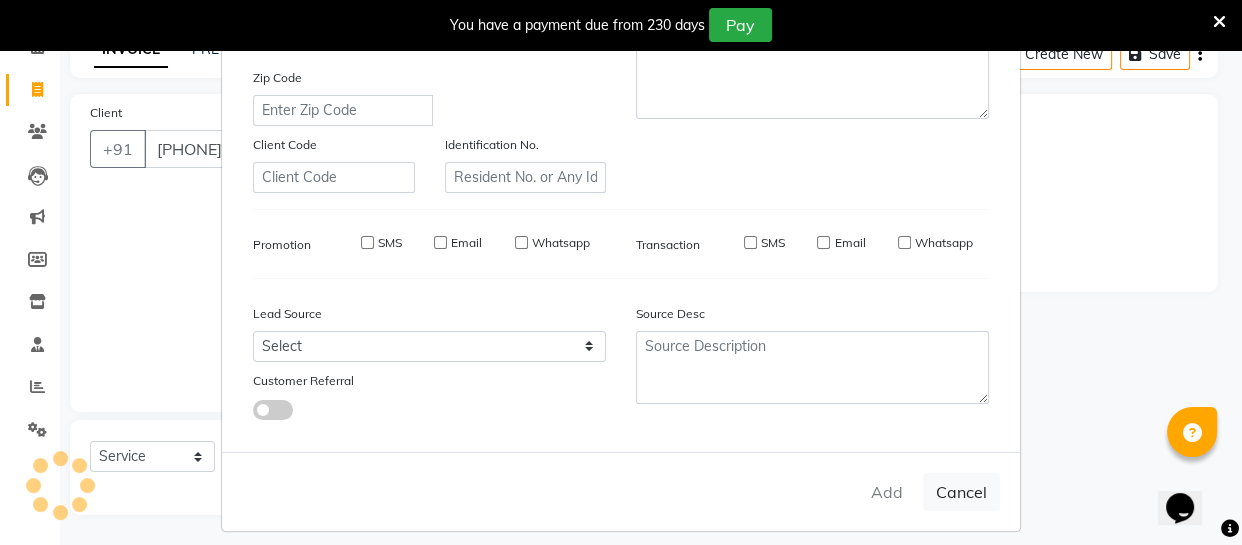 type 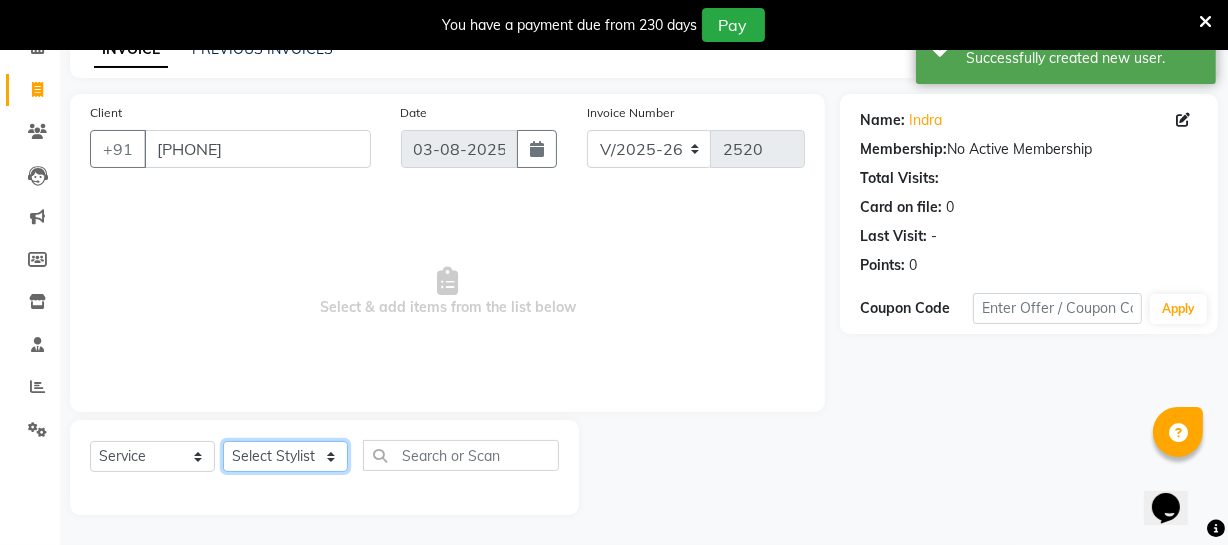 click on "Select Stylist Archana Bhagi Deepika Devi Dilip  Divya Dolly Dr Prakash Faizan Geetha Virtue TC Gopi Madan Aravind Make up Mani Unisex Stylist Manoj Meena Moses Nandhini Raju Unisex Ramya RICITTA Sahil Unisex Santhosh Sathya Shantha kumar Shanthi Surya Thiru Virtue Aesthetic Virtue Ambattur" 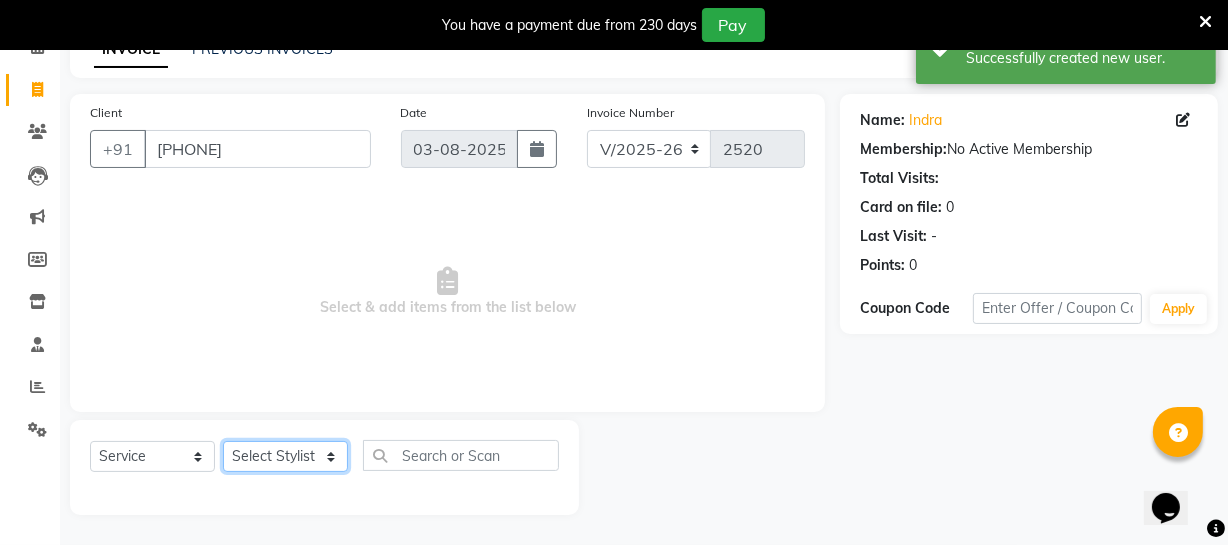 select on "40580" 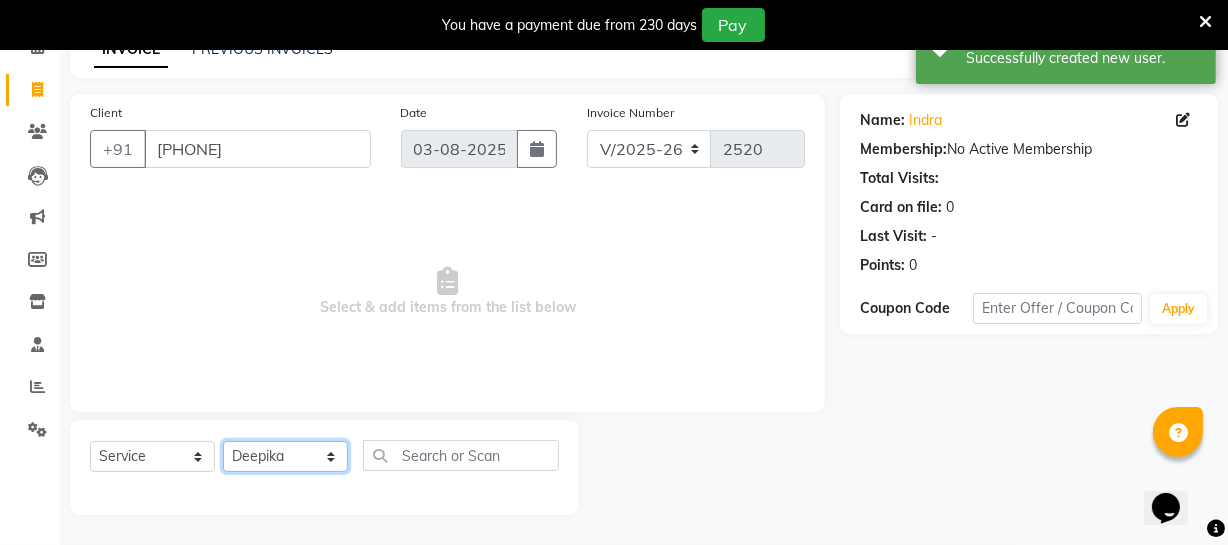 click on "Select Stylist Archana Bhagi Deepika Devi Dilip  Divya Dolly Dr Prakash Faizan Geetha Virtue TC Gopi Madan Aravind Make up Mani Unisex Stylist Manoj Meena Moses Nandhini Raju Unisex Ramya RICITTA Sahil Unisex Santhosh Sathya Shantha kumar Shanthi Surya Thiru Virtue Aesthetic Virtue Ambattur" 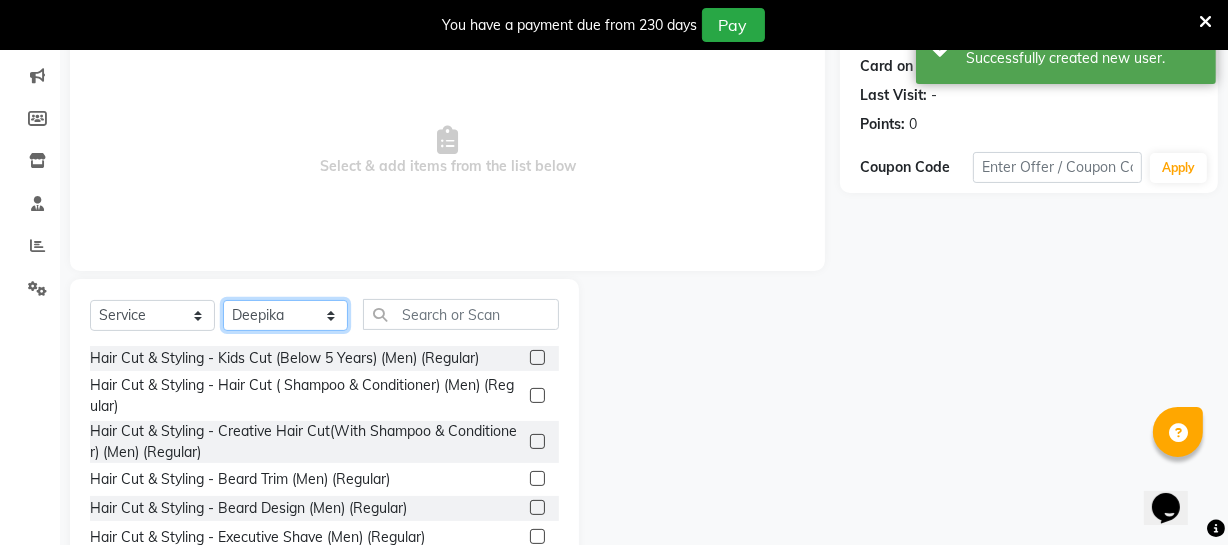scroll, scrollTop: 307, scrollLeft: 0, axis: vertical 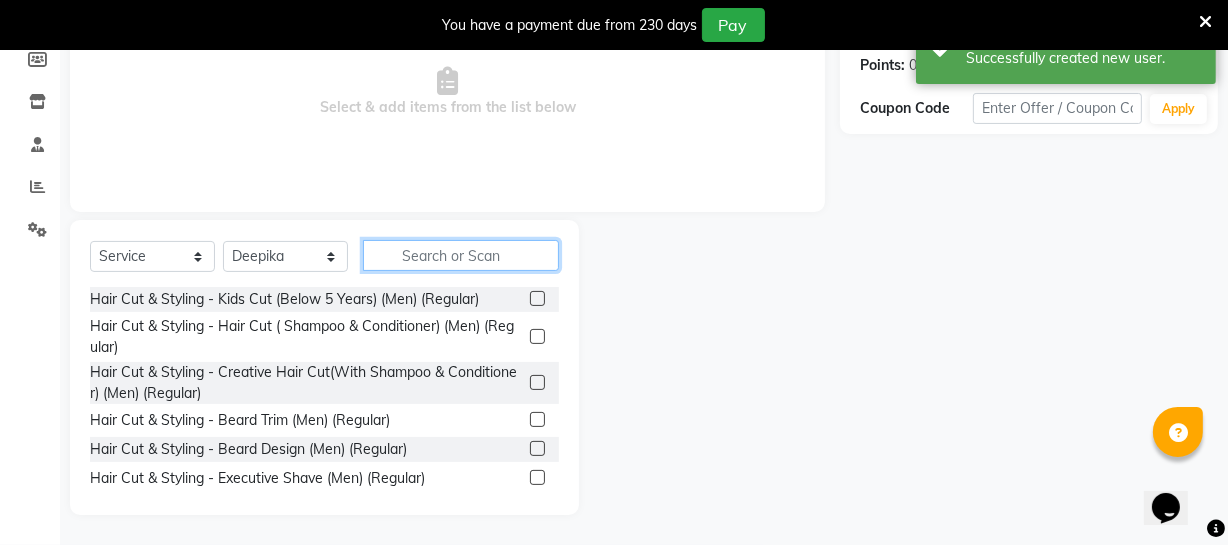 click 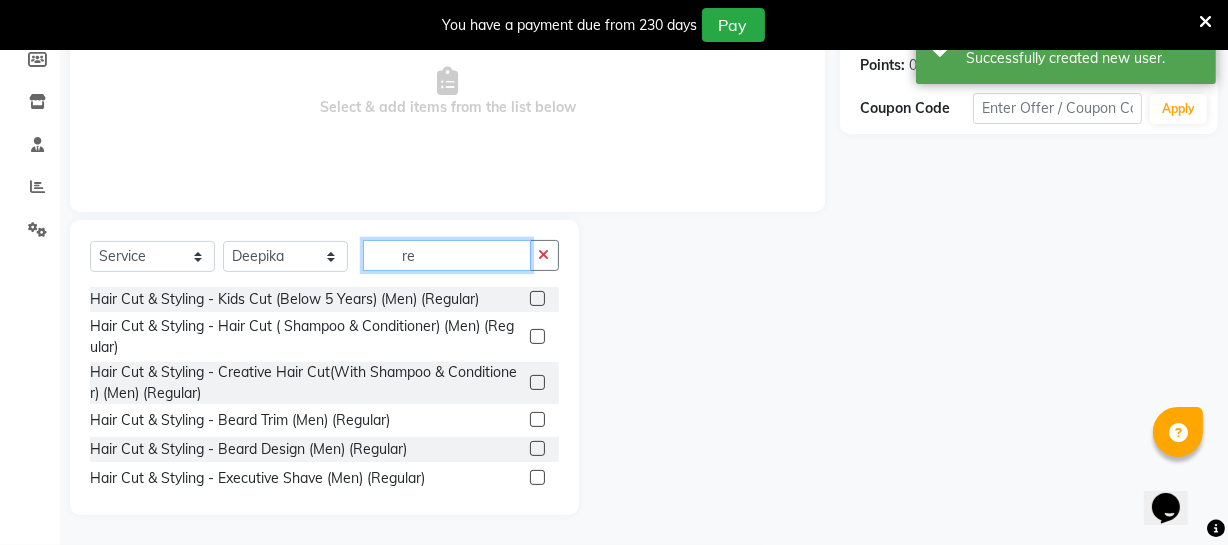 type on "r" 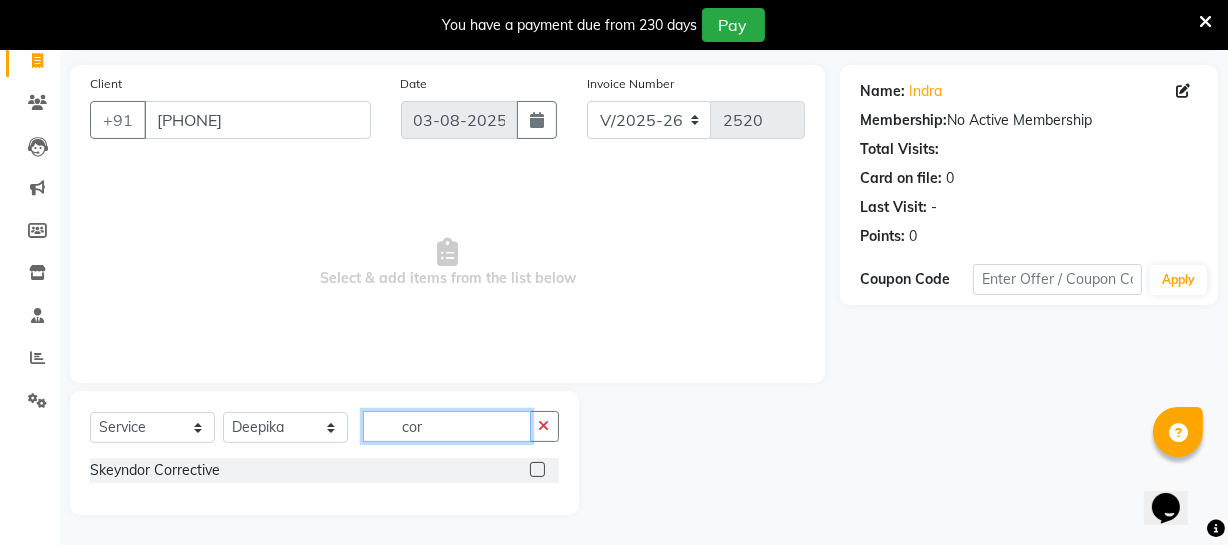 scroll, scrollTop: 136, scrollLeft: 0, axis: vertical 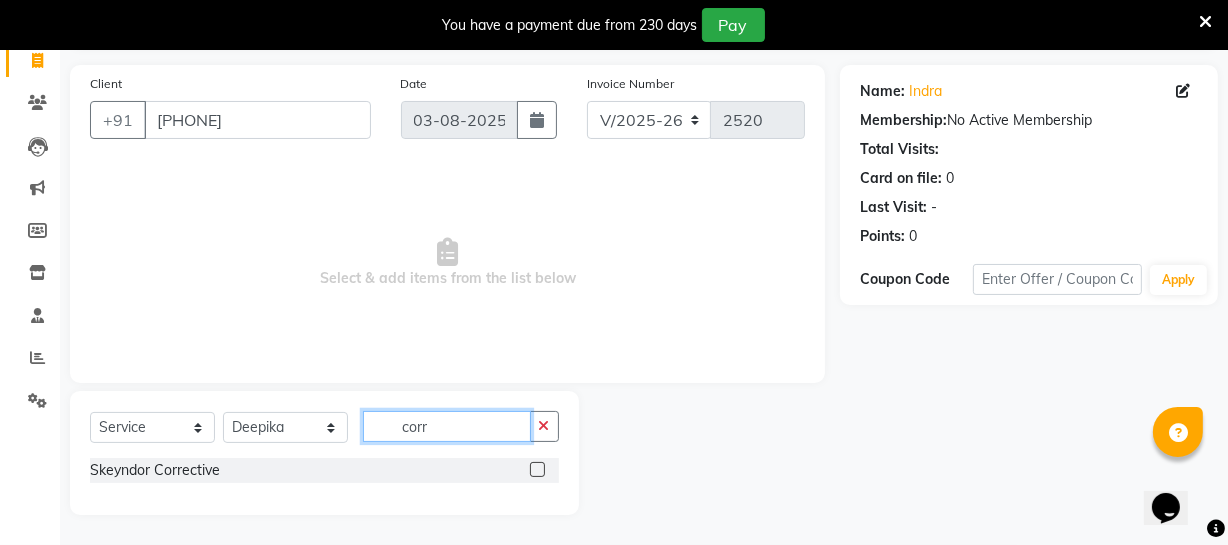 type on "corr" 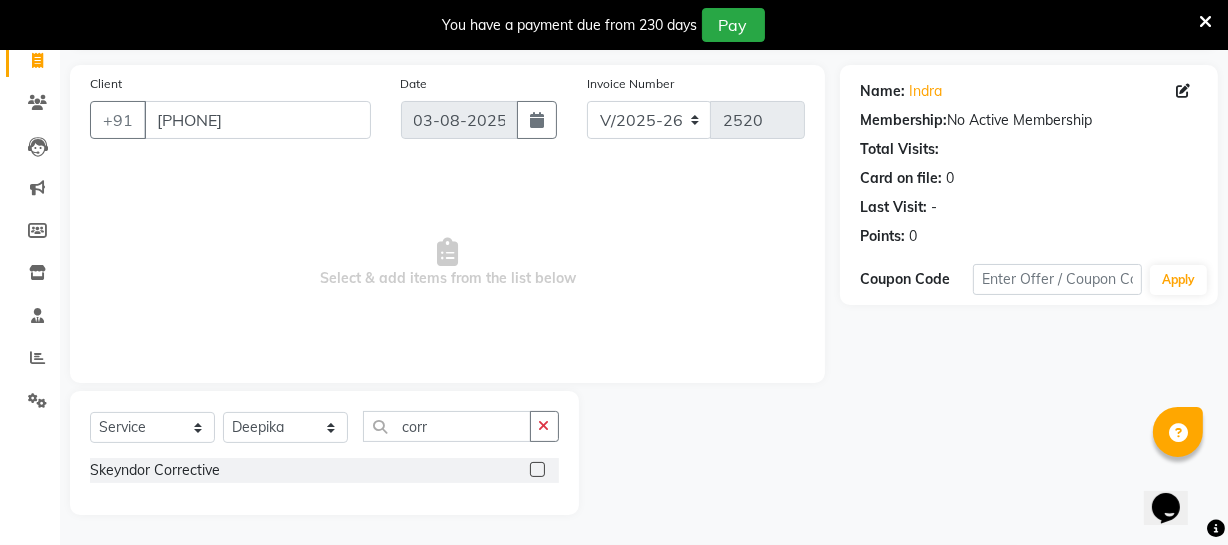drag, startPoint x: 535, startPoint y: 479, endPoint x: 529, endPoint y: 451, distance: 28.635643 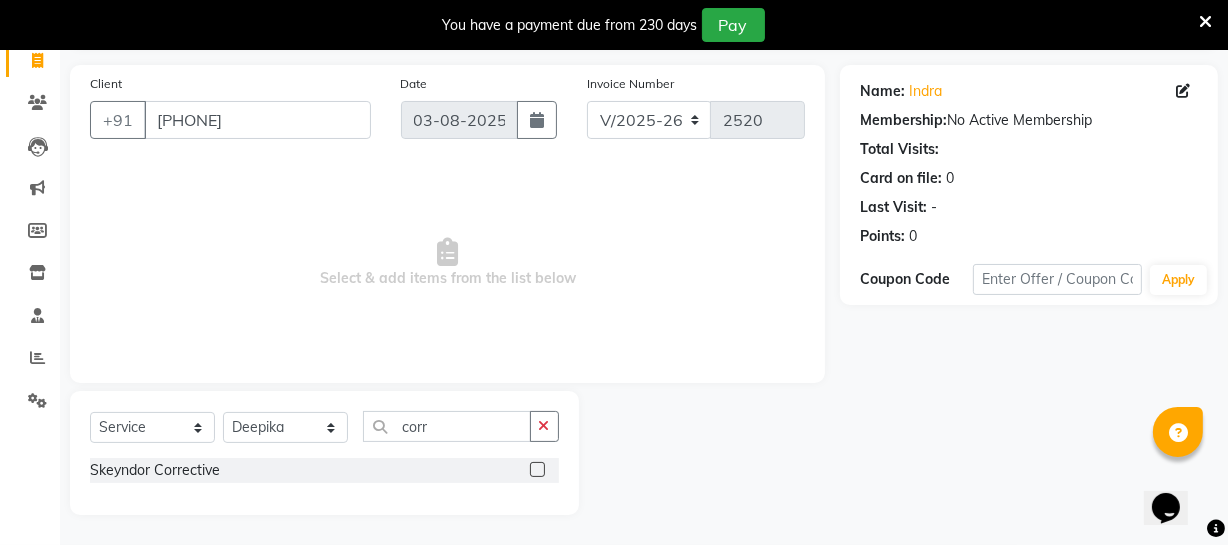 click 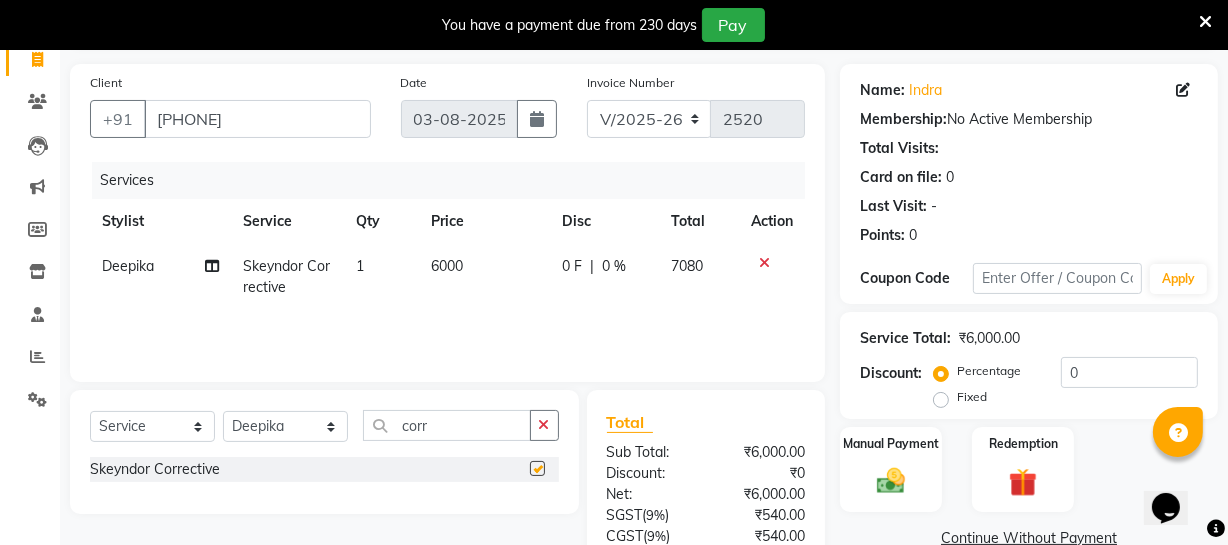 checkbox on "false" 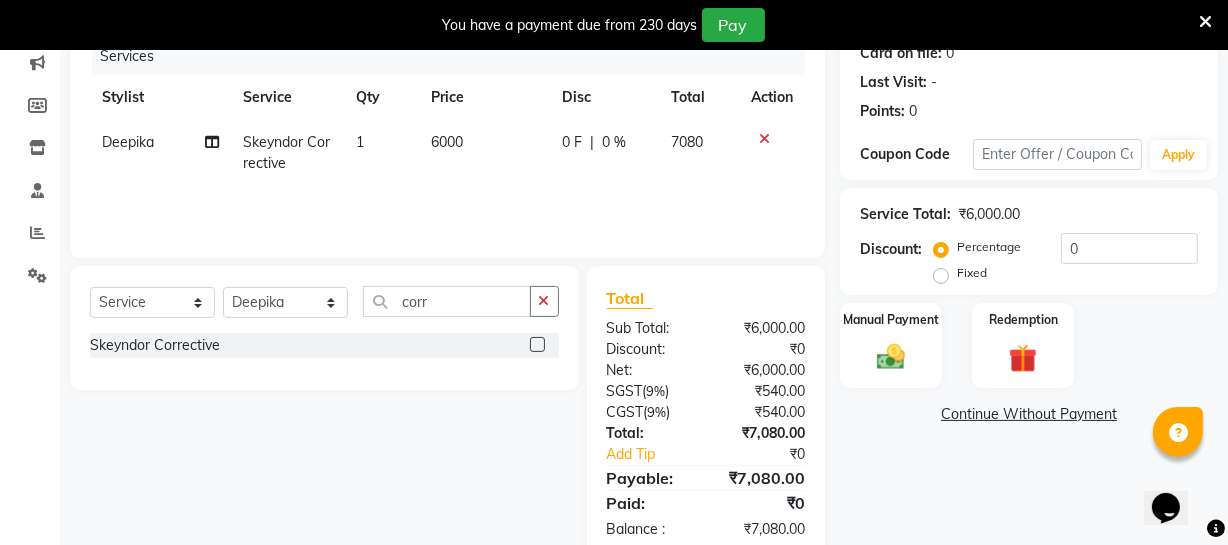 scroll, scrollTop: 306, scrollLeft: 0, axis: vertical 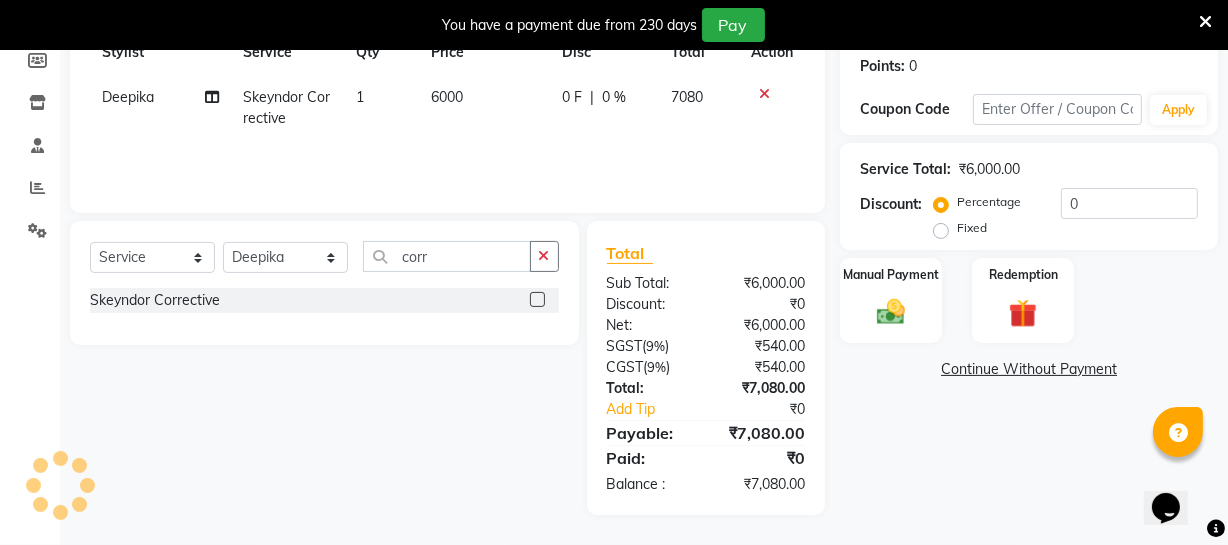 click on "6000" 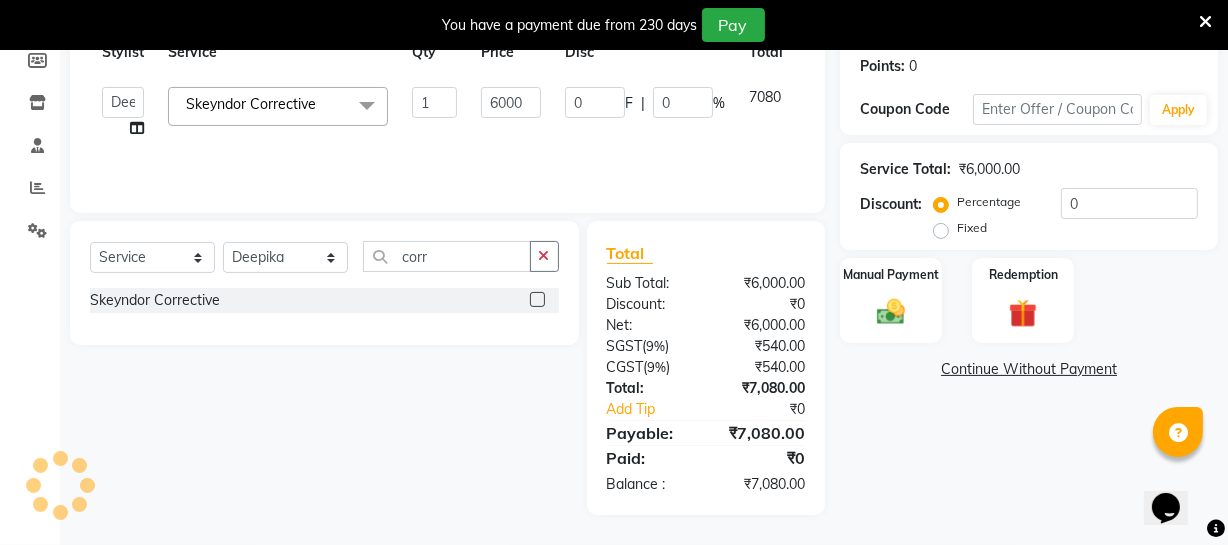 click on "6000" 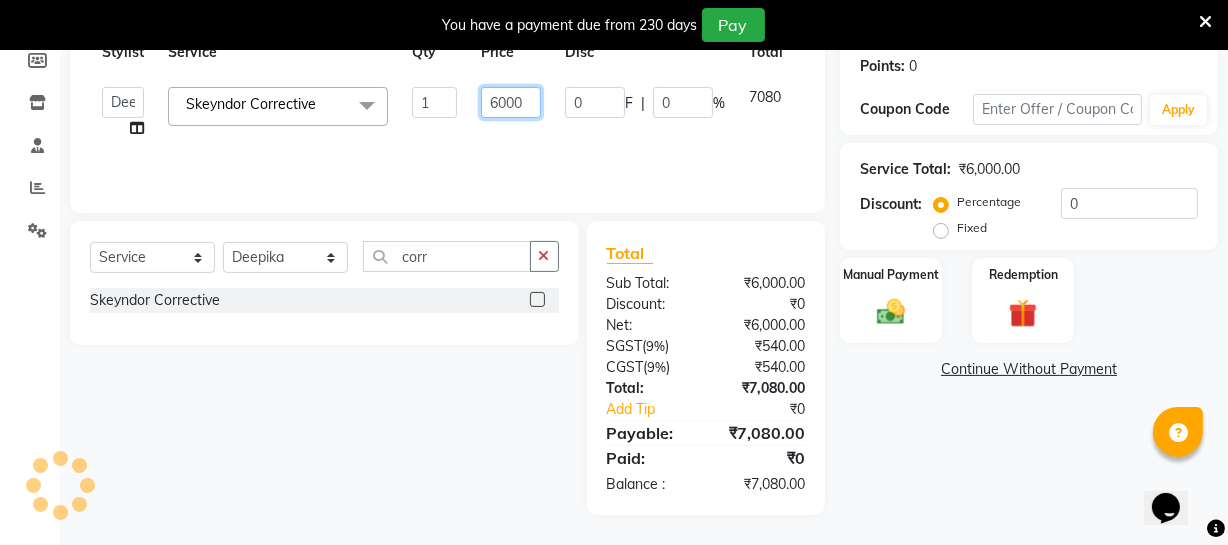 click on "6000" 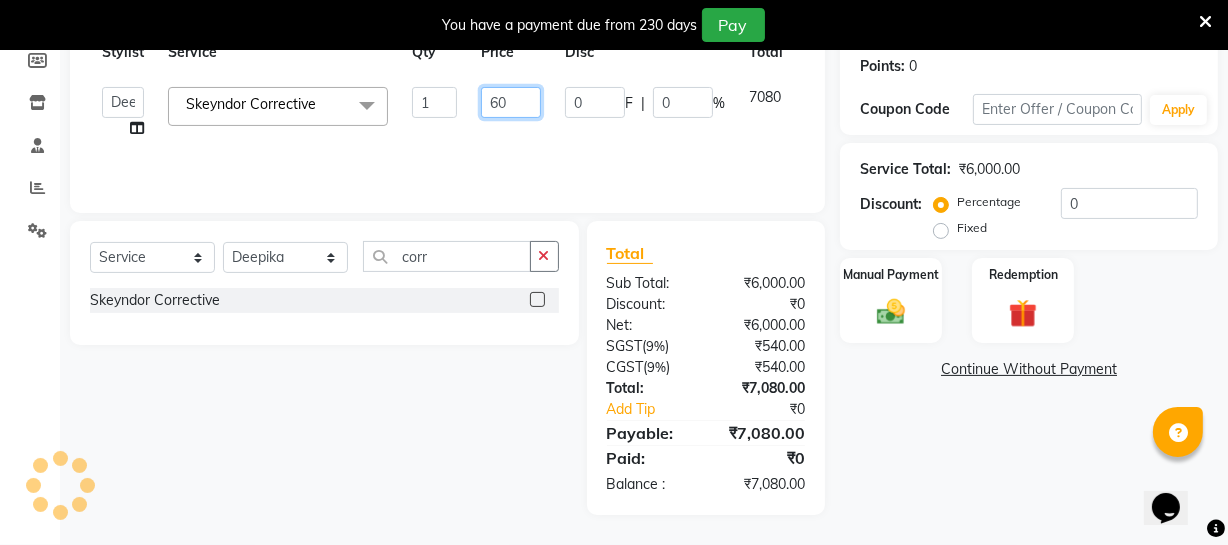 type on "6" 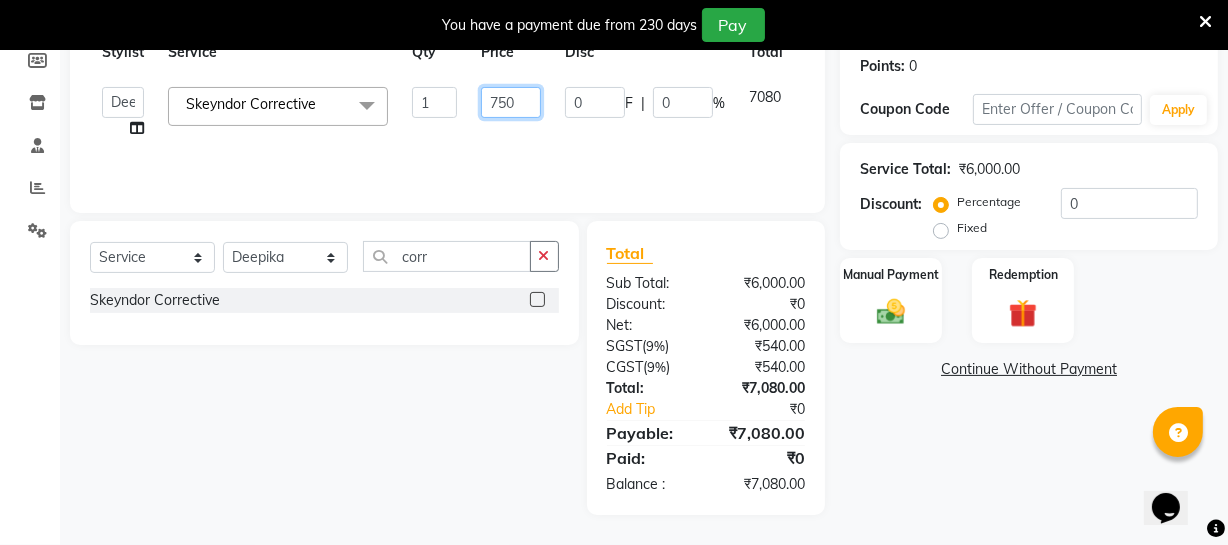 type on "7500" 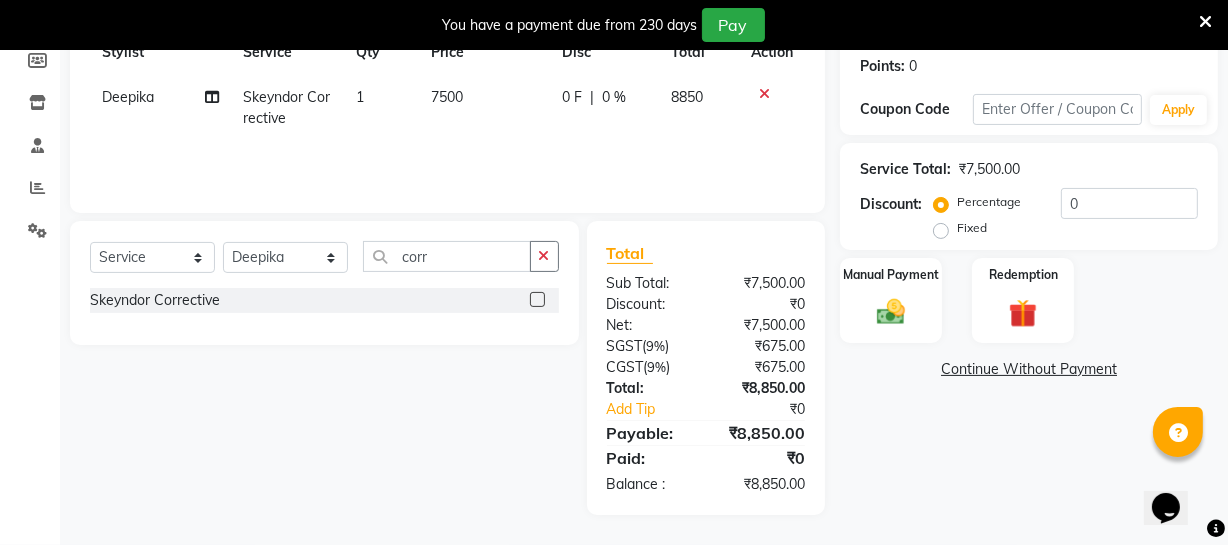 click on "[FIRST] Skeyndor Corrective 1 7500 0 F | 0 % 8850" 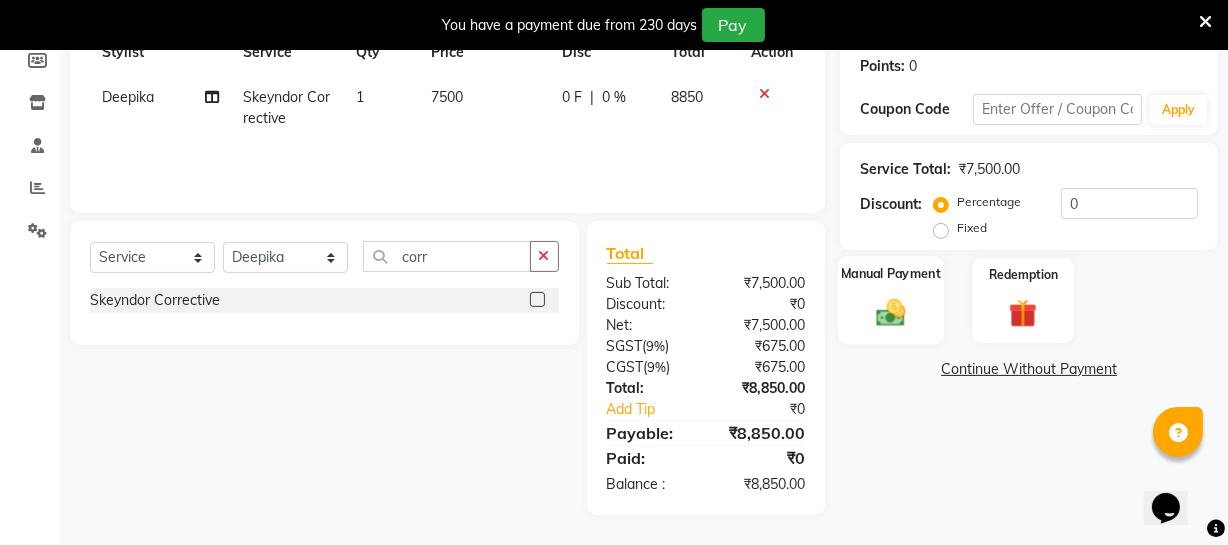 click 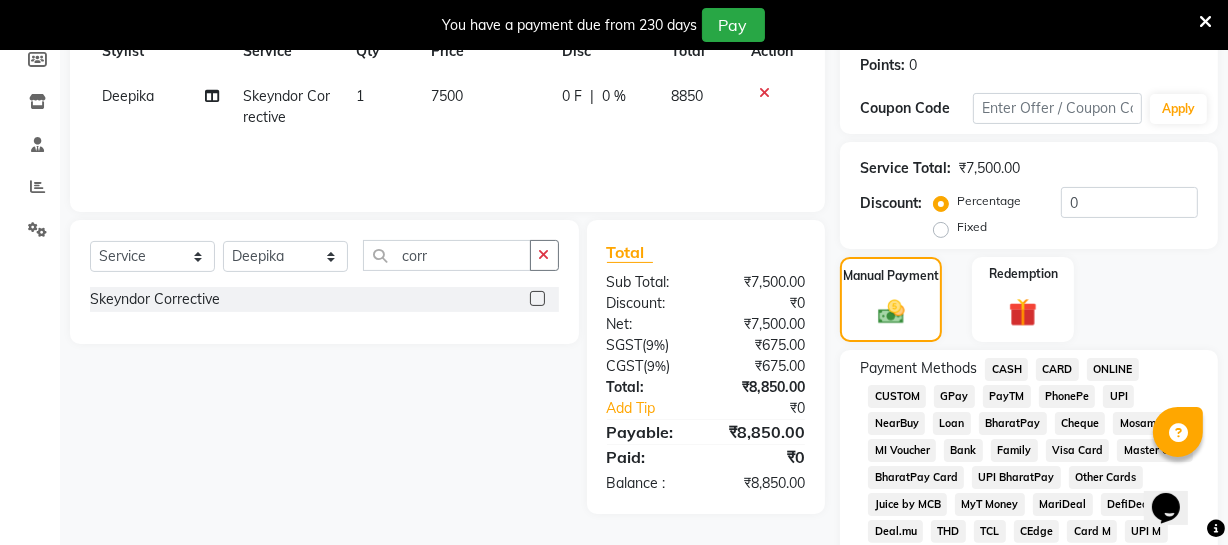 click on "CARD" 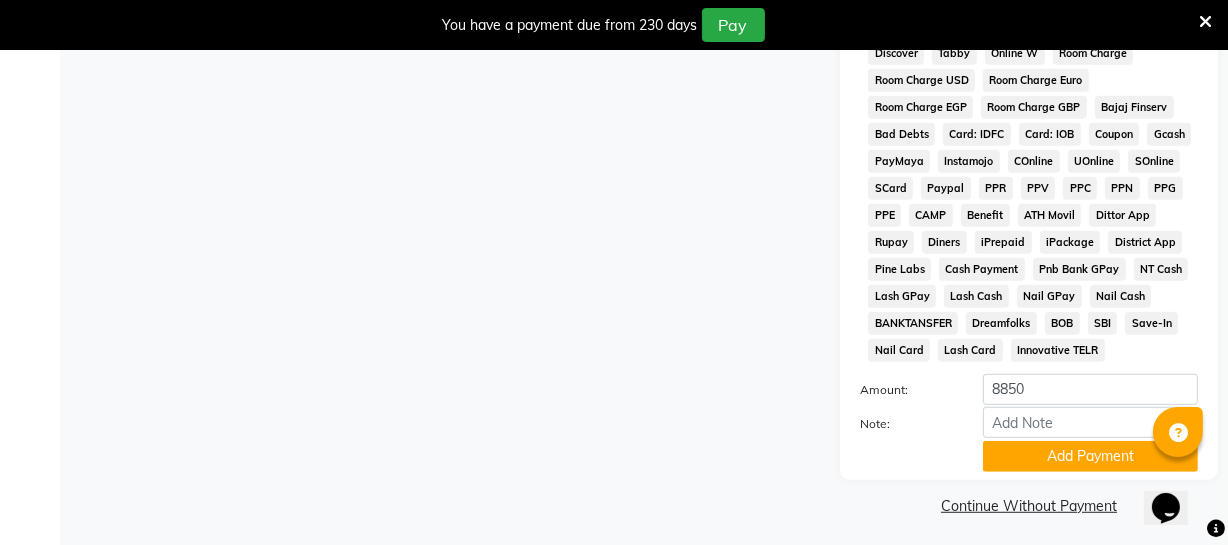 scroll, scrollTop: 1033, scrollLeft: 0, axis: vertical 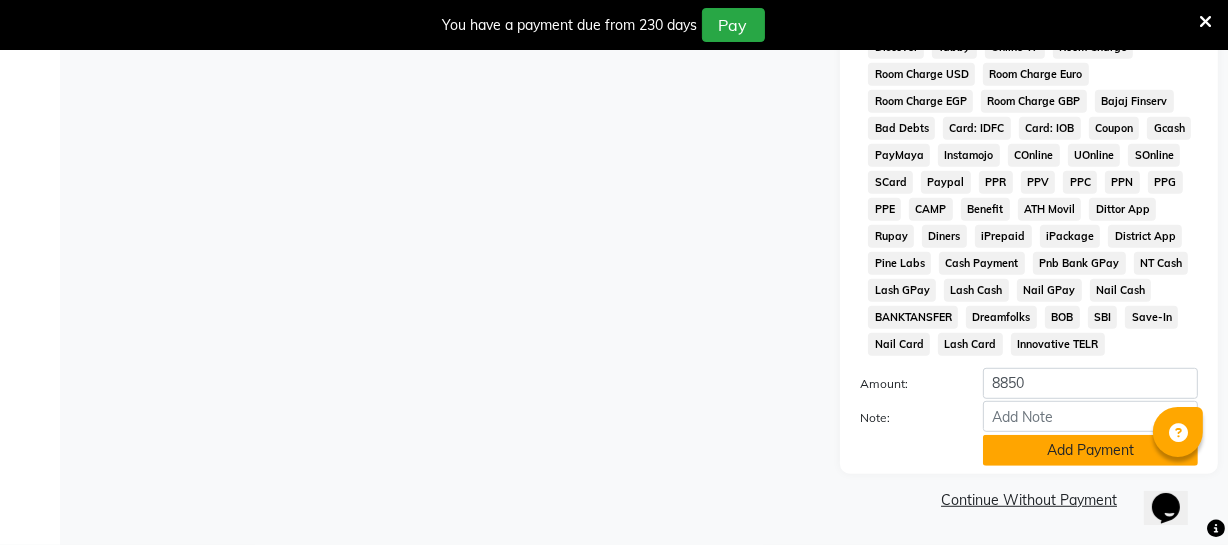 click on "Add Payment" 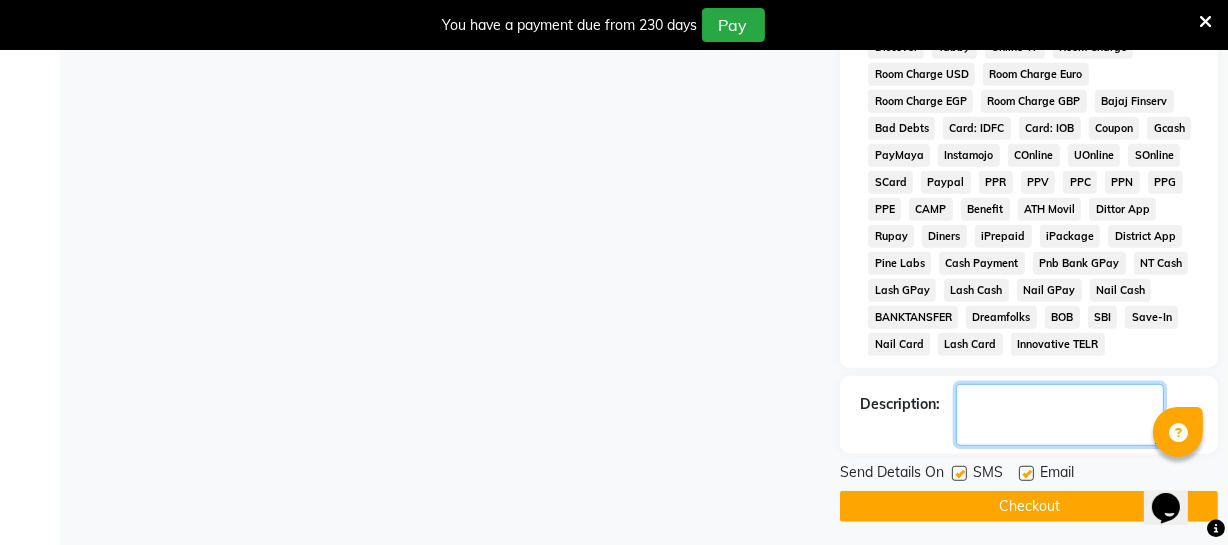 click 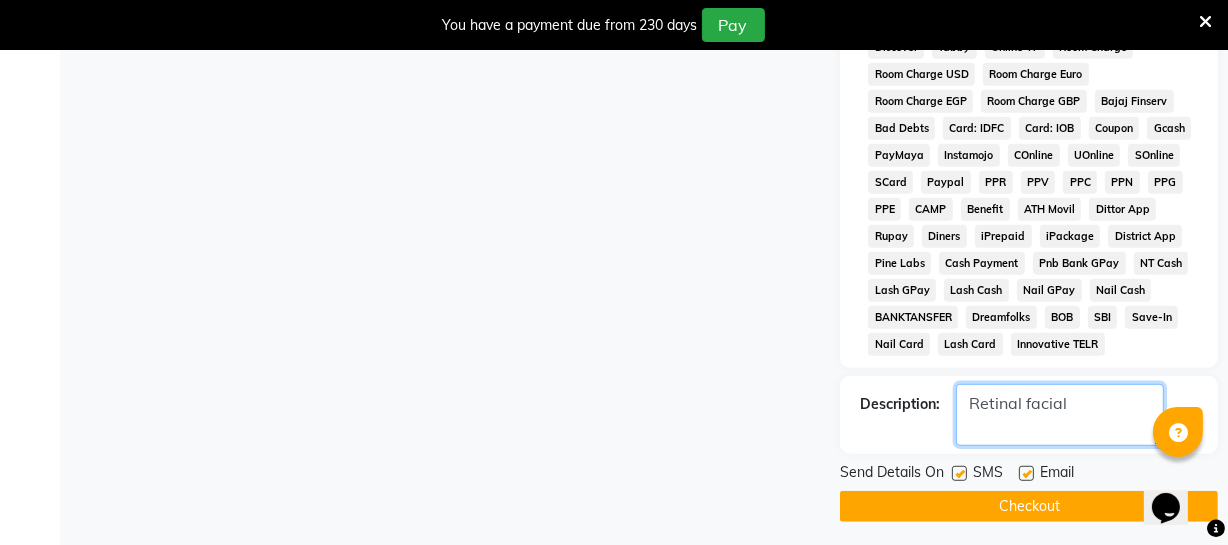 type on "Retinal facial" 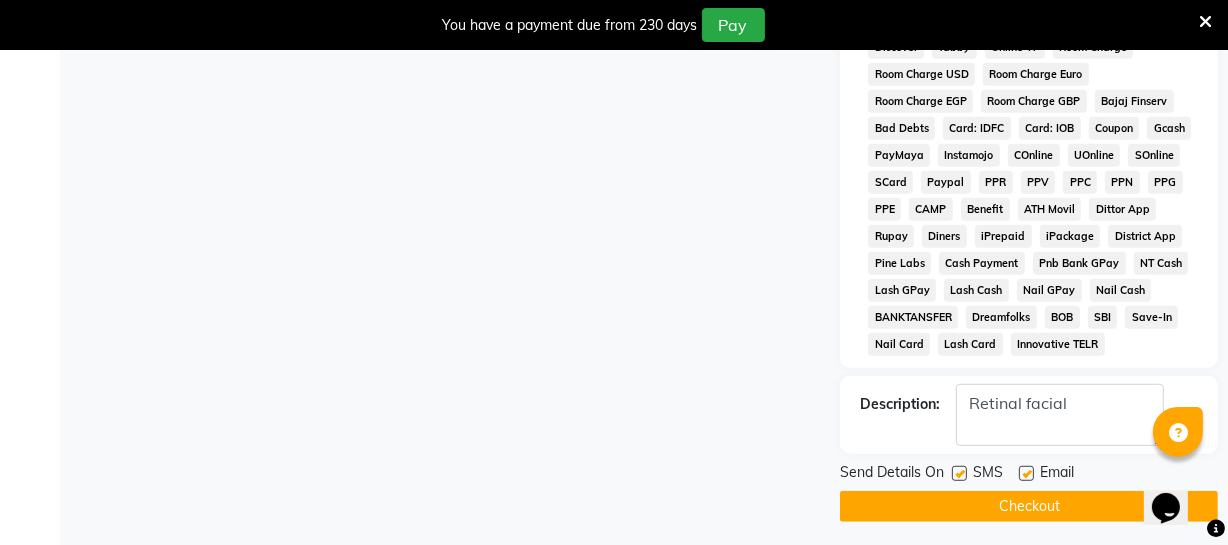 click on "Checkout" 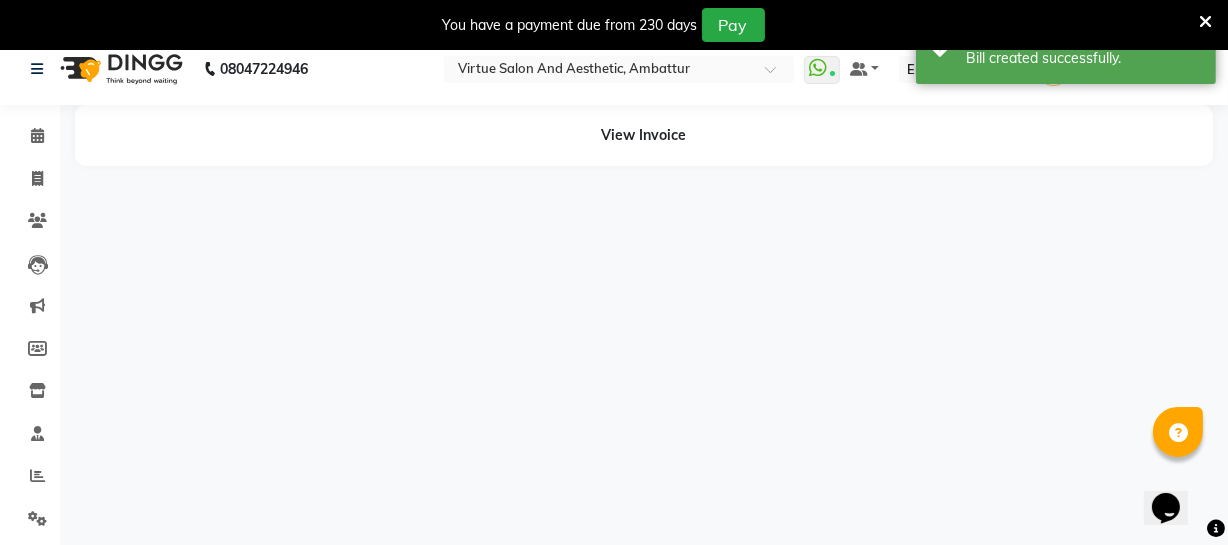 scroll, scrollTop: 0, scrollLeft: 0, axis: both 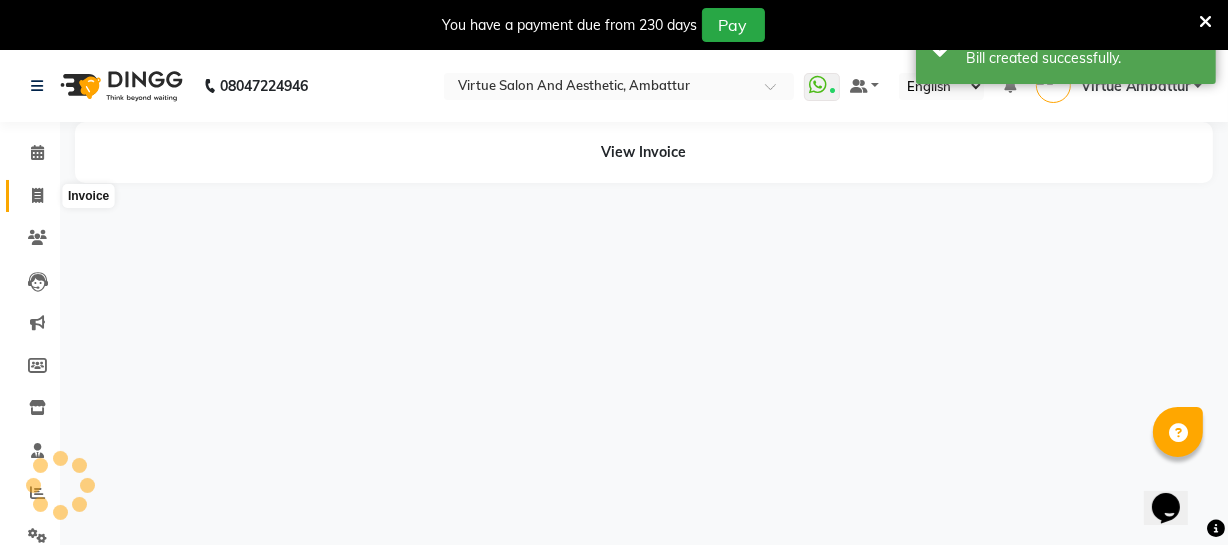 click 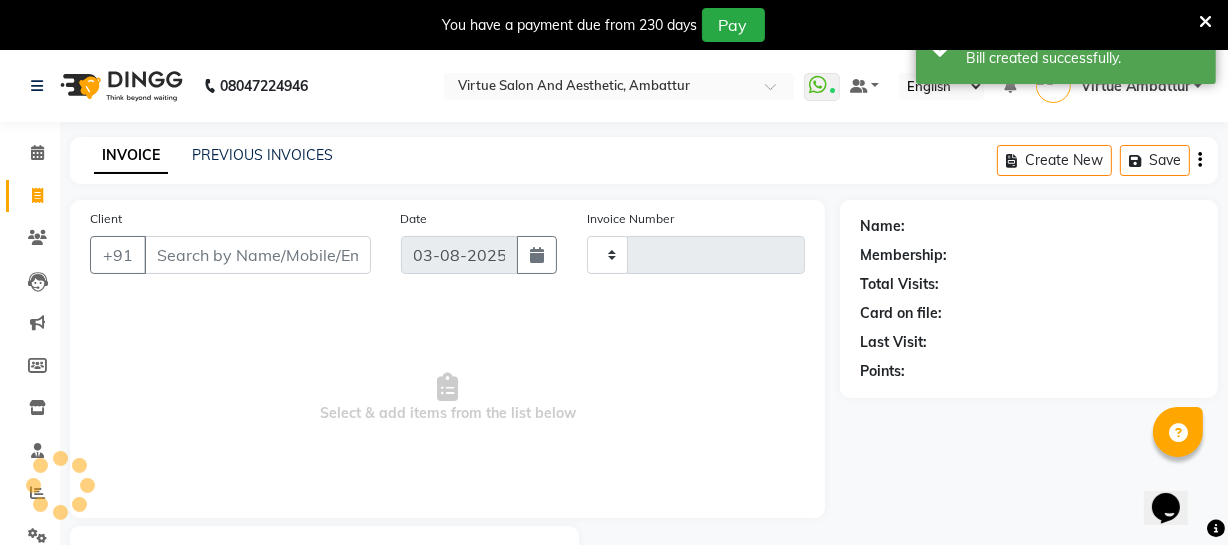 type on "2521" 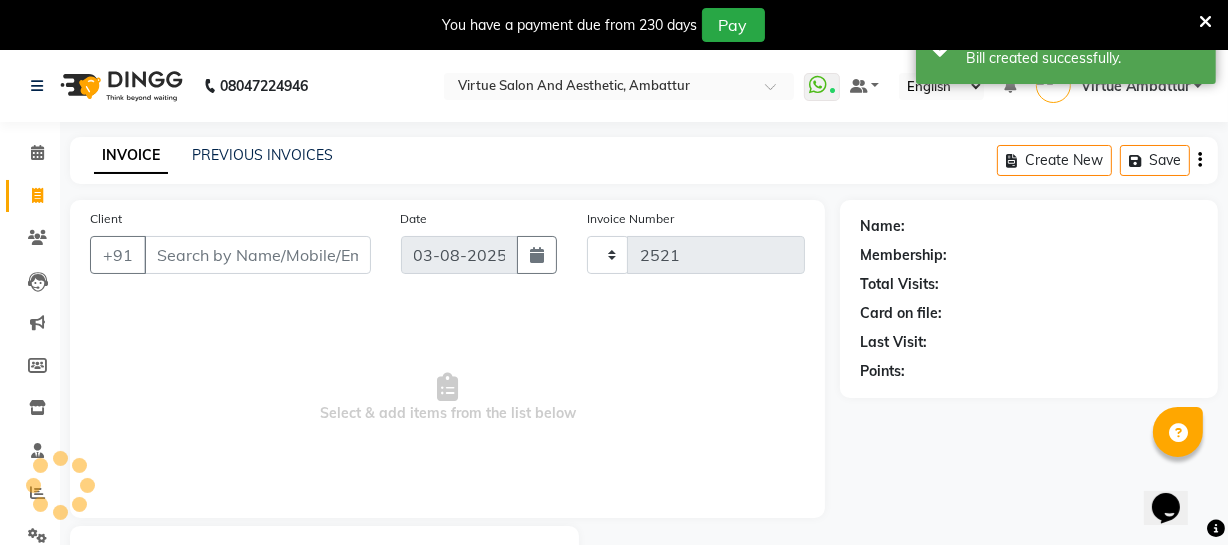 select on "5237" 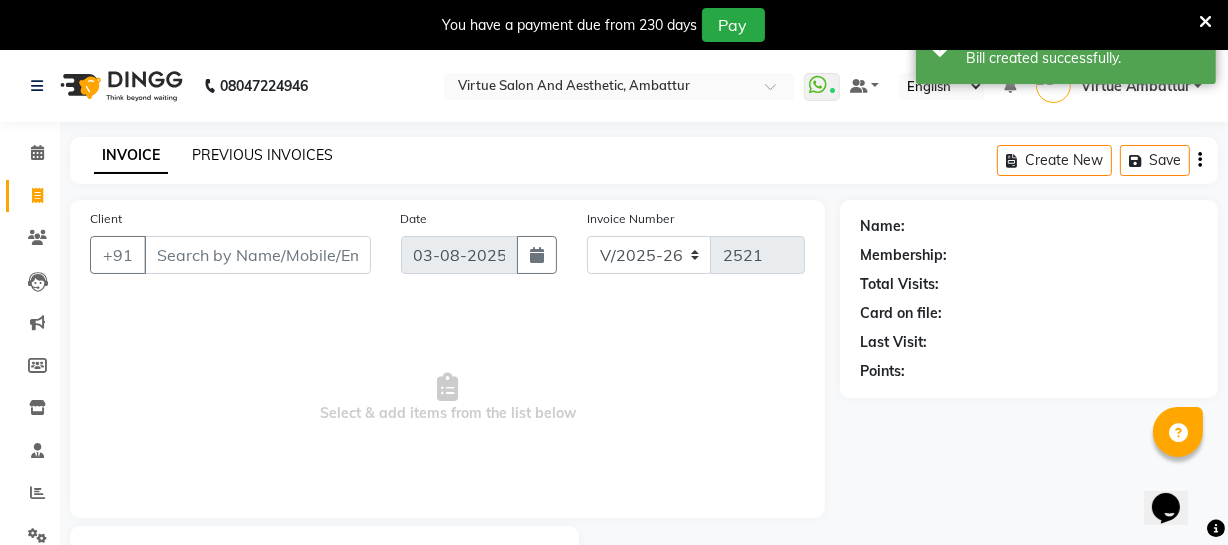click on "PREVIOUS INVOICES" 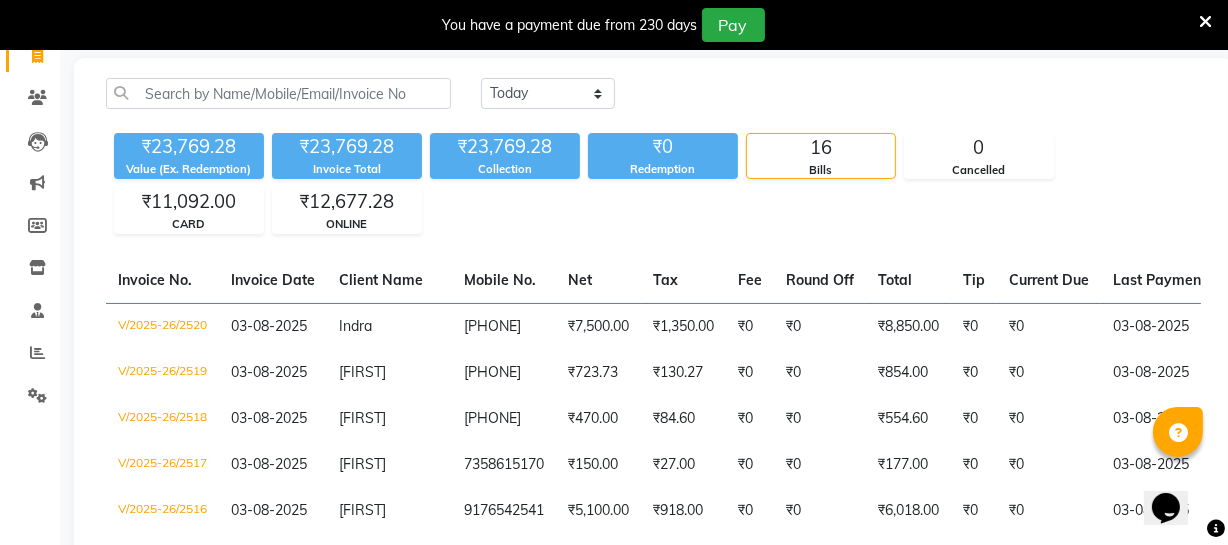 scroll, scrollTop: 0, scrollLeft: 0, axis: both 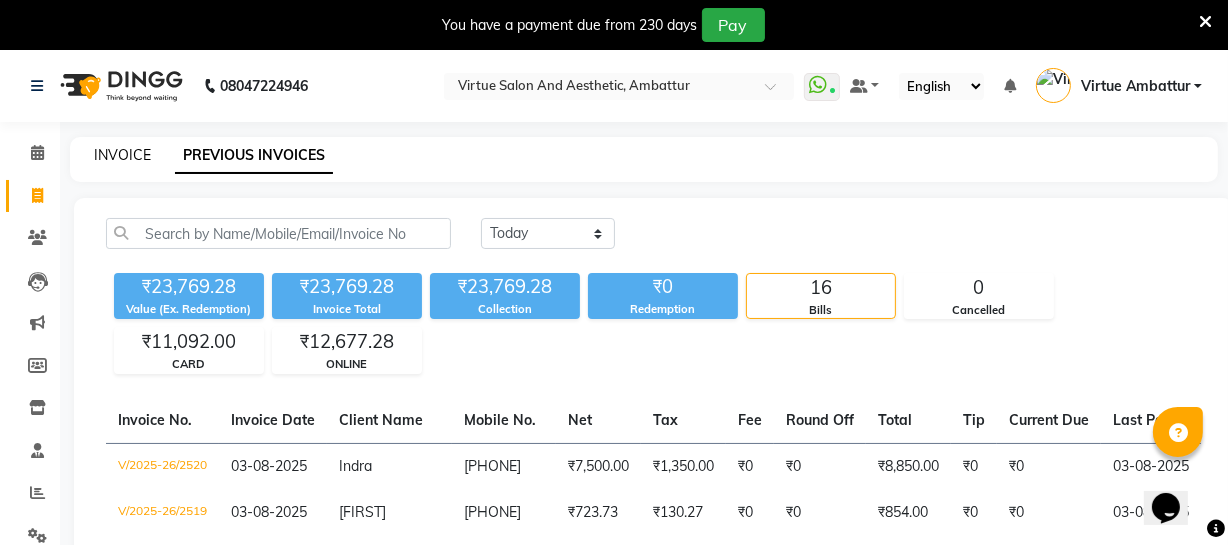 click on "INVOICE" 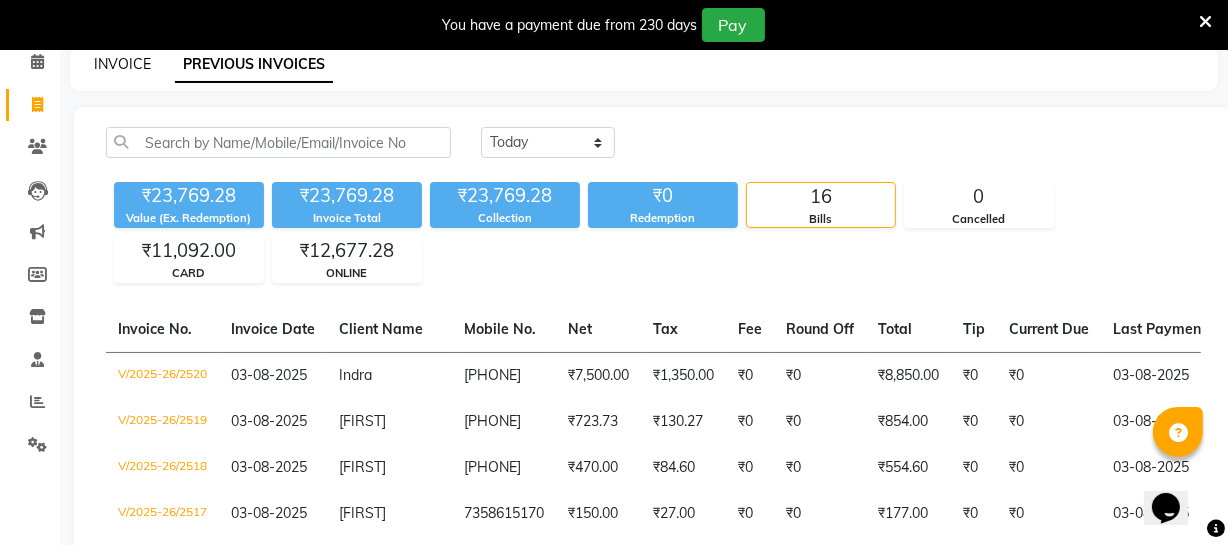select on "service" 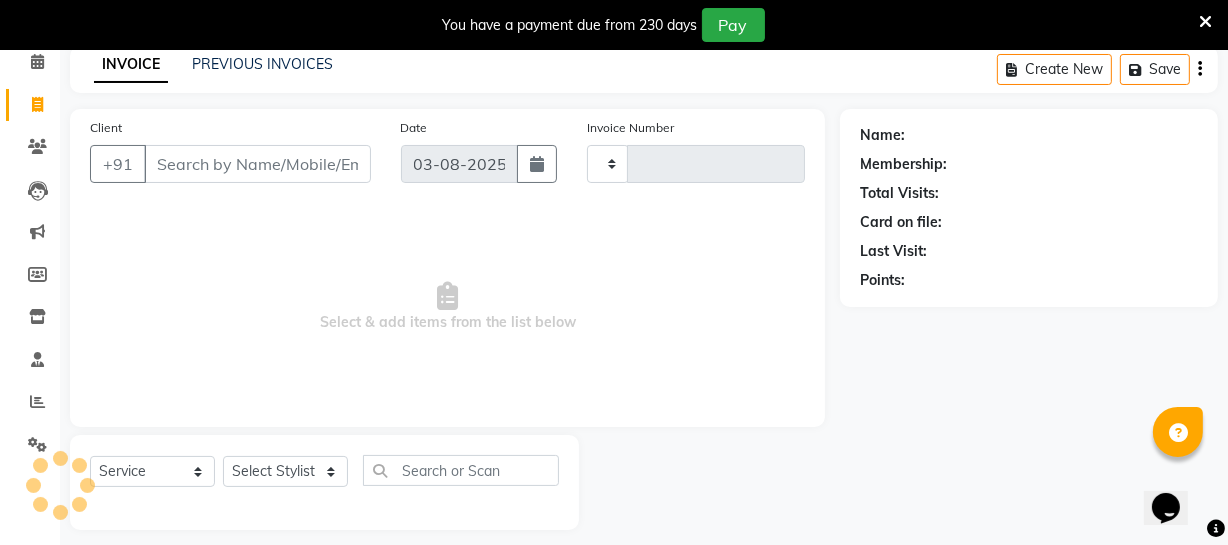 scroll, scrollTop: 107, scrollLeft: 0, axis: vertical 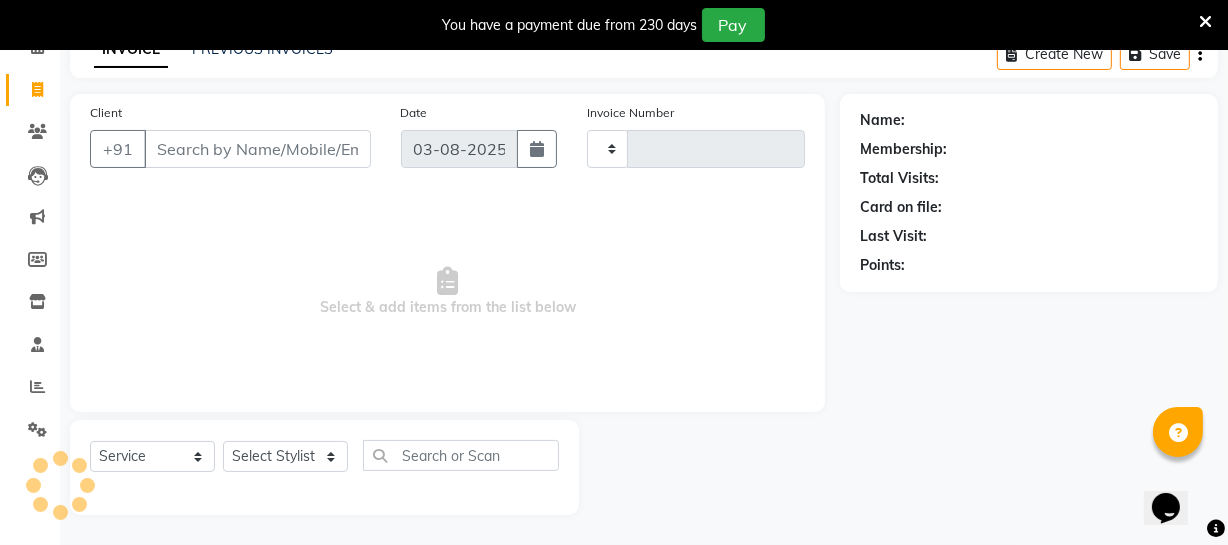 click on "Client" at bounding box center (257, 149) 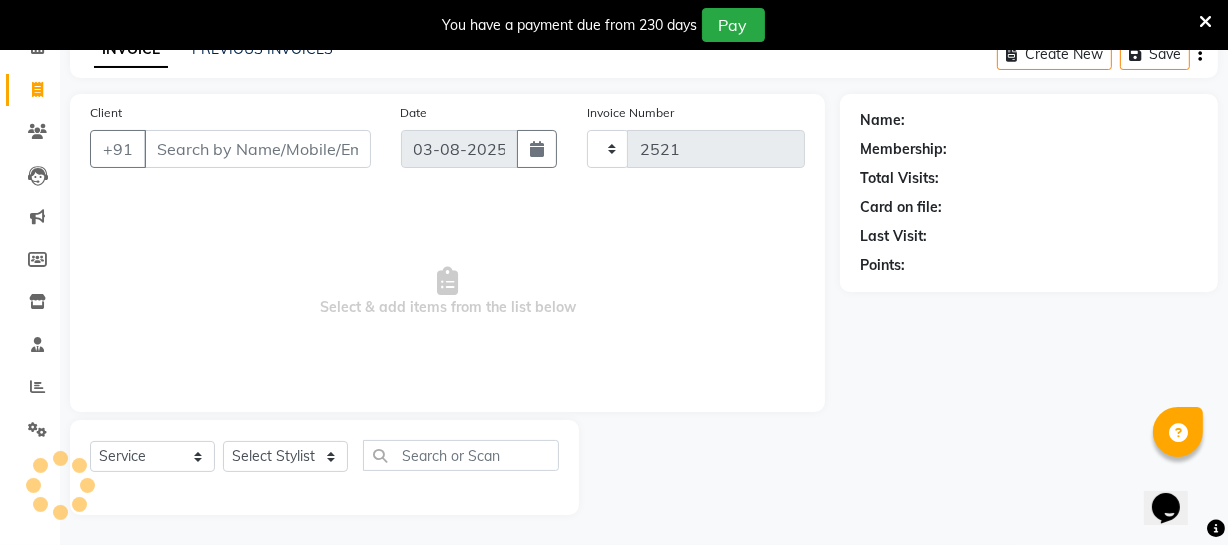 select on "5237" 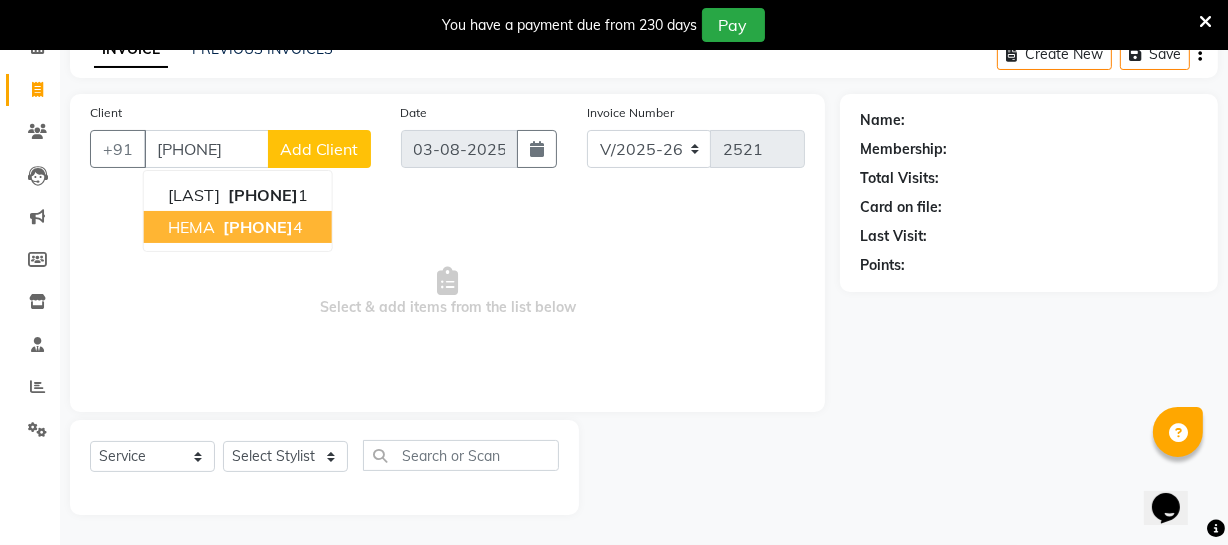 click on "[PHONE]" at bounding box center (258, 227) 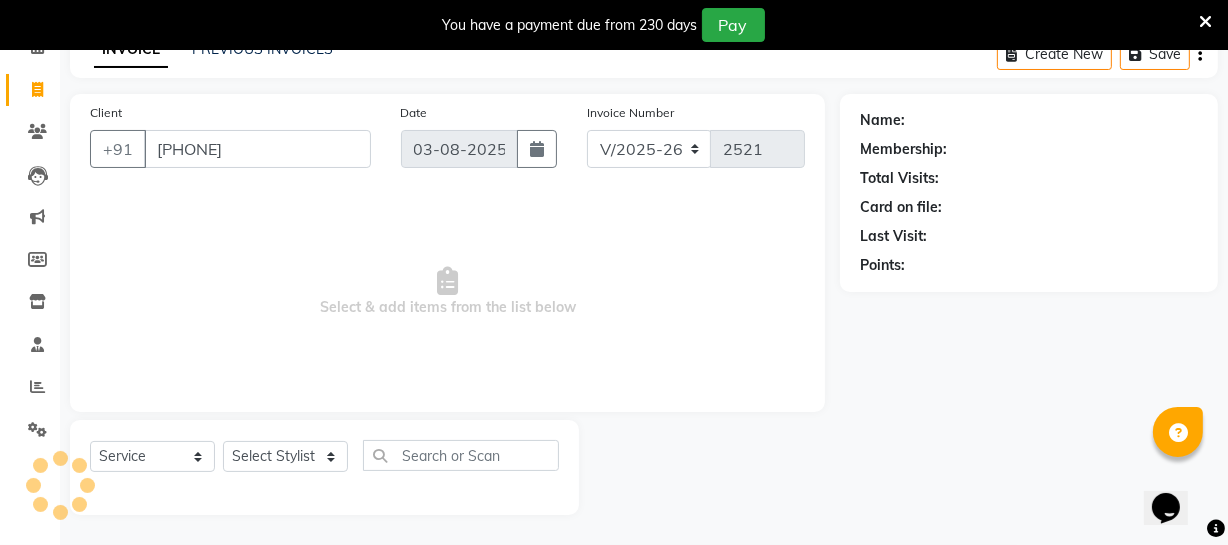 type on "[PHONE]" 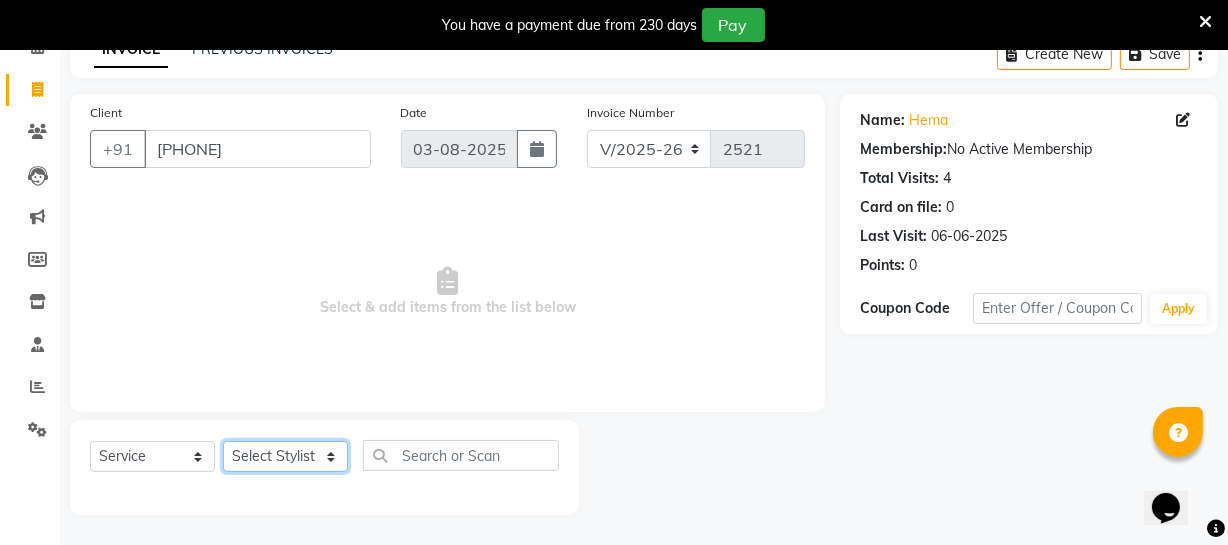 click on "Select Stylist Archana Bhagi Deepika Devi Dilip  Divya Dolly Dr Prakash Faizan Geetha Virtue TC Gopi Madan Aravind Make up Mani Unisex Stylist Manoj Meena Moses Nandhini Raju Unisex Ramya RICITTA Sahil Unisex Santhosh Sathya Shantha kumar Shanthi Surya Thiru Virtue Aesthetic Virtue Ambattur" 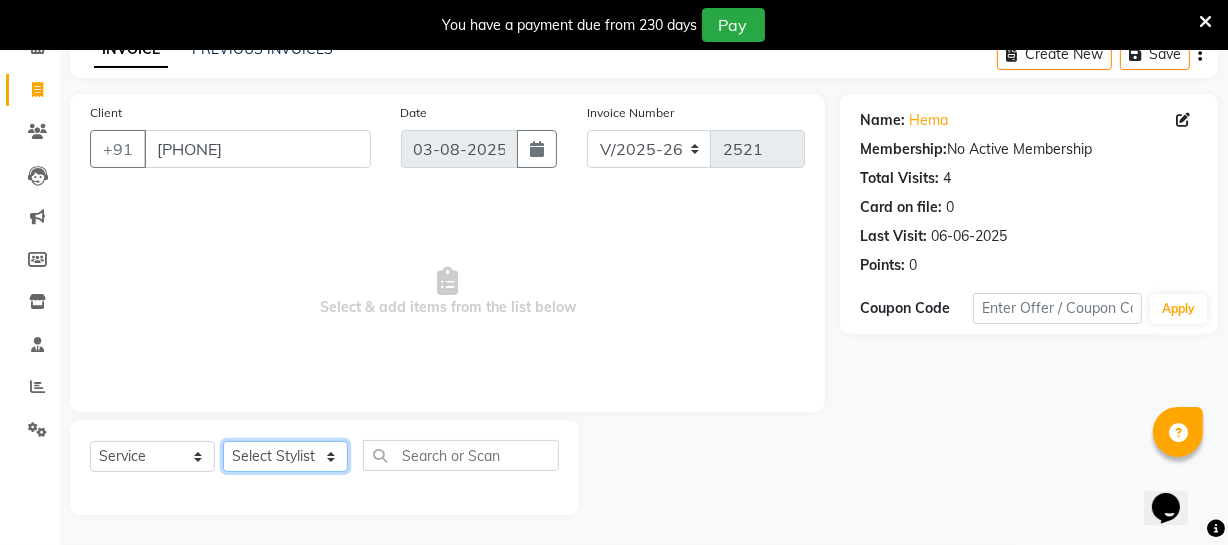 select on "71592" 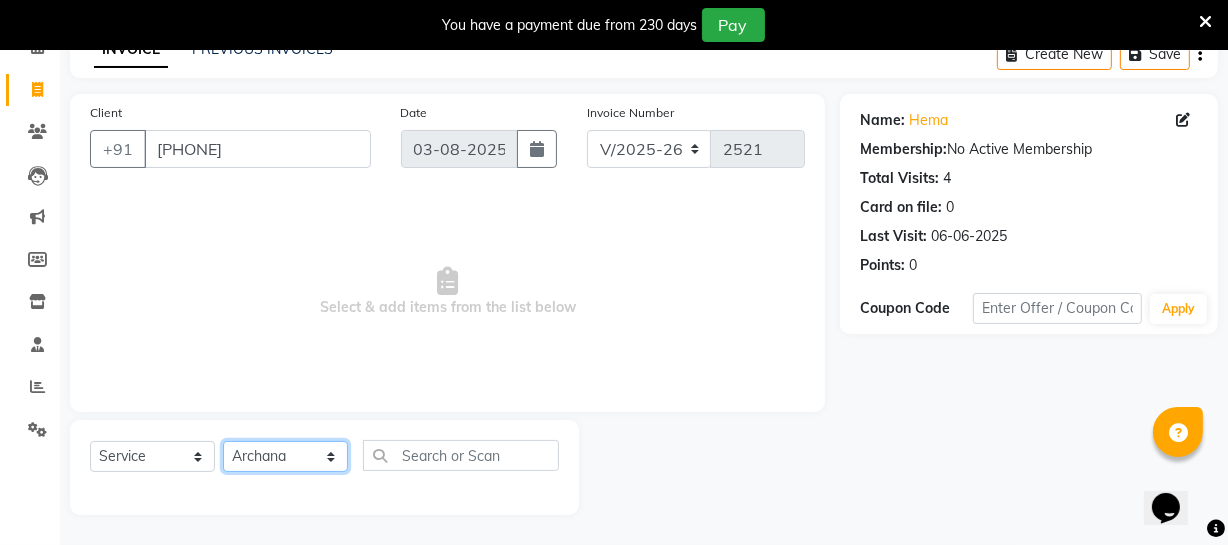 click on "Select Stylist Archana Bhagi Deepika Devi Dilip  Divya Dolly Dr Prakash Faizan Geetha Virtue TC Gopi Madan Aravind Make up Mani Unisex Stylist Manoj Meena Moses Nandhini Raju Unisex Ramya RICITTA Sahil Unisex Santhosh Sathya Shantha kumar Shanthi Surya Thiru Virtue Aesthetic Virtue Ambattur" 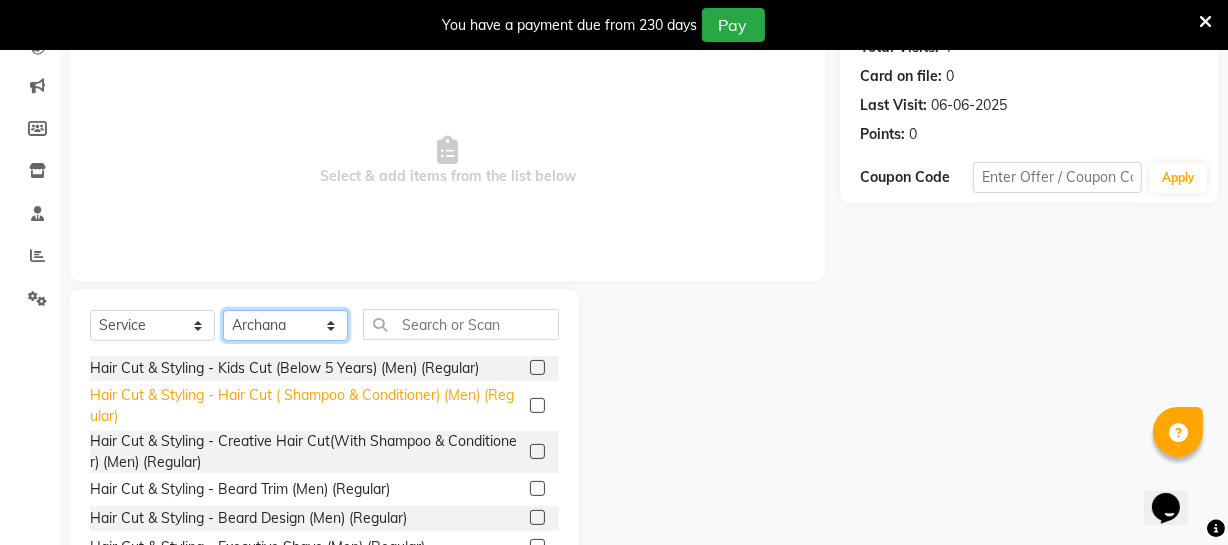 scroll, scrollTop: 307, scrollLeft: 0, axis: vertical 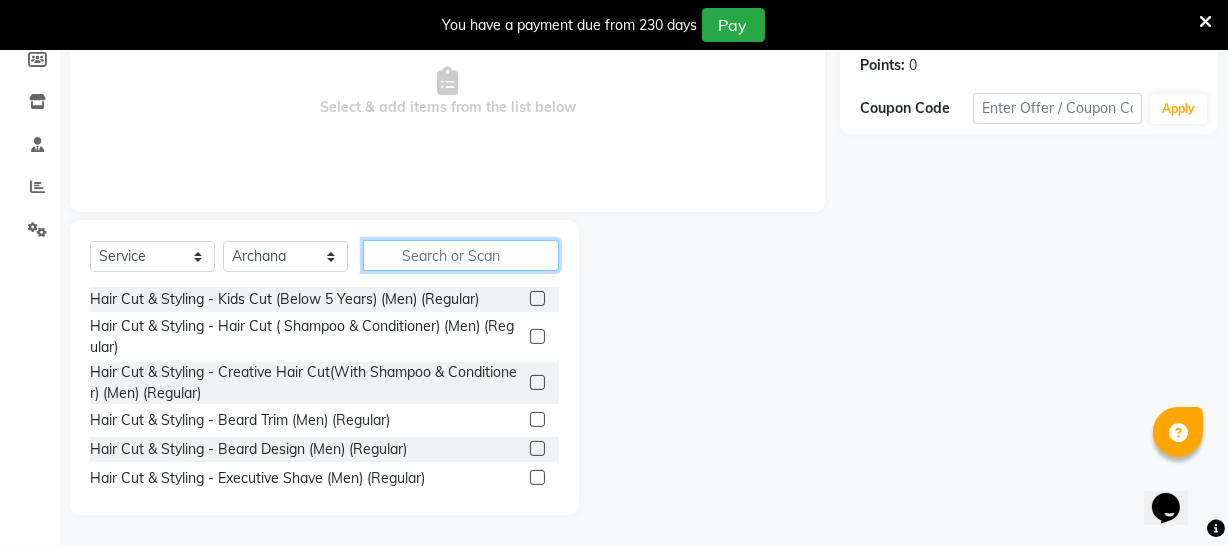 click 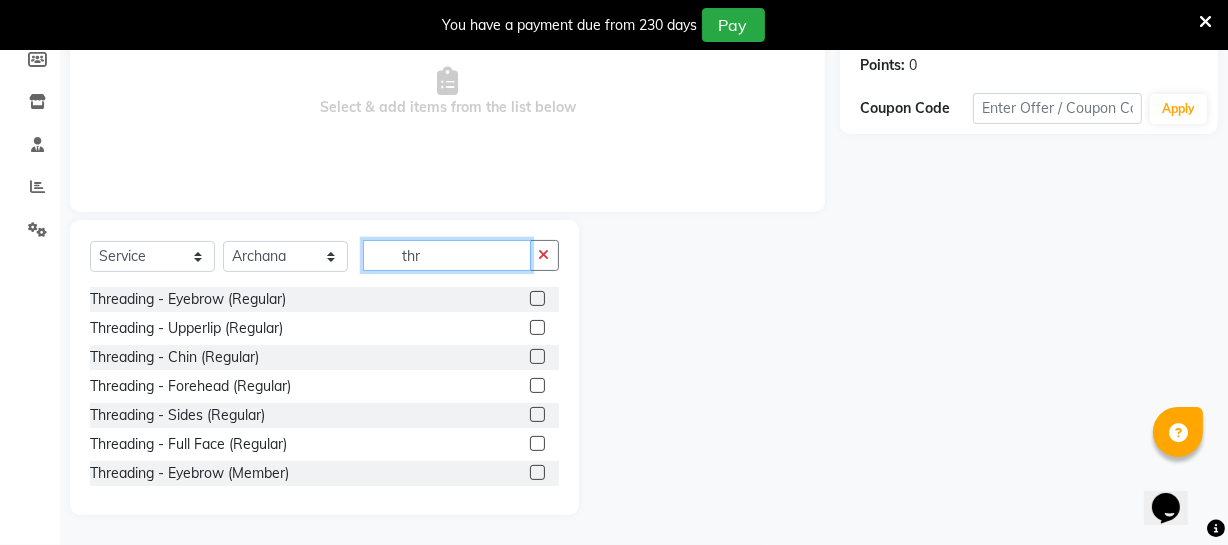 type on "thr" 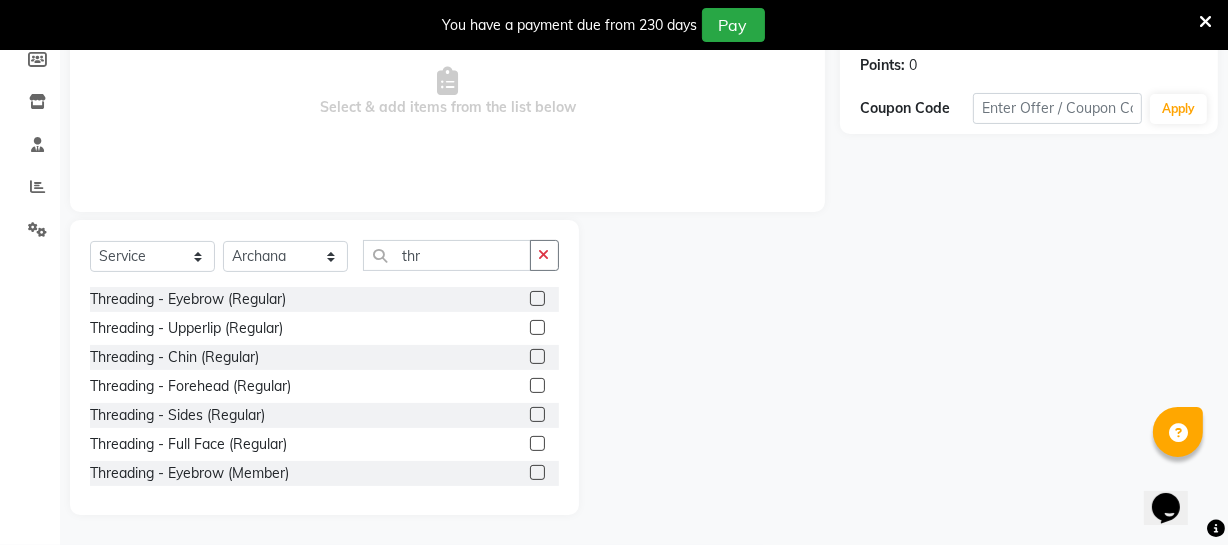 click 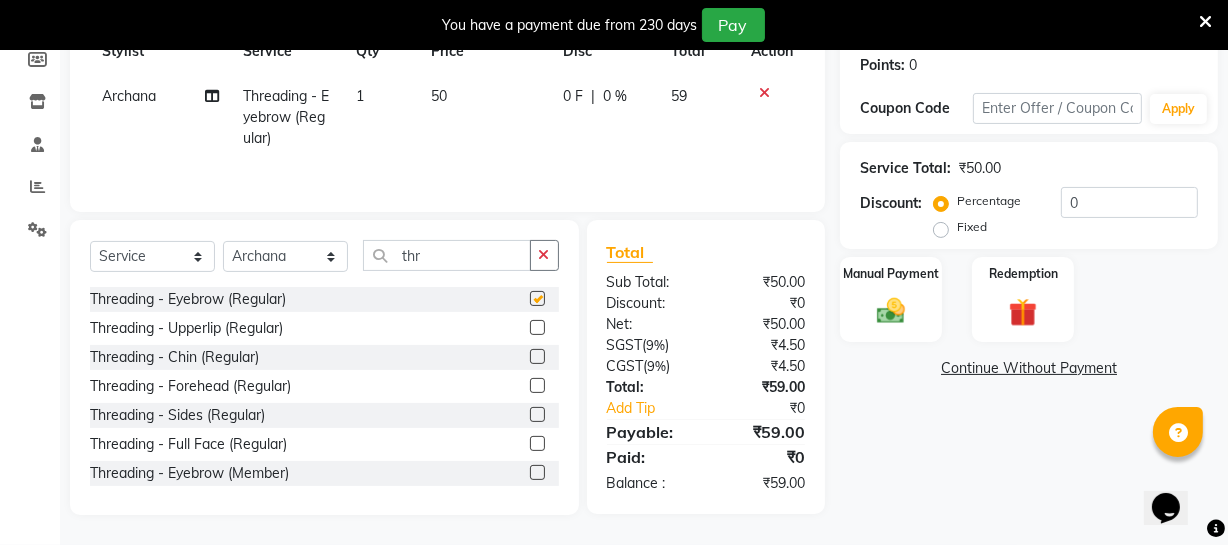 checkbox on "false" 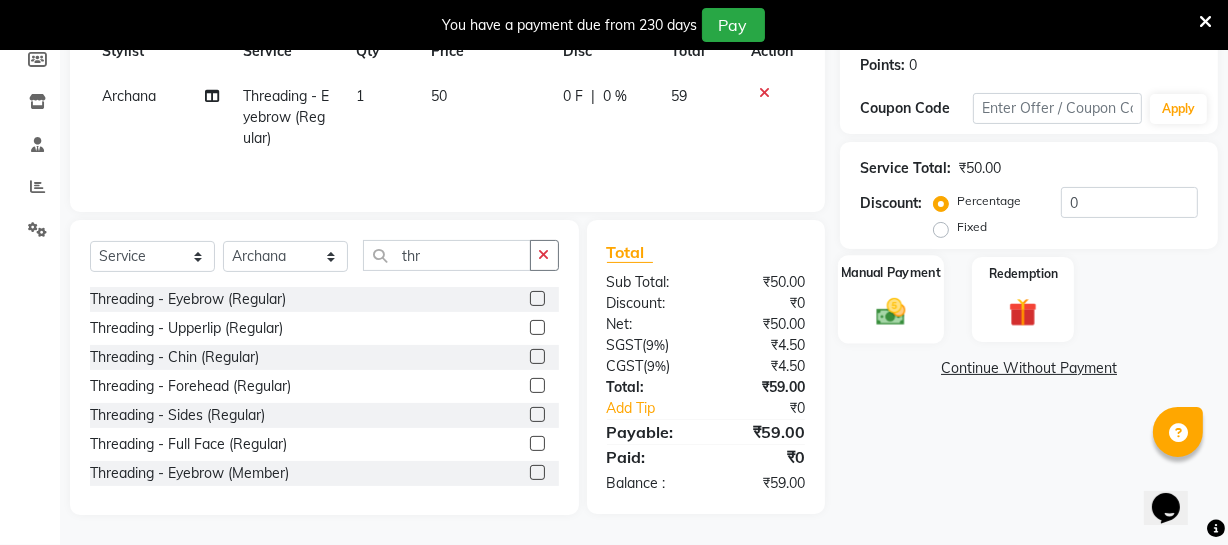 click 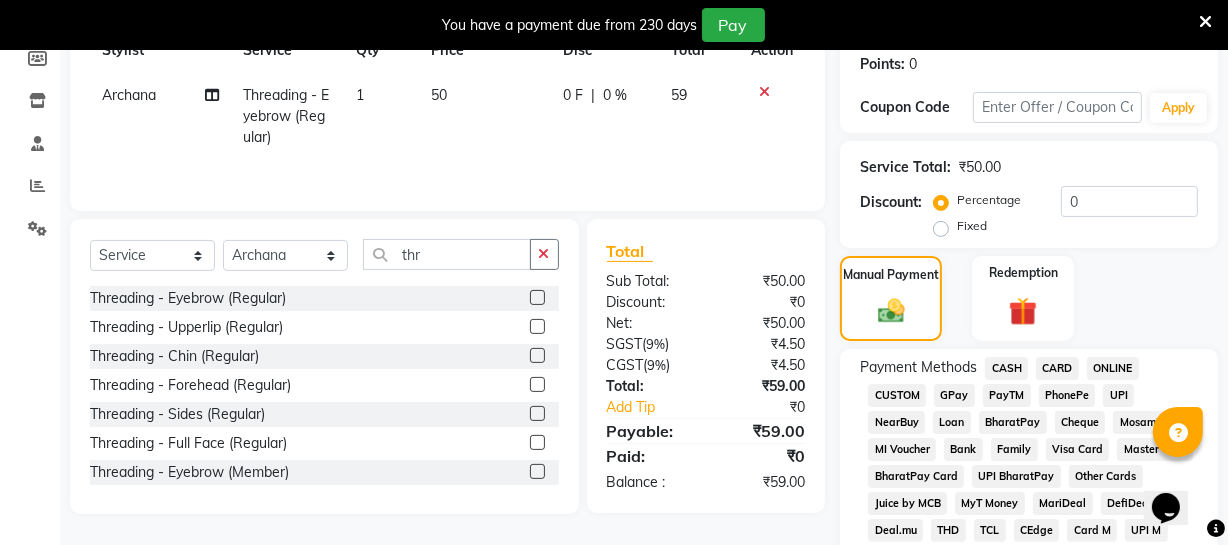 click on "ONLINE" 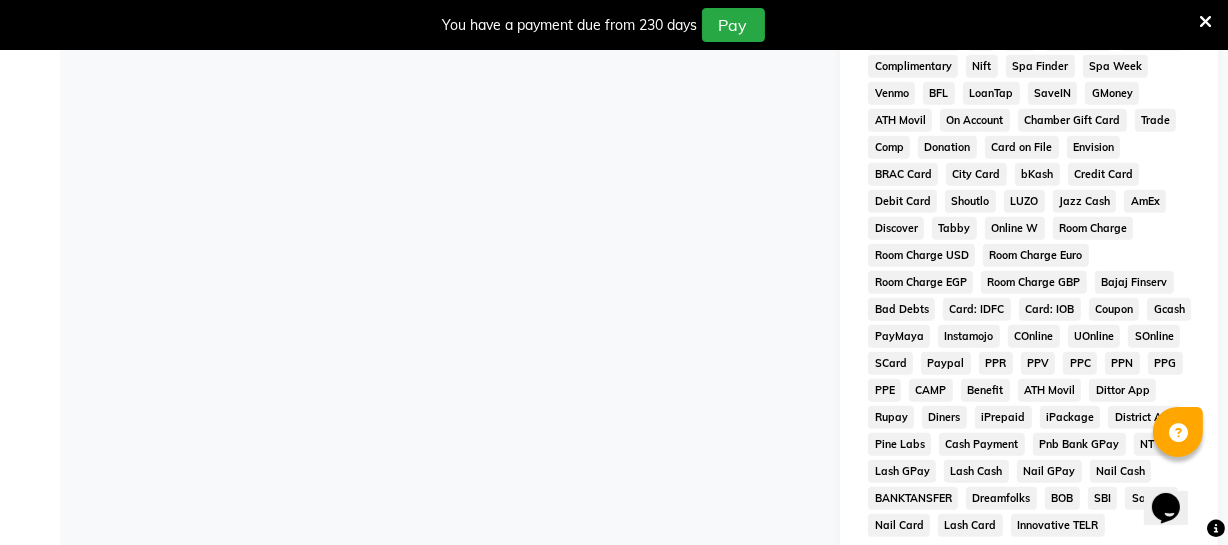 scroll, scrollTop: 1033, scrollLeft: 0, axis: vertical 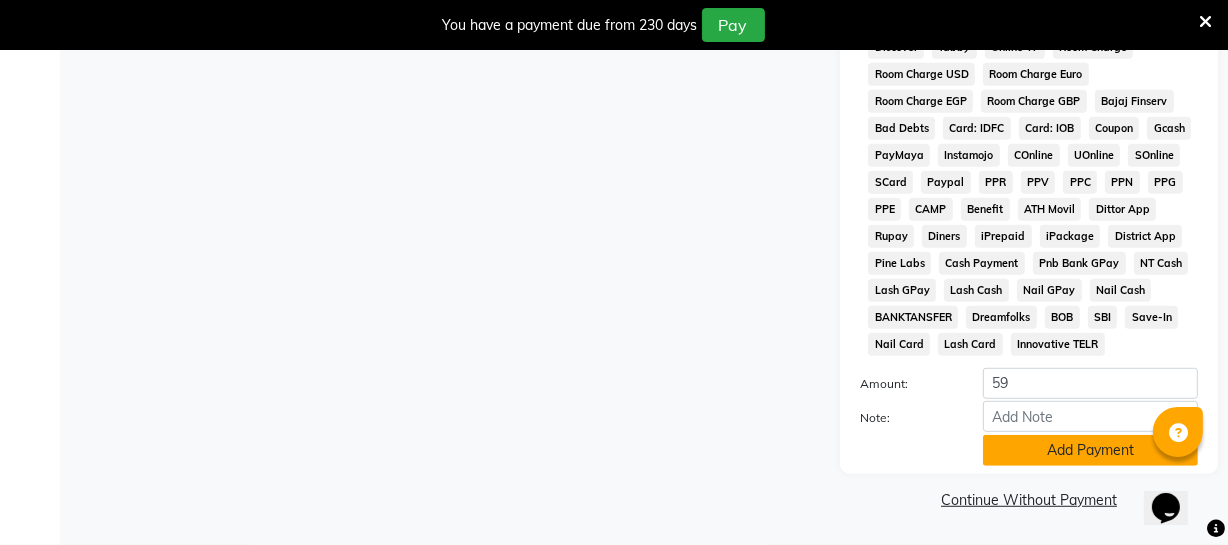 click on "Add Payment" 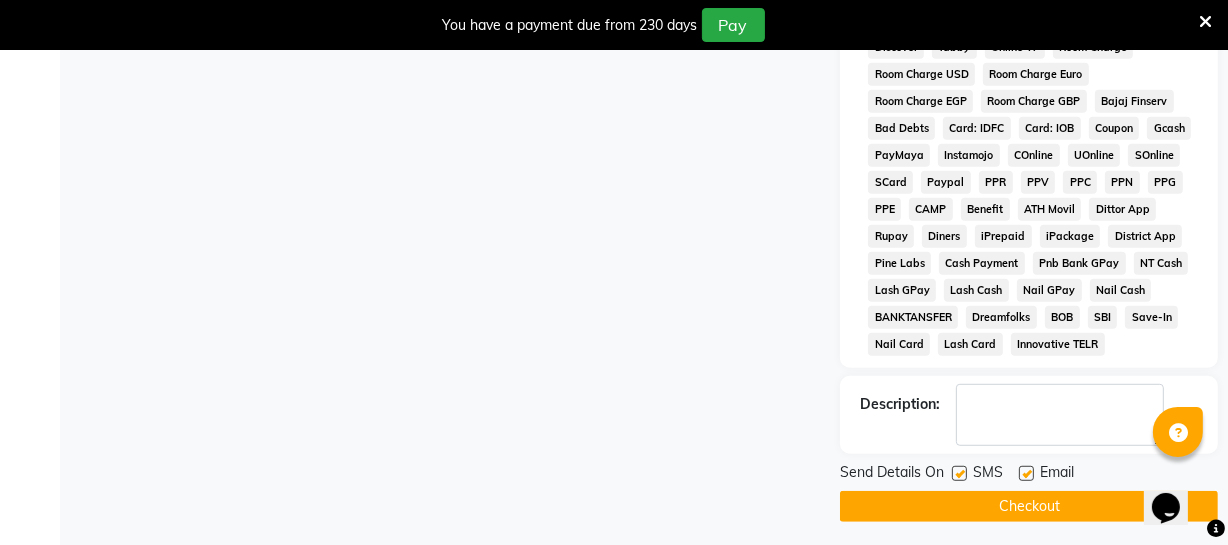 click on "Checkout" 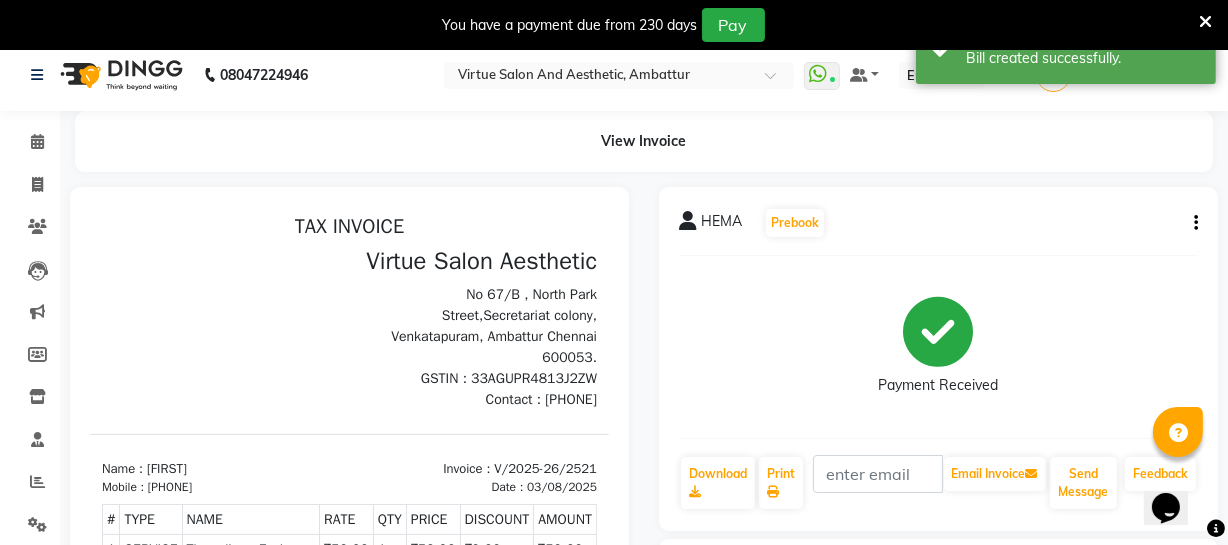 scroll, scrollTop: 0, scrollLeft: 0, axis: both 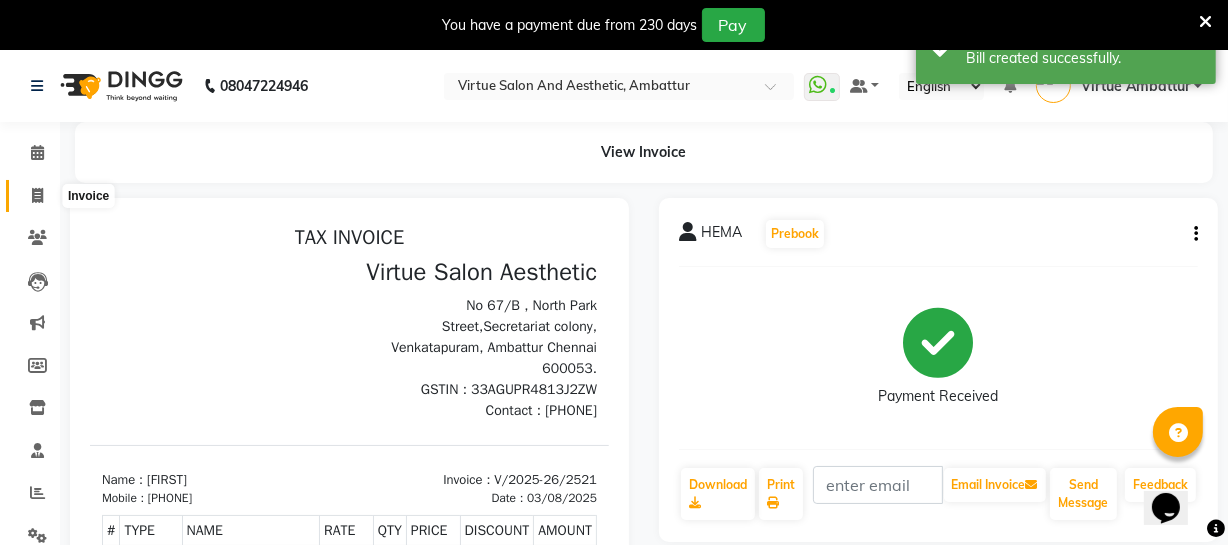 click 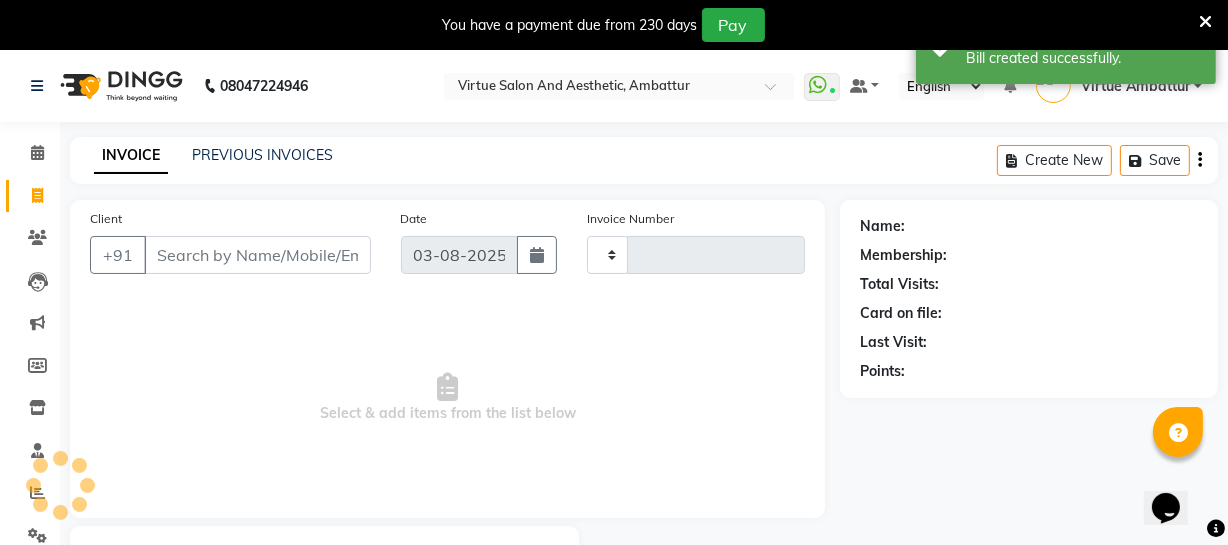 scroll, scrollTop: 107, scrollLeft: 0, axis: vertical 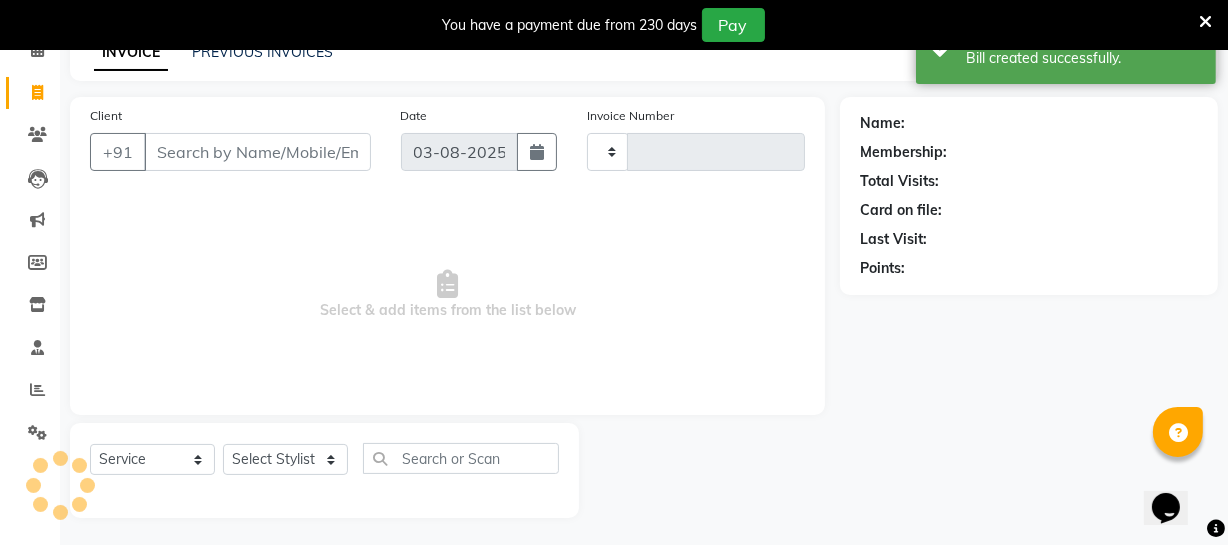 type on "2522" 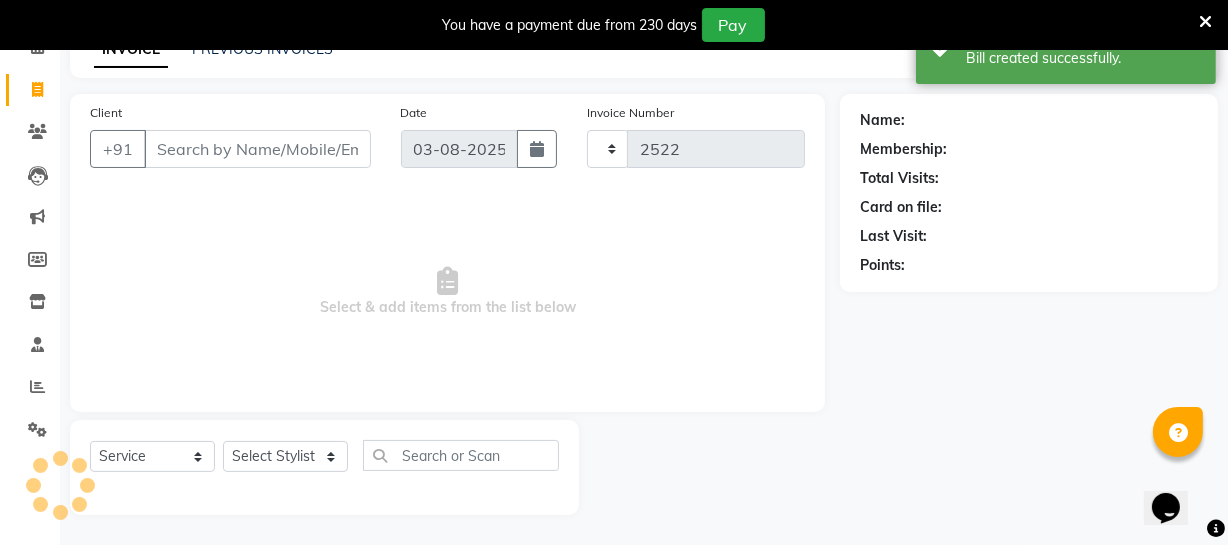 select on "5237" 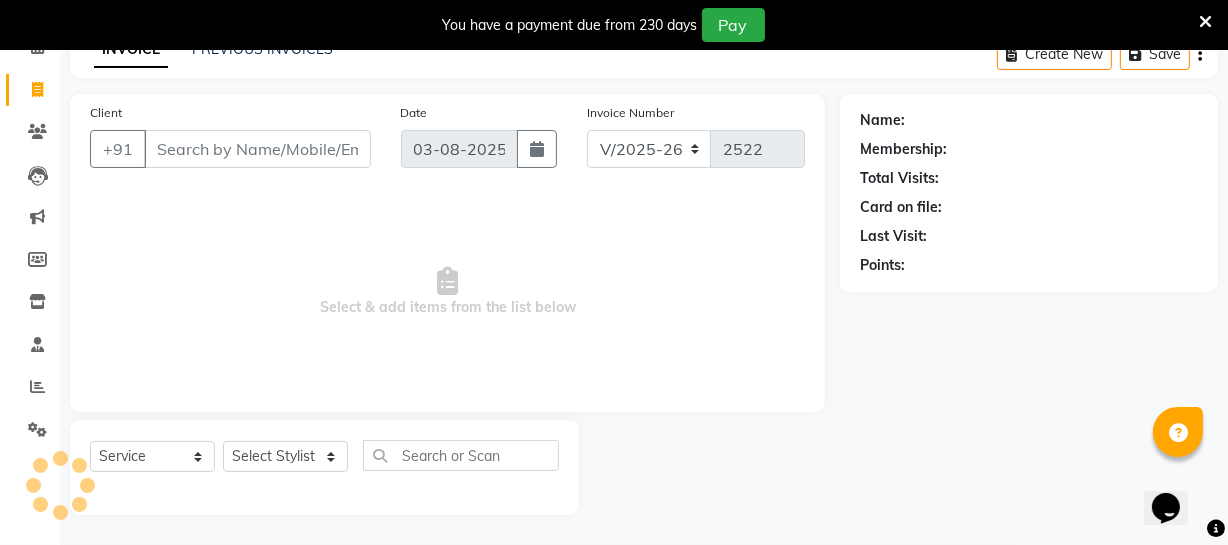 click on "Client" at bounding box center (257, 149) 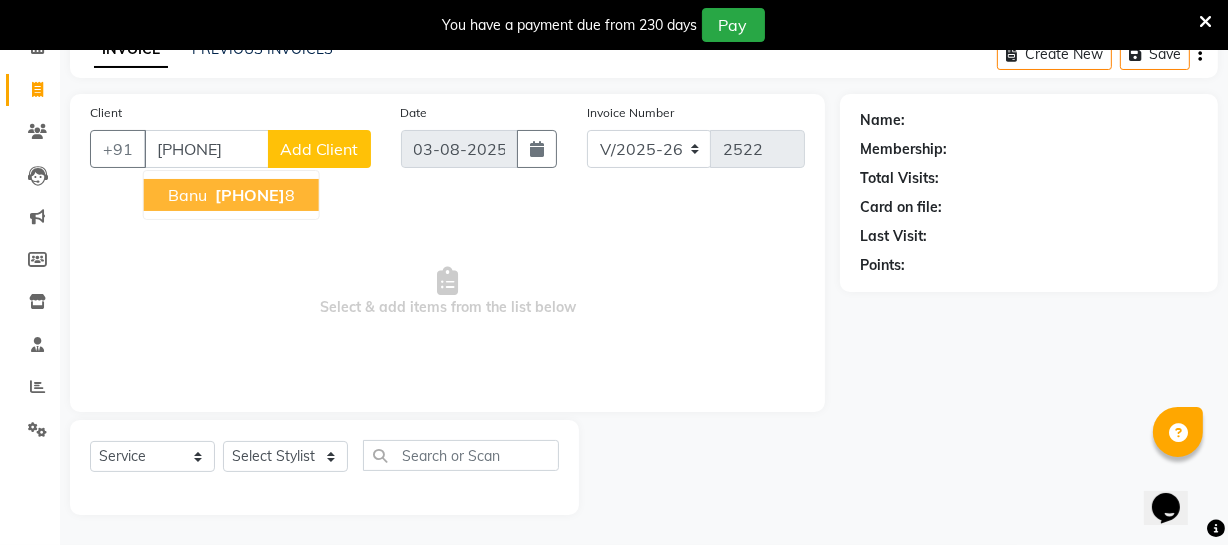 click on "[PHONE]" at bounding box center (250, 195) 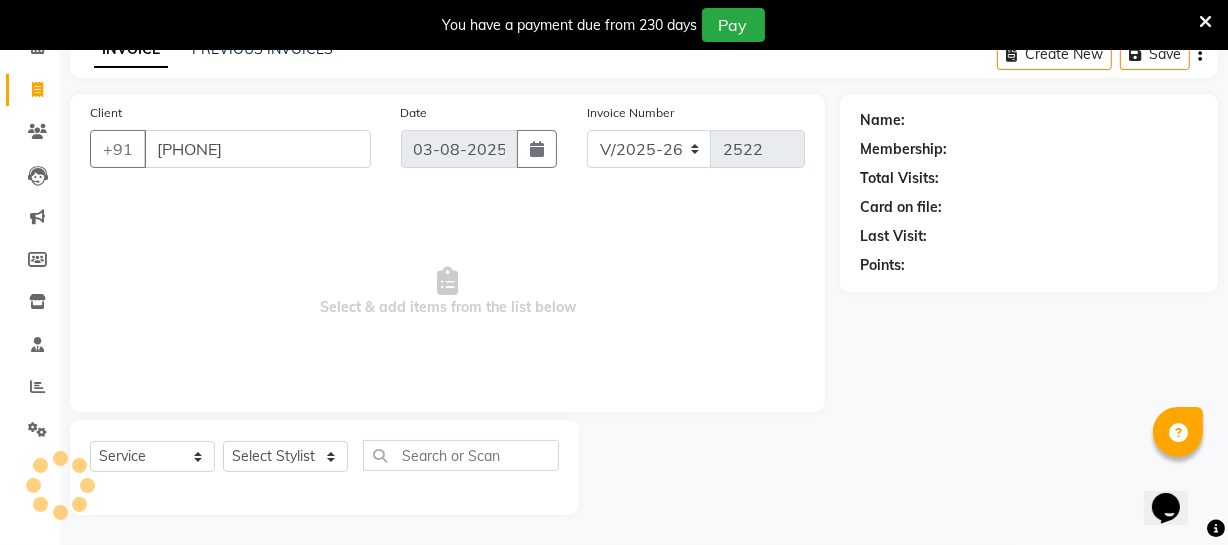 type on "[PHONE]" 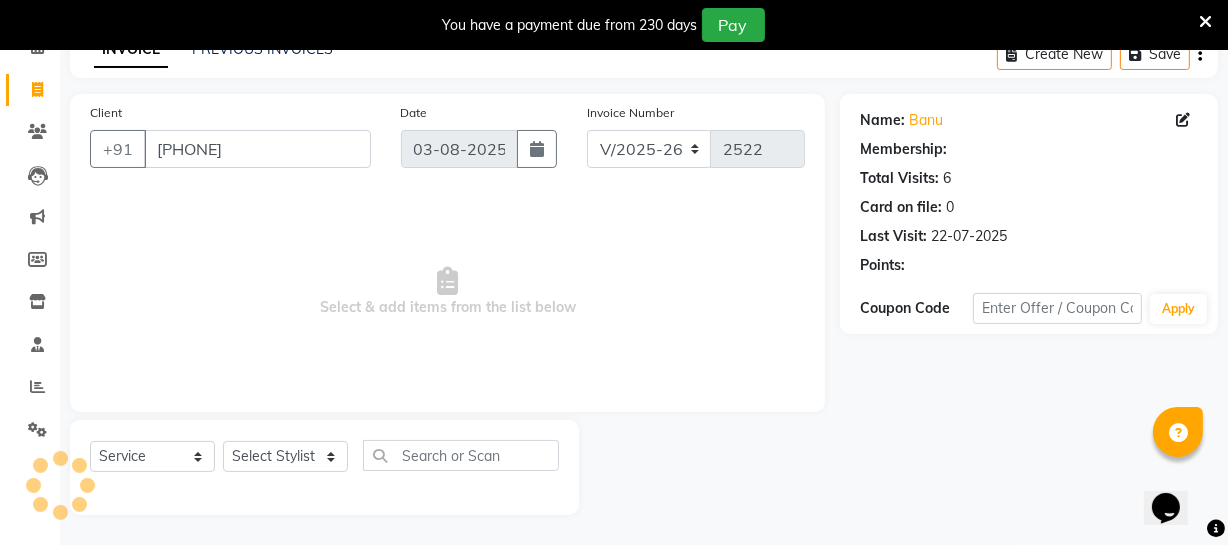 select on "1: Object" 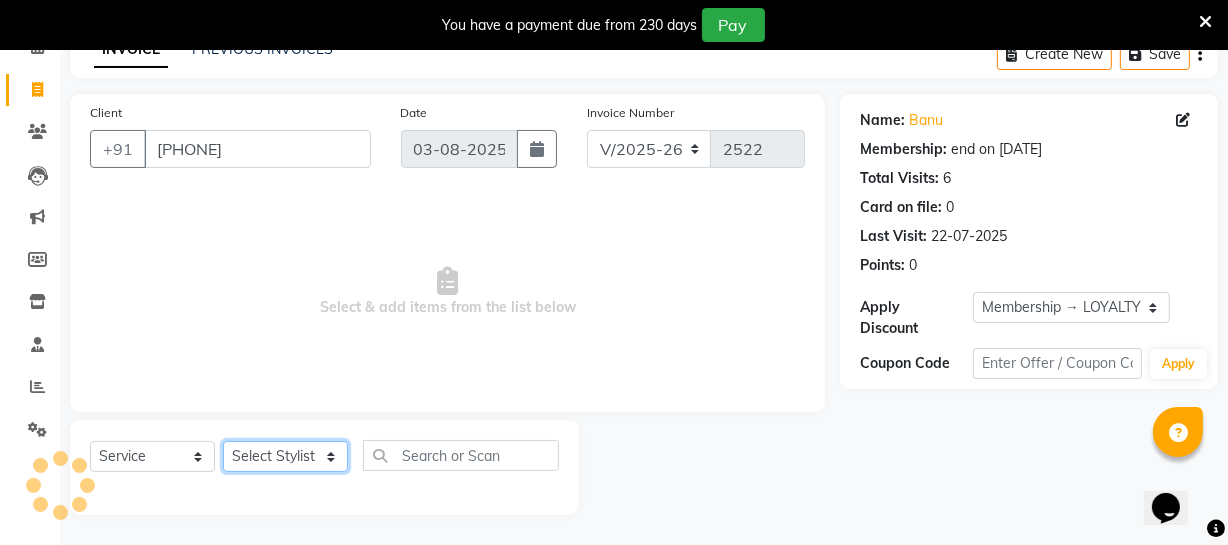 click on "Select Stylist Archana Bhagi Deepika Devi Dilip  Divya Dolly Dr Prakash Faizan Geetha Virtue TC Gopi Madan Aravind Make up Mani Unisex Stylist Manoj Meena Moses Nandhini Raju Unisex Ramya RICITTA Sahil Unisex Santhosh Sathya Shantha kumar Shanthi Surya Thiru Virtue Aesthetic Virtue Ambattur" 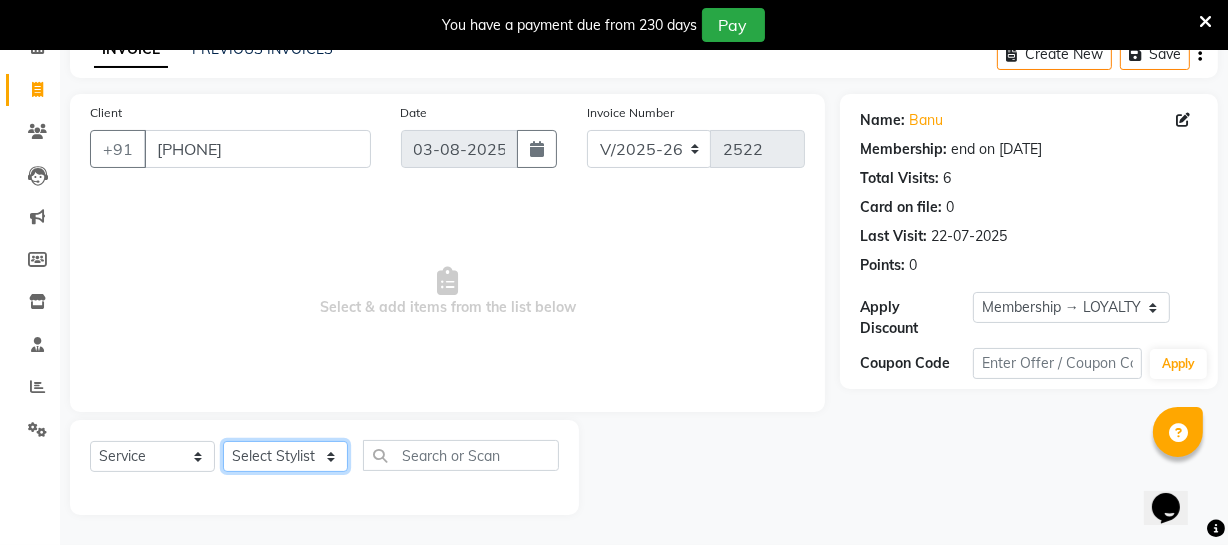 select on "83851" 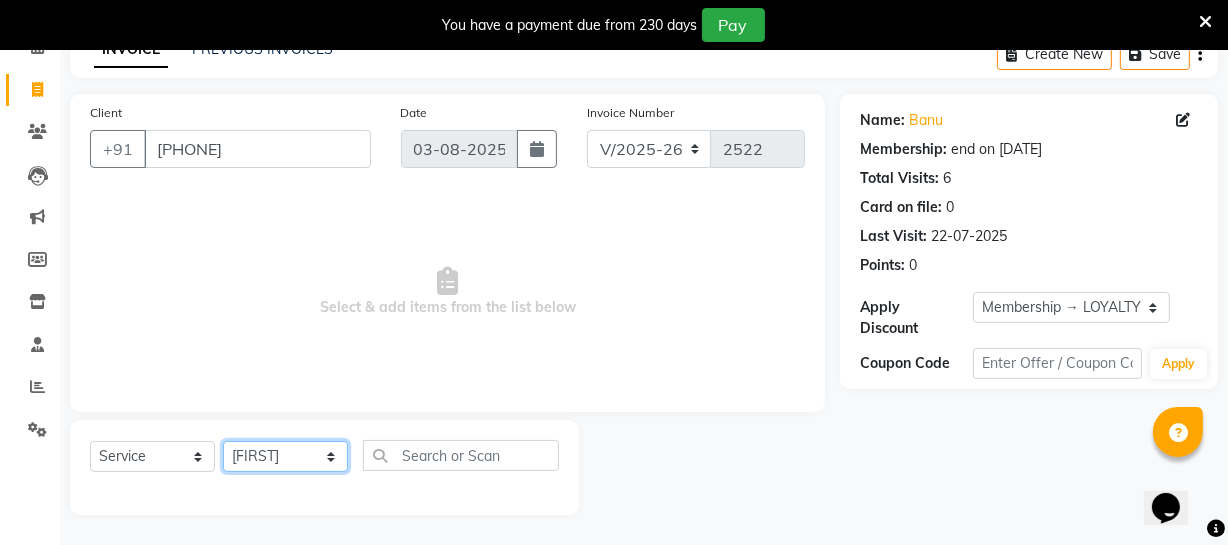 click on "Select Stylist Archana Bhagi Deepika Devi Dilip  Divya Dolly Dr Prakash Faizan Geetha Virtue TC Gopi Madan Aravind Make up Mani Unisex Stylist Manoj Meena Moses Nandhini Raju Unisex Ramya RICITTA Sahil Unisex Santhosh Sathya Shantha kumar Shanthi Surya Thiru Virtue Aesthetic Virtue Ambattur" 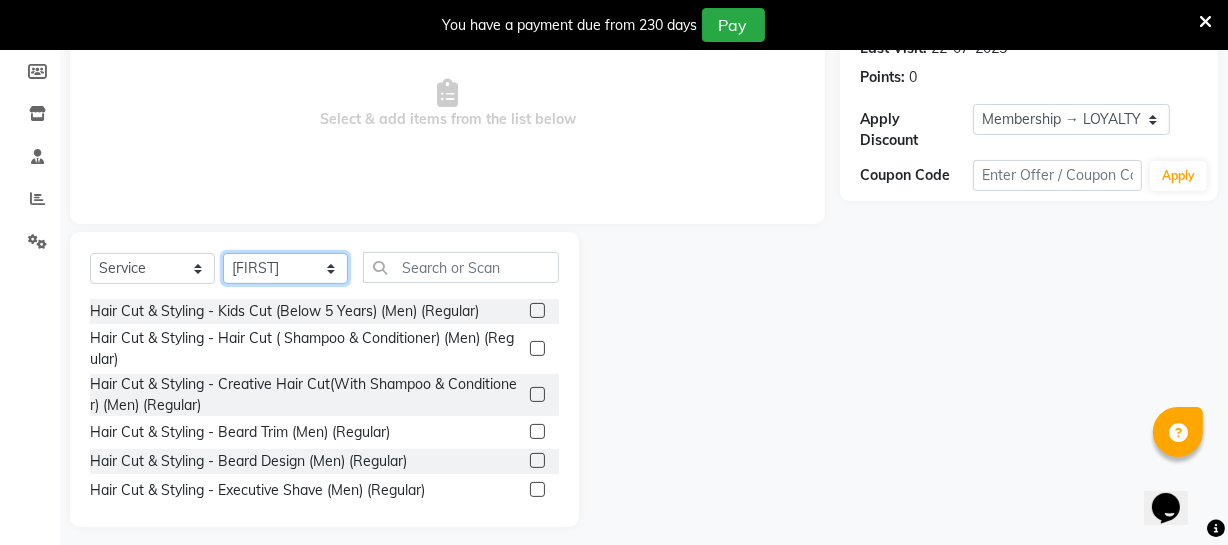 scroll, scrollTop: 307, scrollLeft: 0, axis: vertical 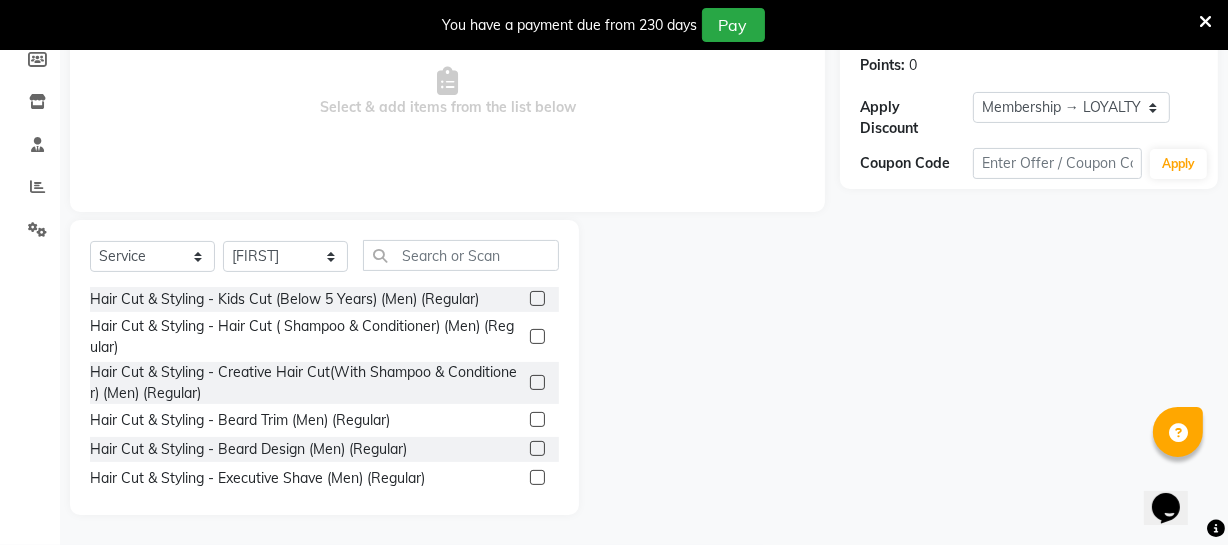 click 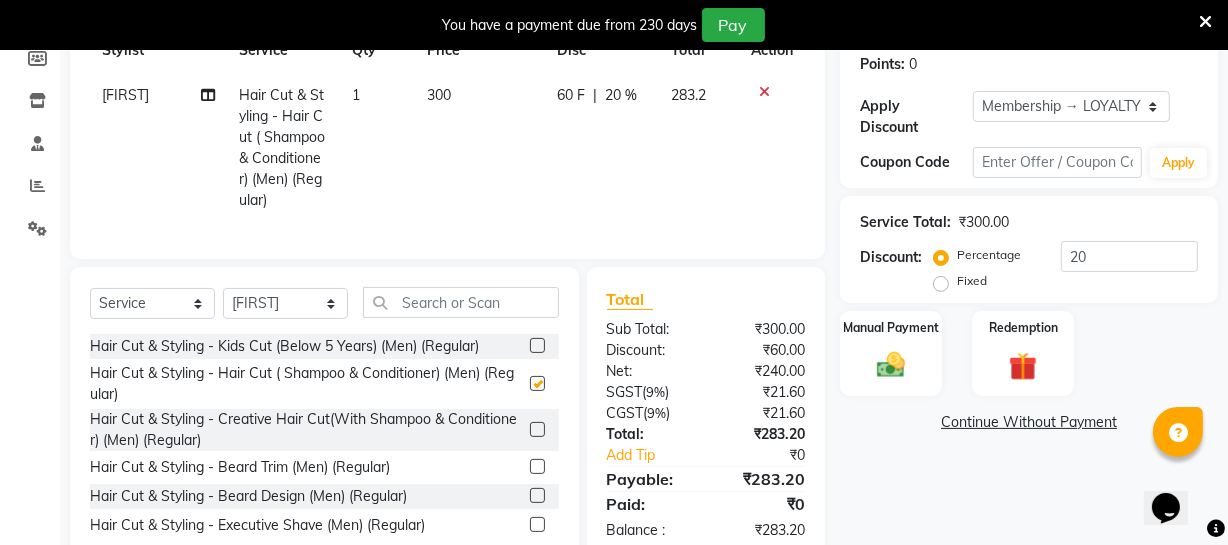 checkbox on "false" 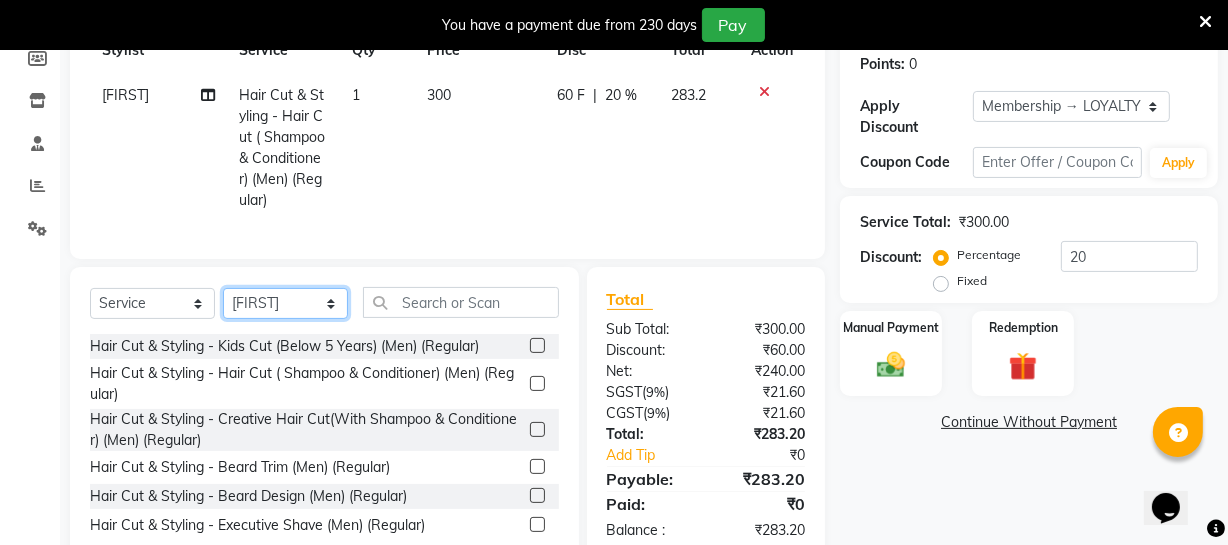 click on "Select Stylist Archana Bhagi Deepika Devi Dilip  Divya Dolly Dr Prakash Faizan Geetha Virtue TC Gopi Madan Aravind Make up Mani Unisex Stylist Manoj Meena Moses Nandhini Raju Unisex Ramya RICITTA Sahil Unisex Santhosh Sathya Shantha kumar Shanthi Surya Thiru Virtue Aesthetic Virtue Ambattur" 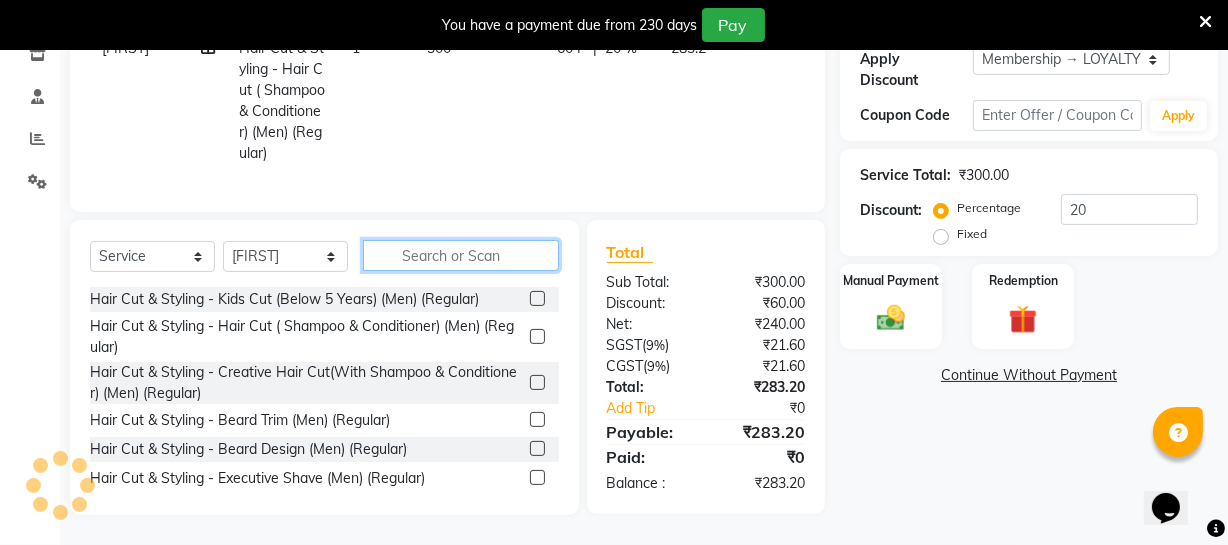 click 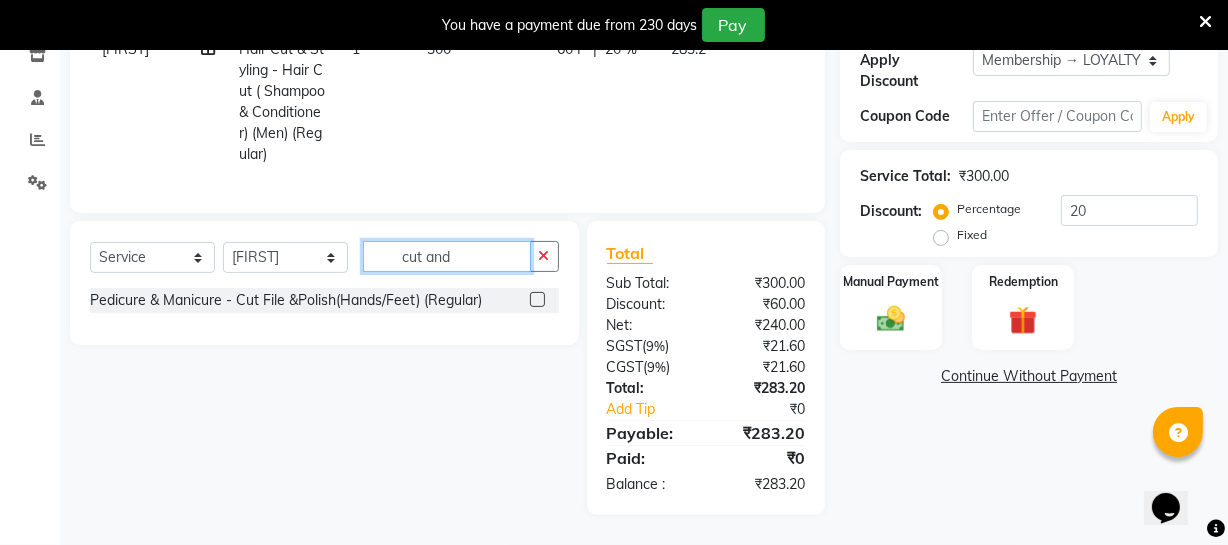 type on "cut and" 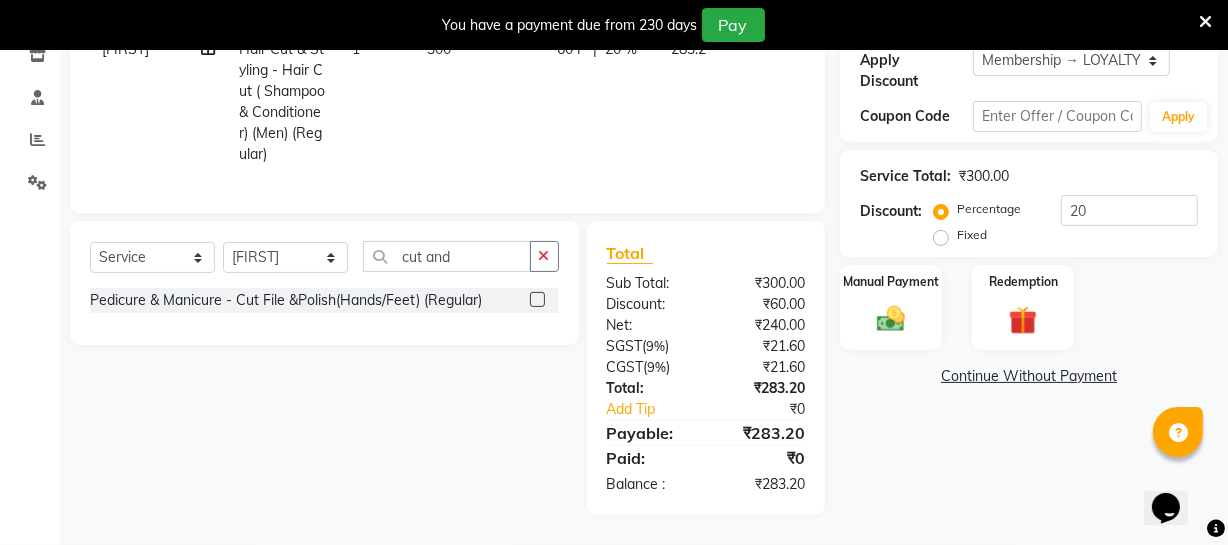 click 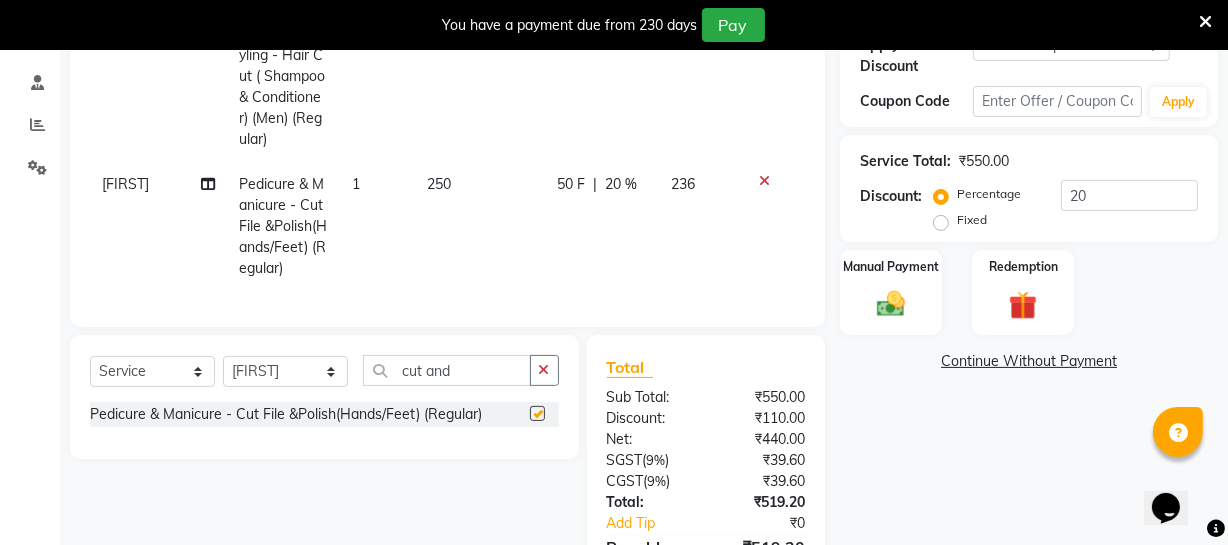 checkbox on "false" 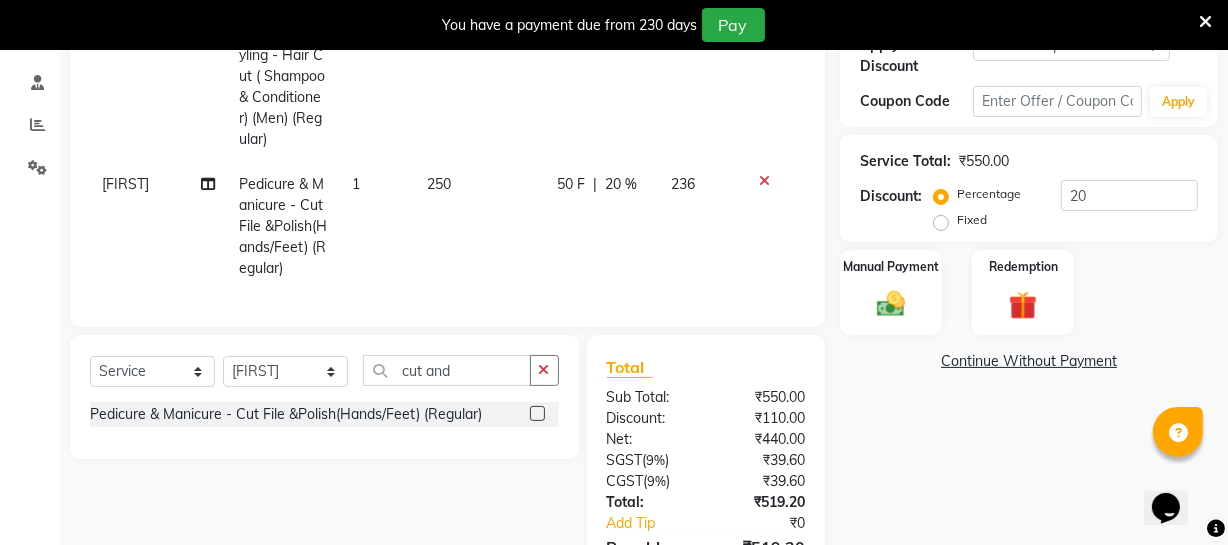 drag, startPoint x: 469, startPoint y: 410, endPoint x: 469, endPoint y: 390, distance: 20 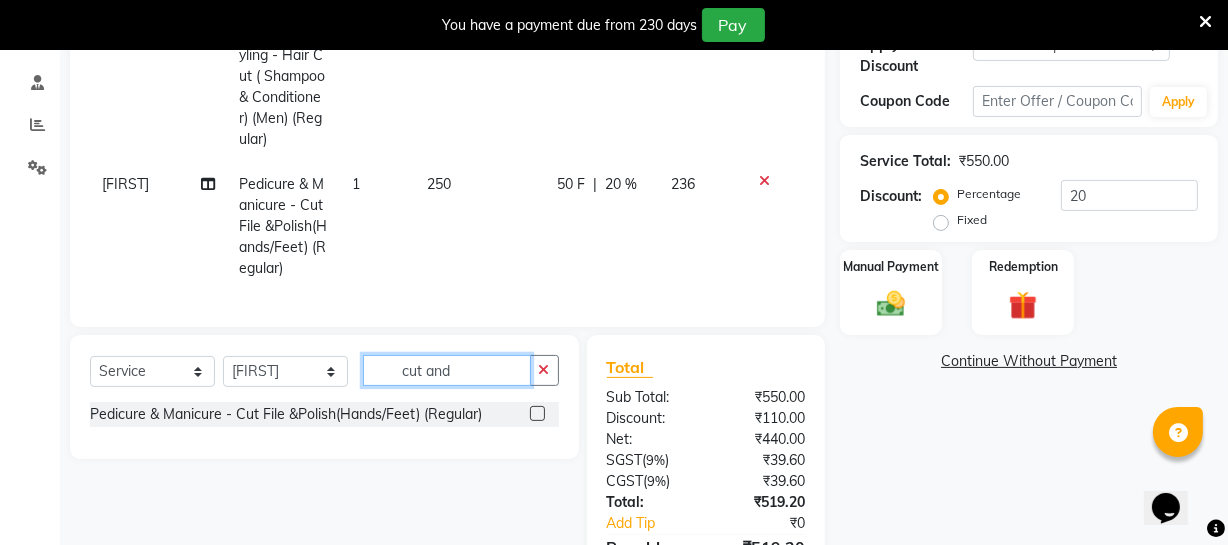 click on "cut and" 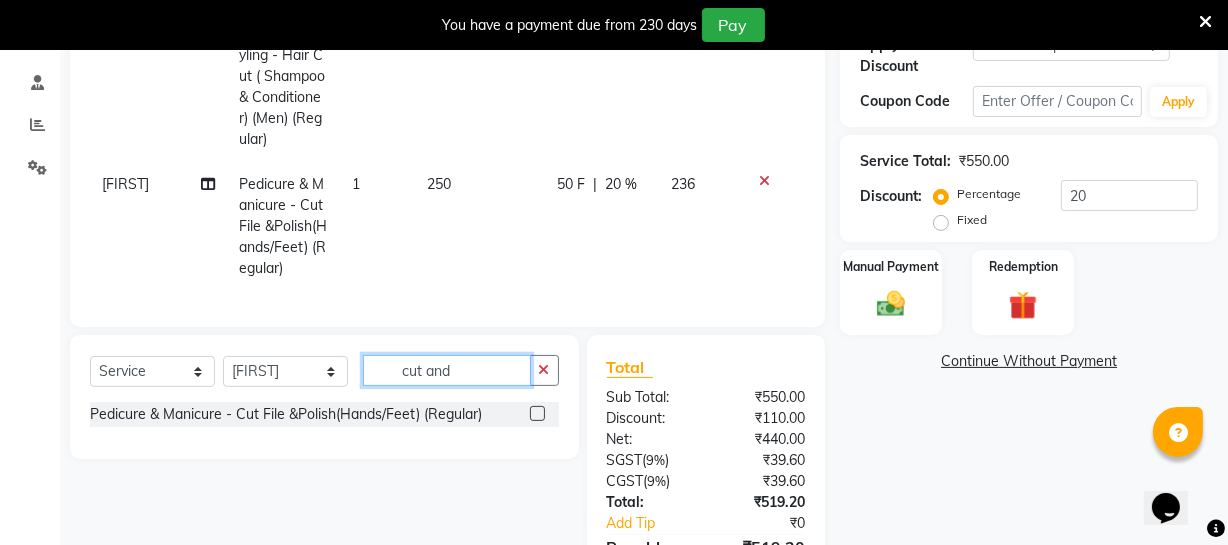 click on "cut and" 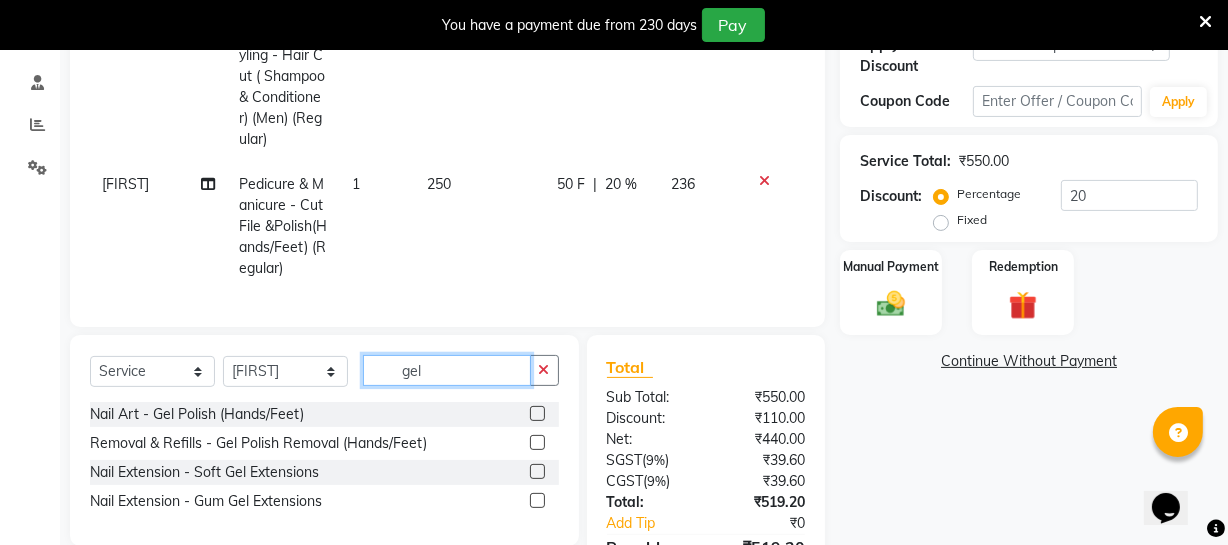 type on "gel" 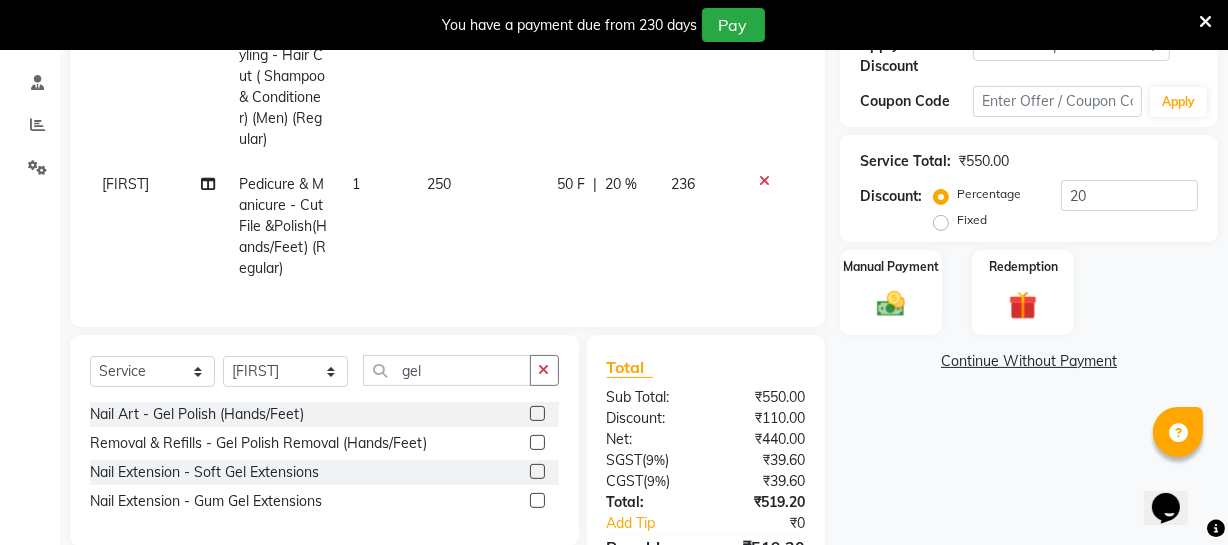 click 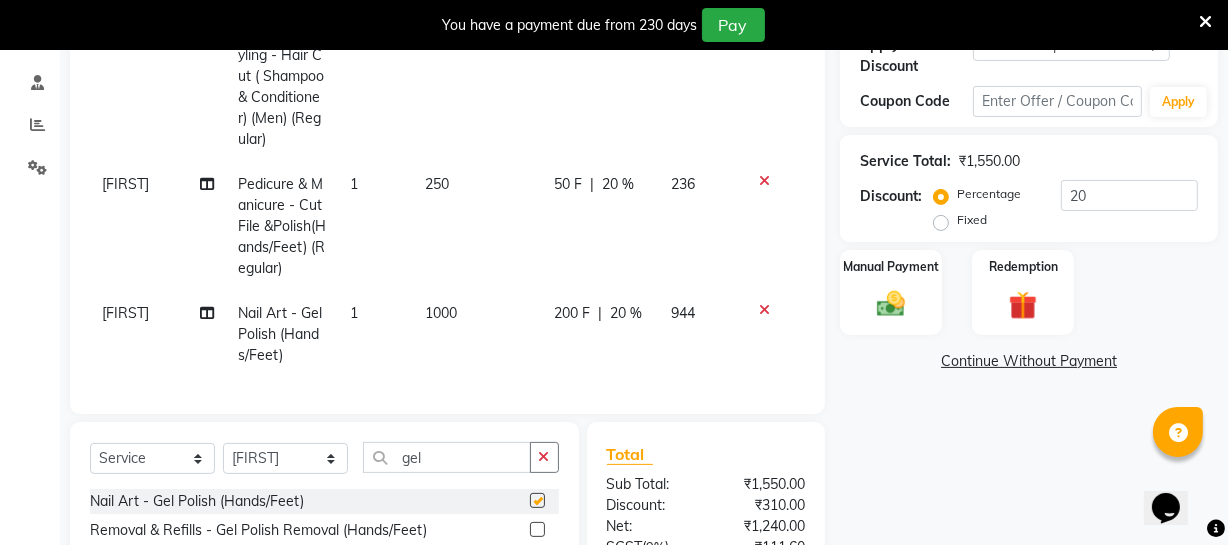 checkbox on "false" 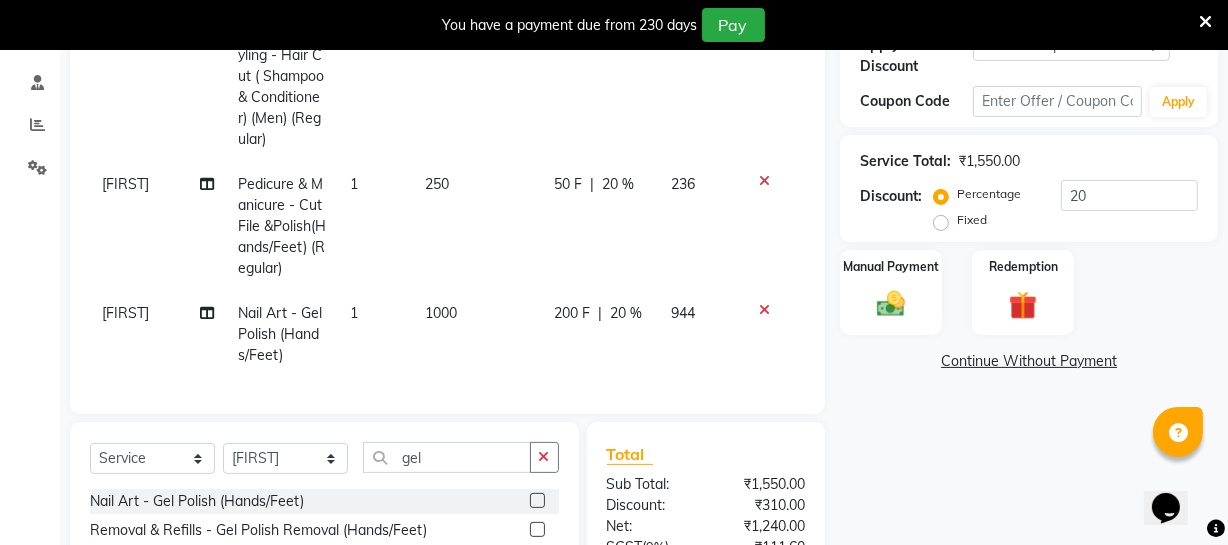 click on "1000" 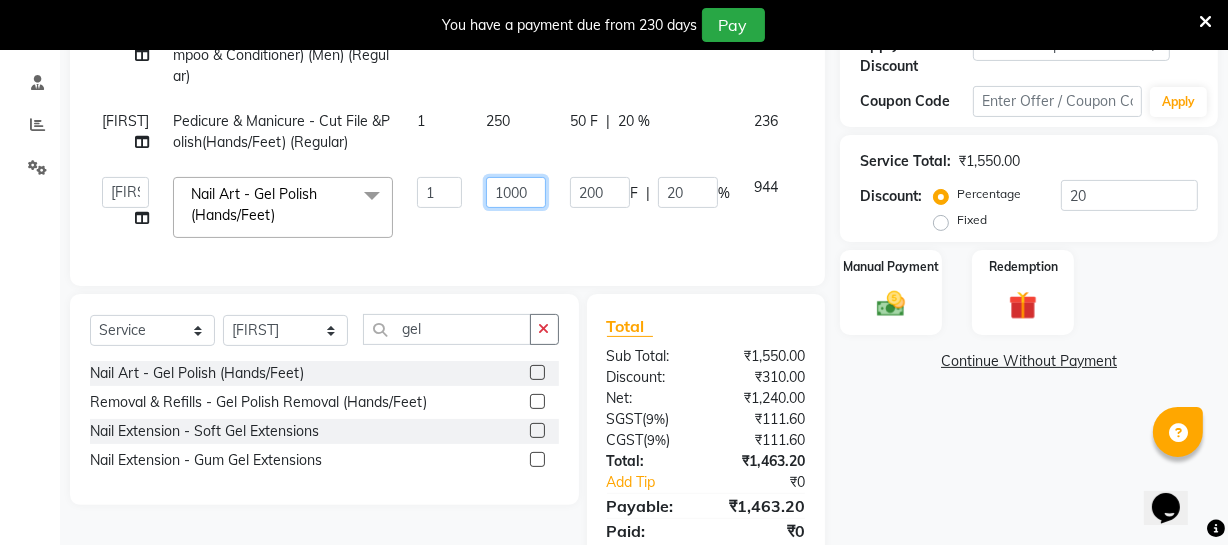 click on "1000" 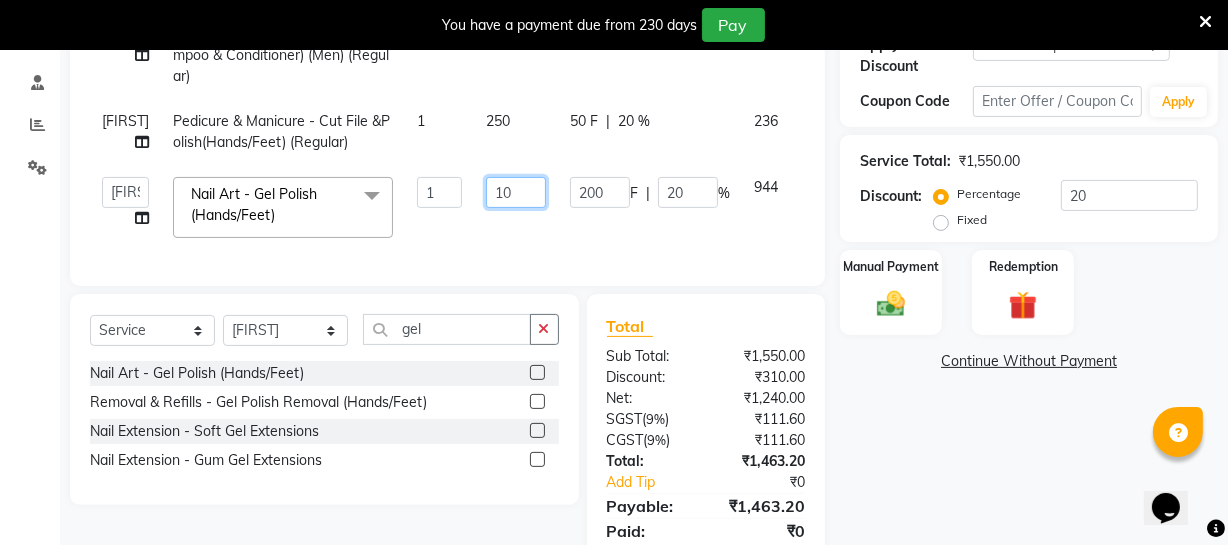type on "1" 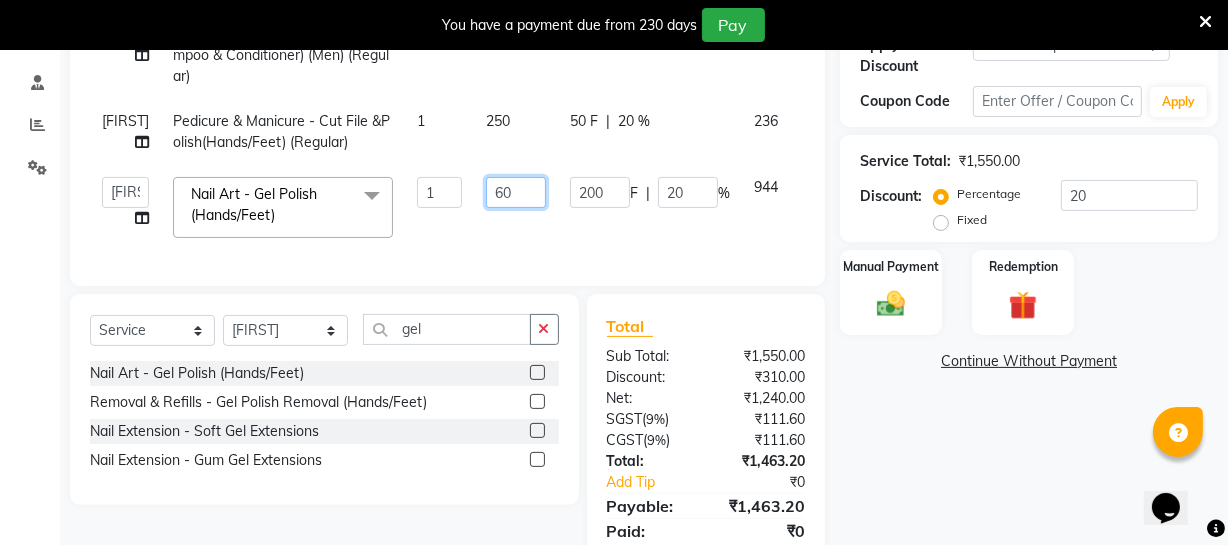 type on "600" 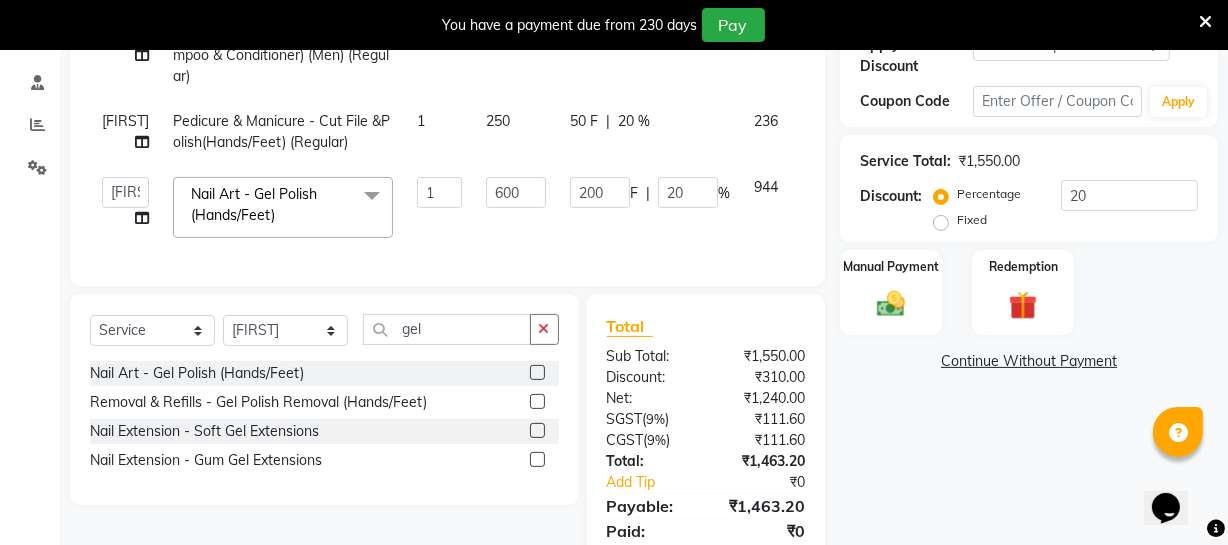 click on "Moses Hair Cut & Styling - Hair Cut ( Shampoo & Conditioner) (Men) (Regular) 1 300 60 F | 20 % 283.2 Bhagi Pedicure & Manicure - Cut File &Polish(Hands/Feet)  (Regular) 1 250 50 F | 20 % 236  Archana   Bhagi   Deepika   Devi   Dilip    Divya   Dolly   Dr Prakash   Faizan   Geetha Virtue TC   Gopi   Madan Aravind   Make up   Mani Unisex Stylist   Manoj   Meena   Moses   Nandhini   Raju Unisex   Ramya   RICITTA   Sahil Unisex   Santhosh   Sathya   Shantha kumar   Shanthi   Surya   Thiru   Virtue Aesthetic   Virtue Ambattur  Nail Art - Gel Polish (Hands/Feet)  x Hair Cut & Styling - Kids Cut (Below 5 Years) (Men) (Regular) Hair Cut & Styling - Hair Cut ( Shampoo & Conditioner) (Men) (Regular) Hair Cut & Styling - Creative Hair Cut(With Shampoo & Conditioner) (Men) (Regular) Hair Cut & Styling - Beard Trim (Men) (Regular) Hair Cut & Styling - Beard Design (Men) (Regular) Hair Cut & Styling - Executive Shave (Men) (Regular) Hair Cut & Styling - Hair Wash & Conditioner (Schwarzkopf) (Men) (Regular) Hydra Facial 1" 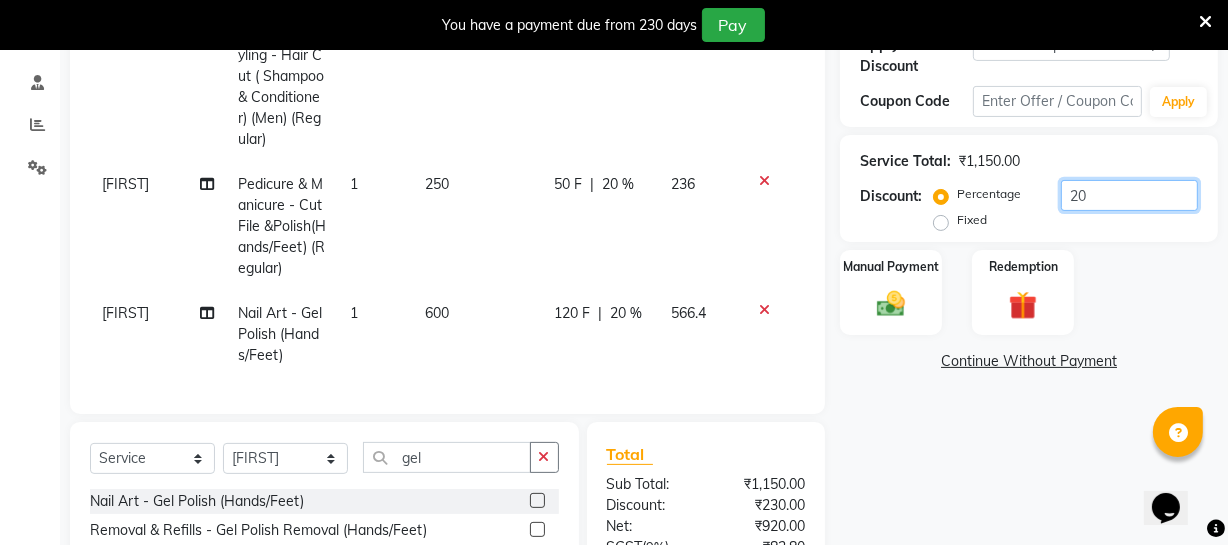 click on "20" 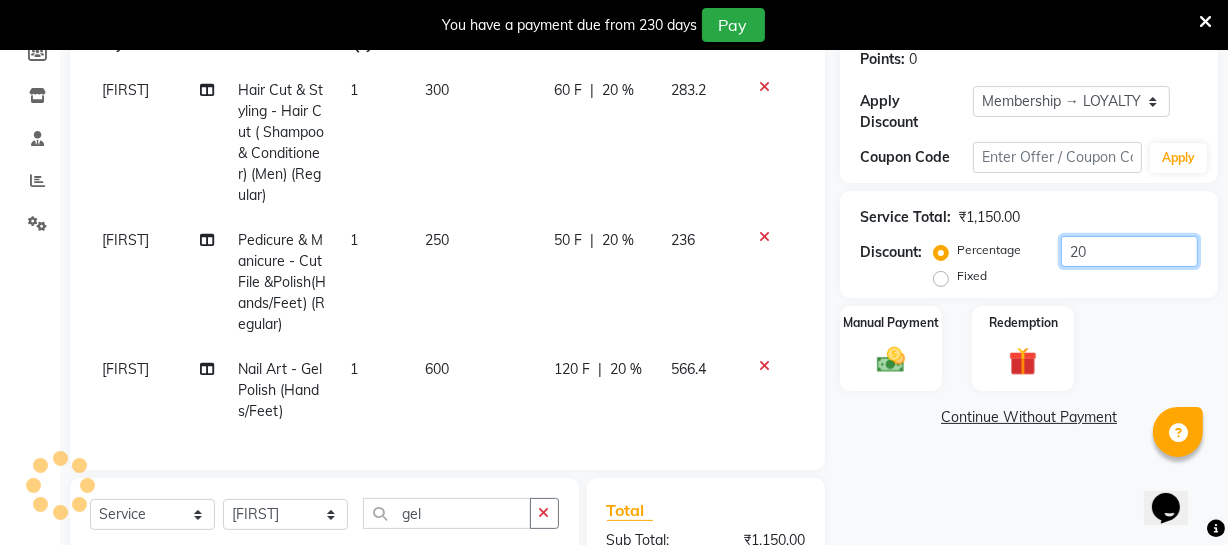 scroll, scrollTop: 459, scrollLeft: 0, axis: vertical 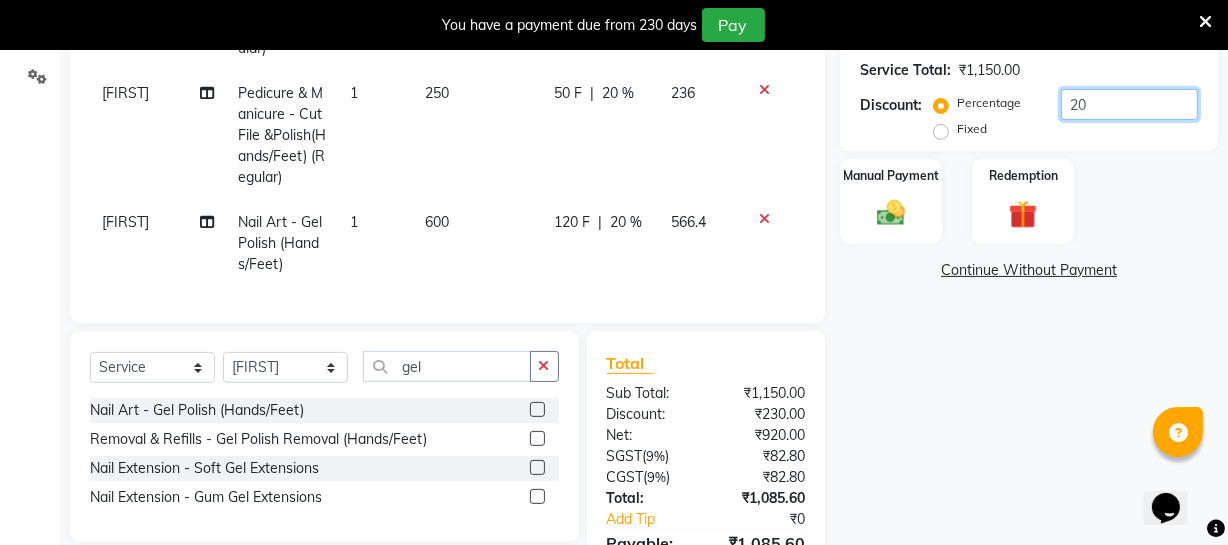 click on "20" 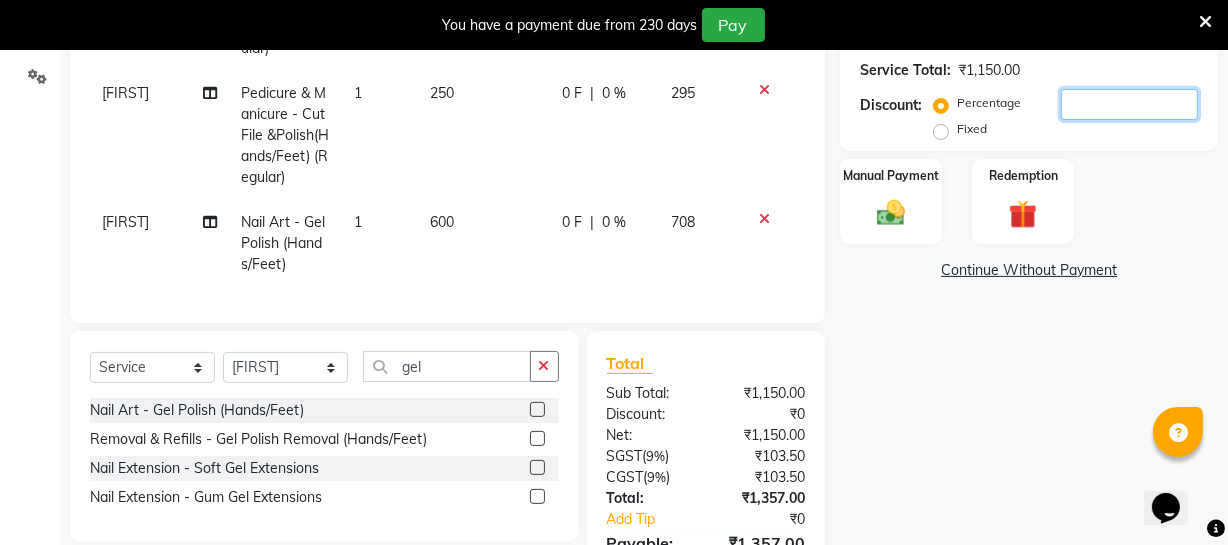 scroll, scrollTop: 583, scrollLeft: 0, axis: vertical 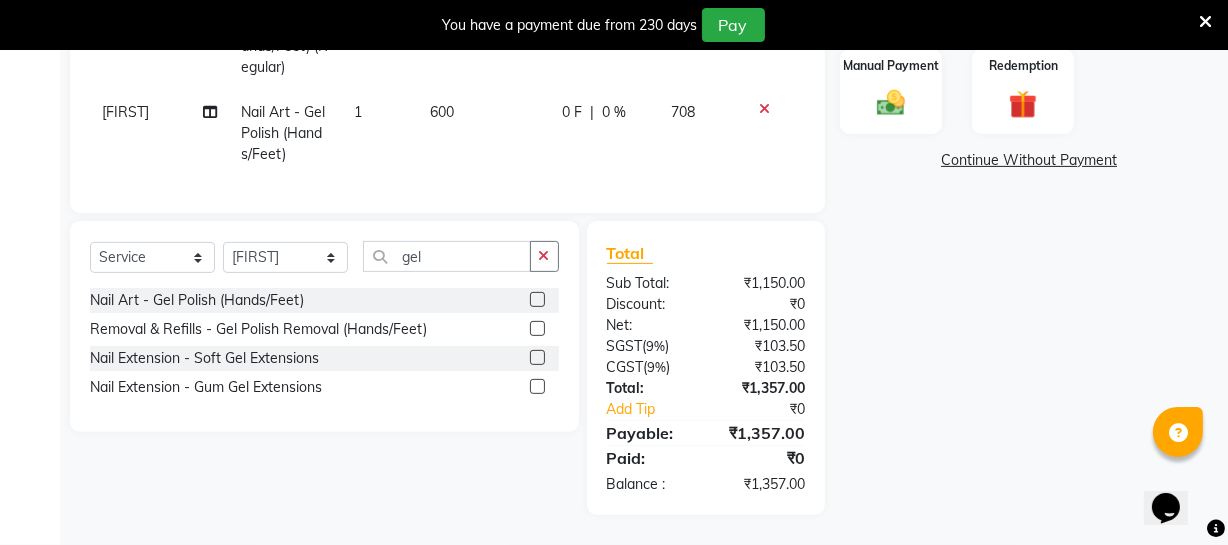 type 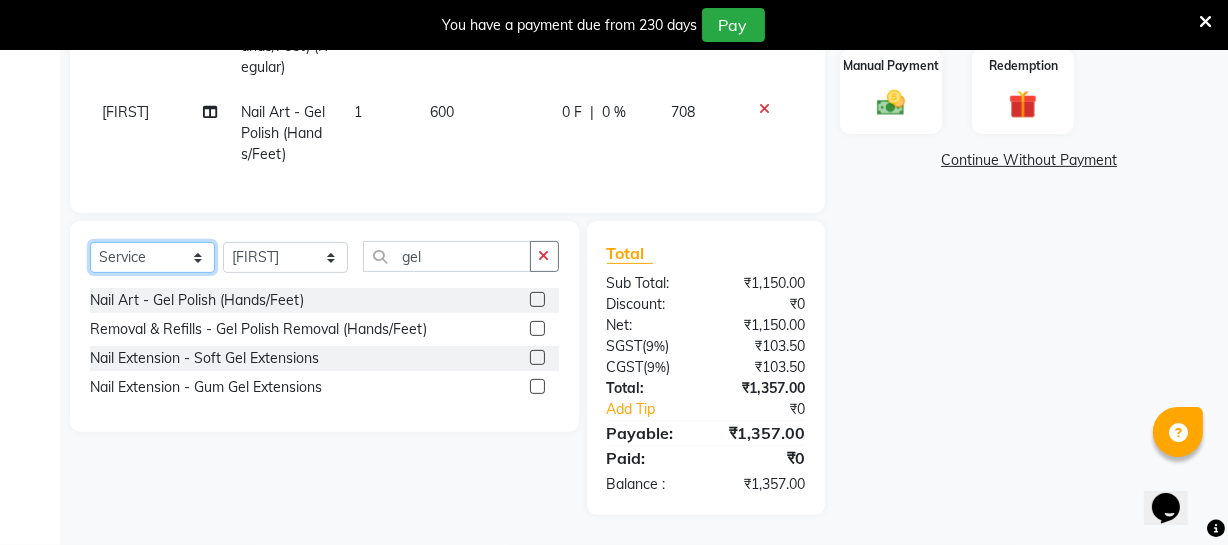 click on "Select  Service  Product  Membership  Package Voucher Prepaid Gift Card" 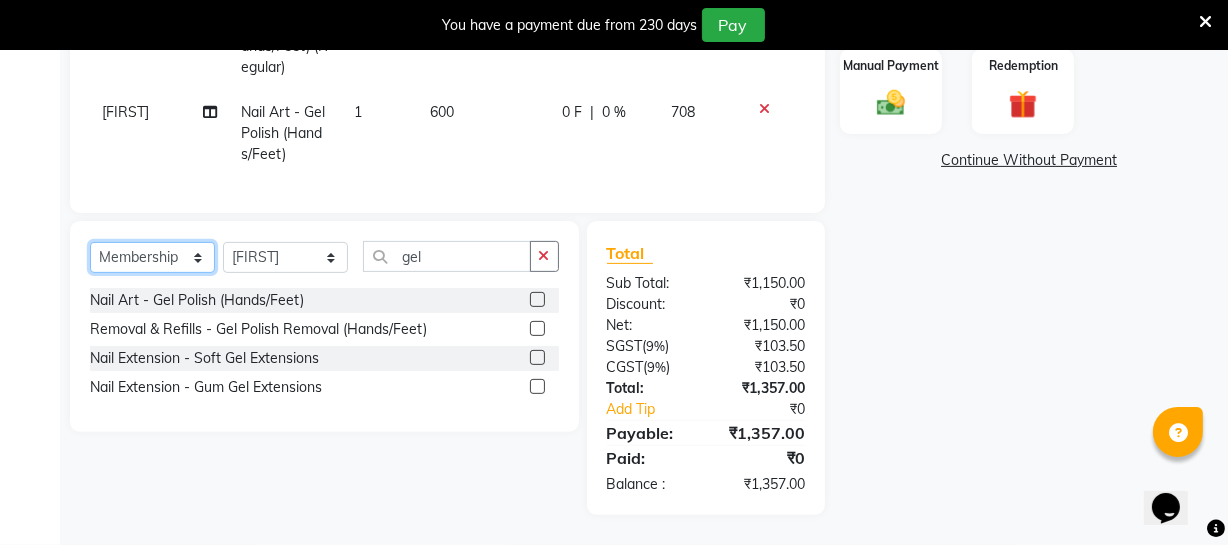 click on "Select  Service  Product  Membership  Package Voucher Prepaid Gift Card" 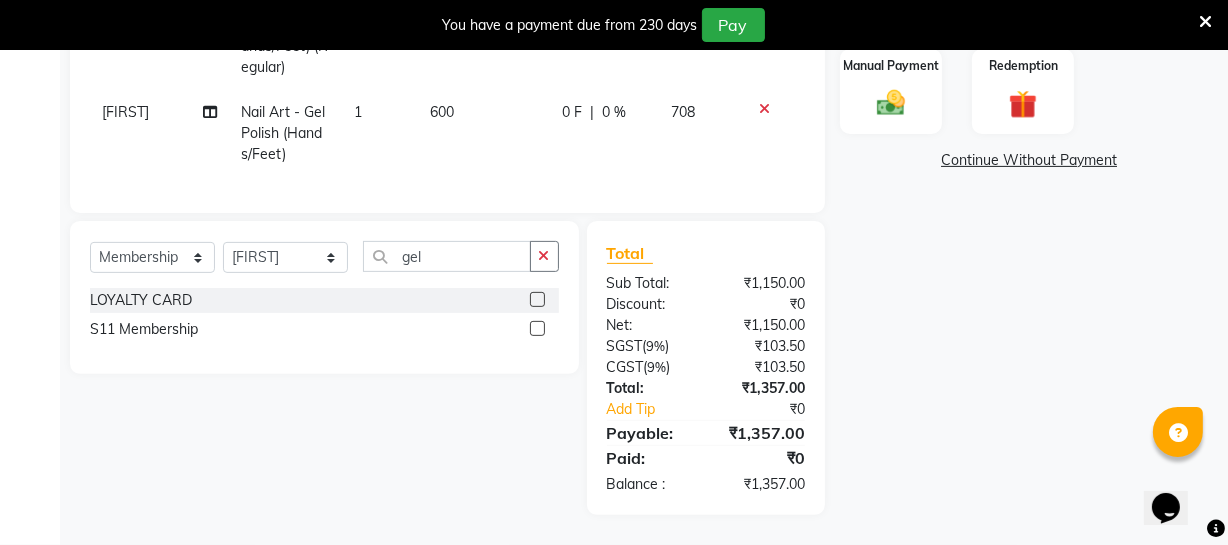 click 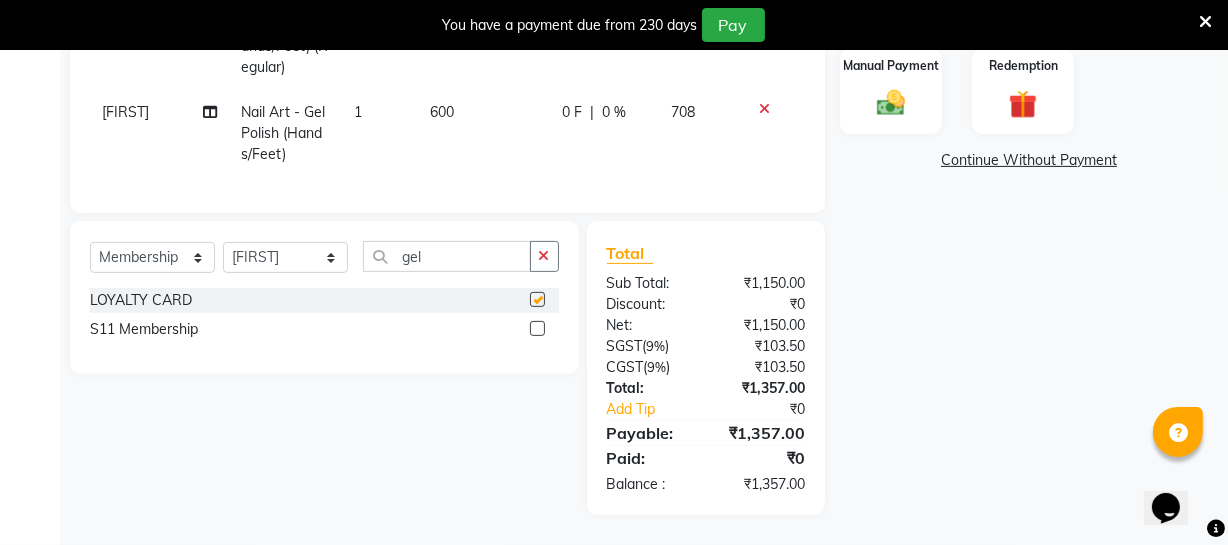 select on "select" 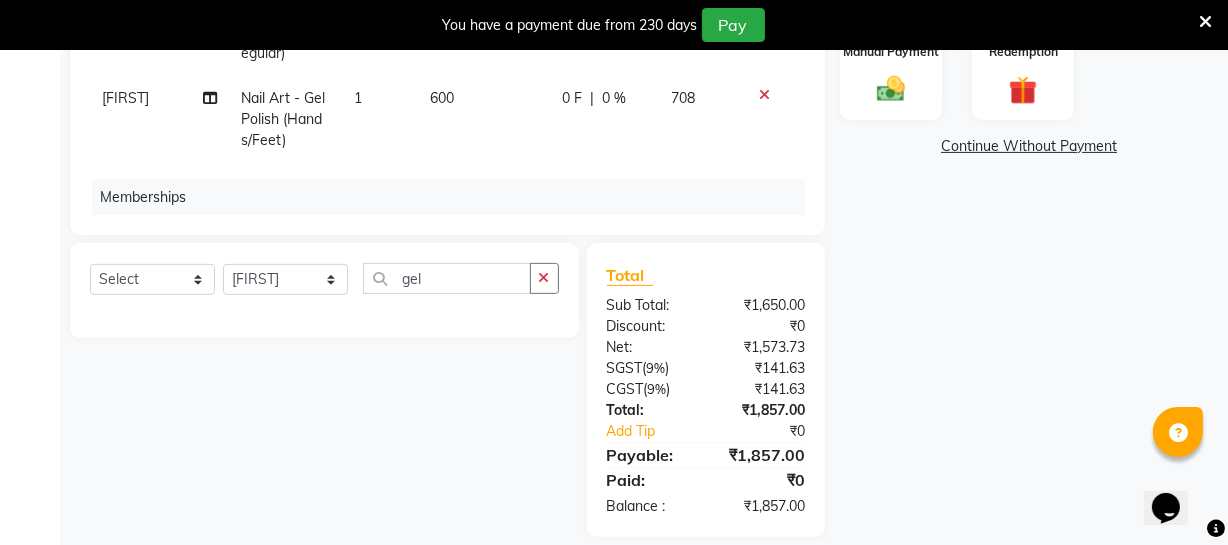 scroll, scrollTop: 120, scrollLeft: 0, axis: vertical 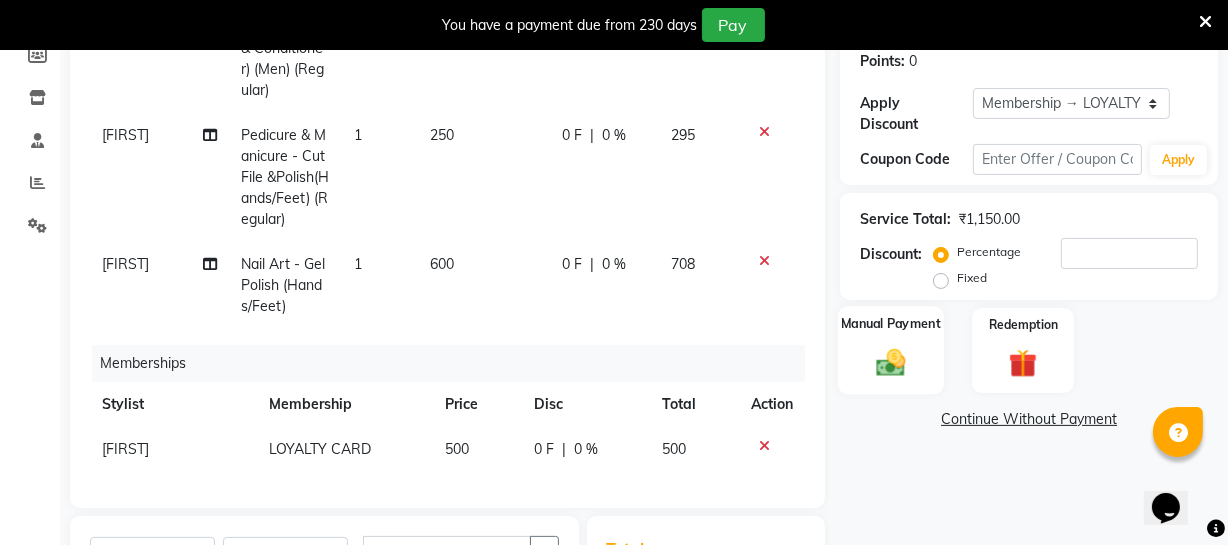 click 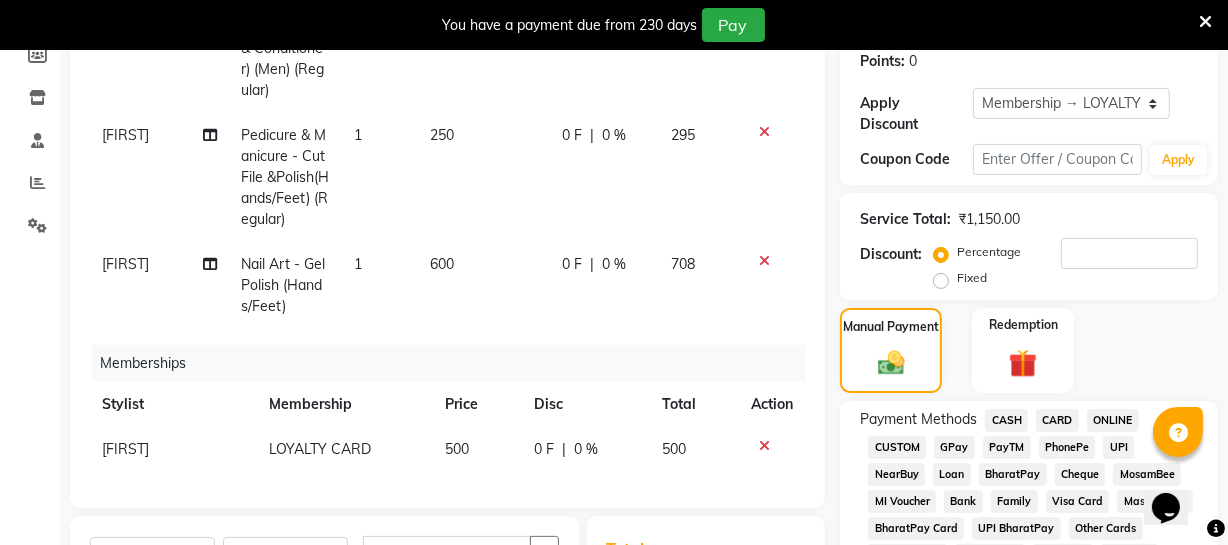 click on "ONLINE" 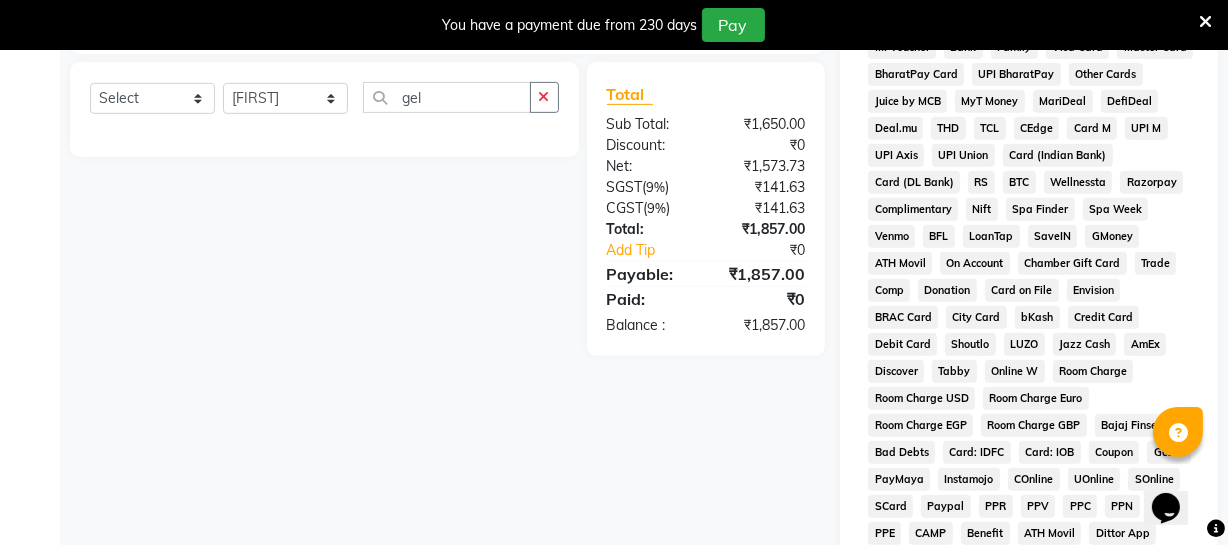 scroll, scrollTop: 1088, scrollLeft: 0, axis: vertical 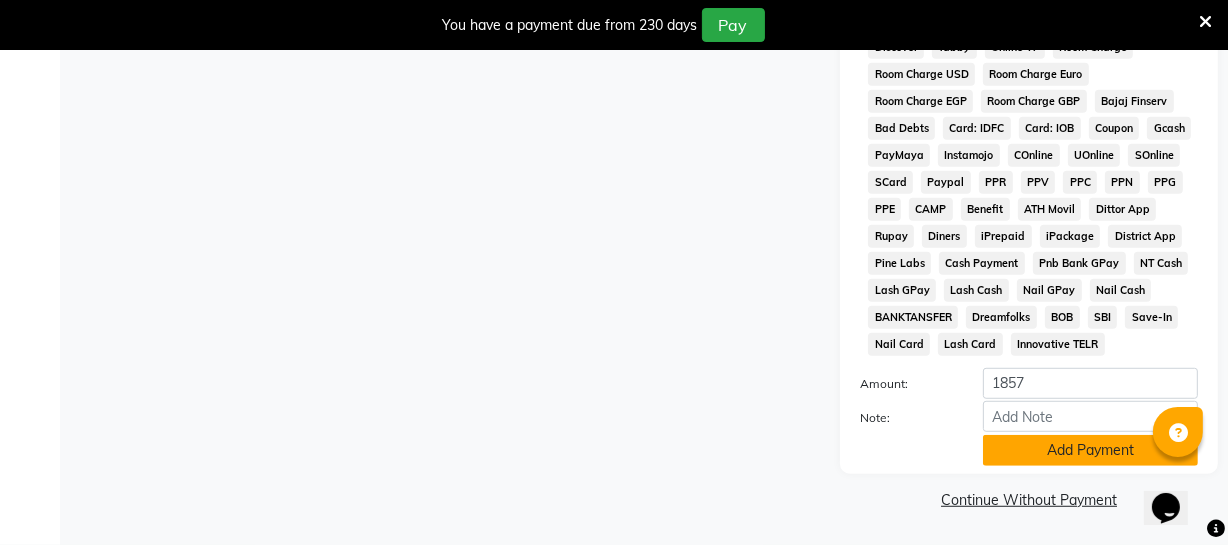 click on "Add Payment" 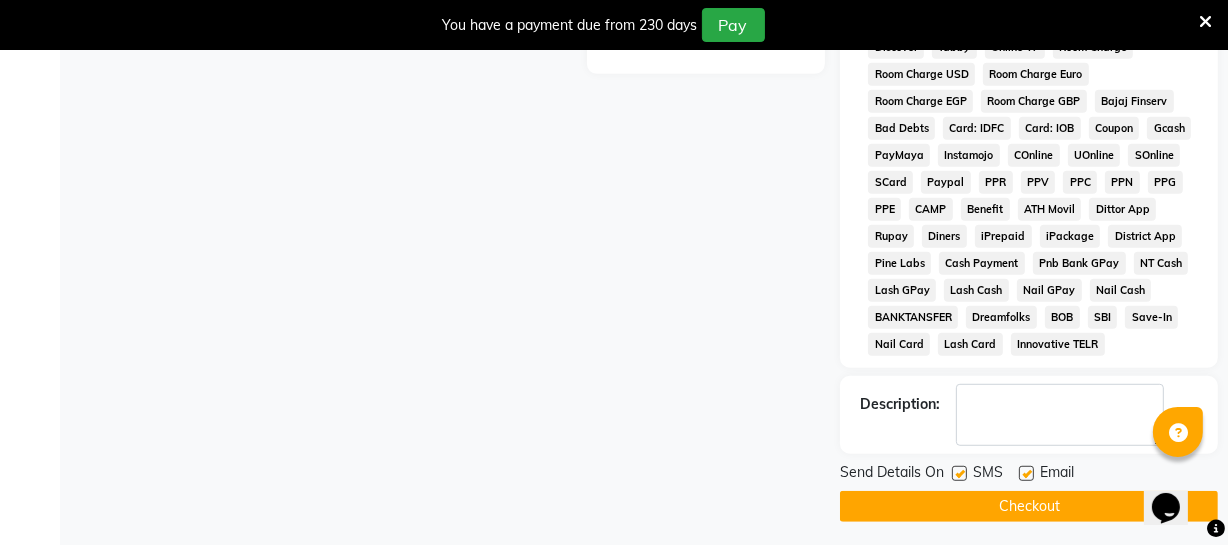 click on "Checkout" 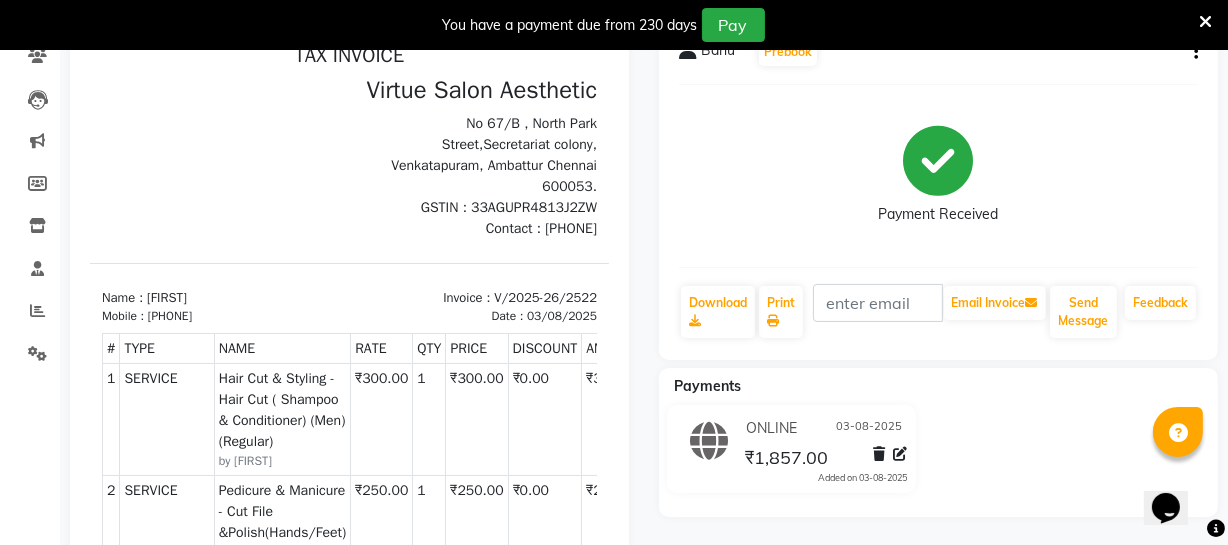 scroll, scrollTop: 0, scrollLeft: 0, axis: both 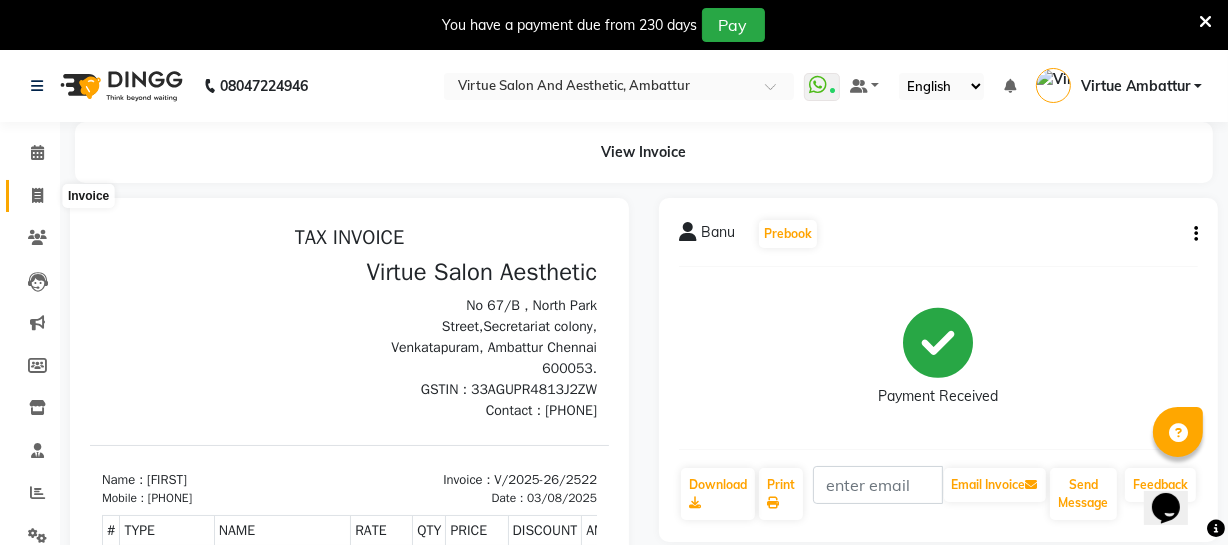 click 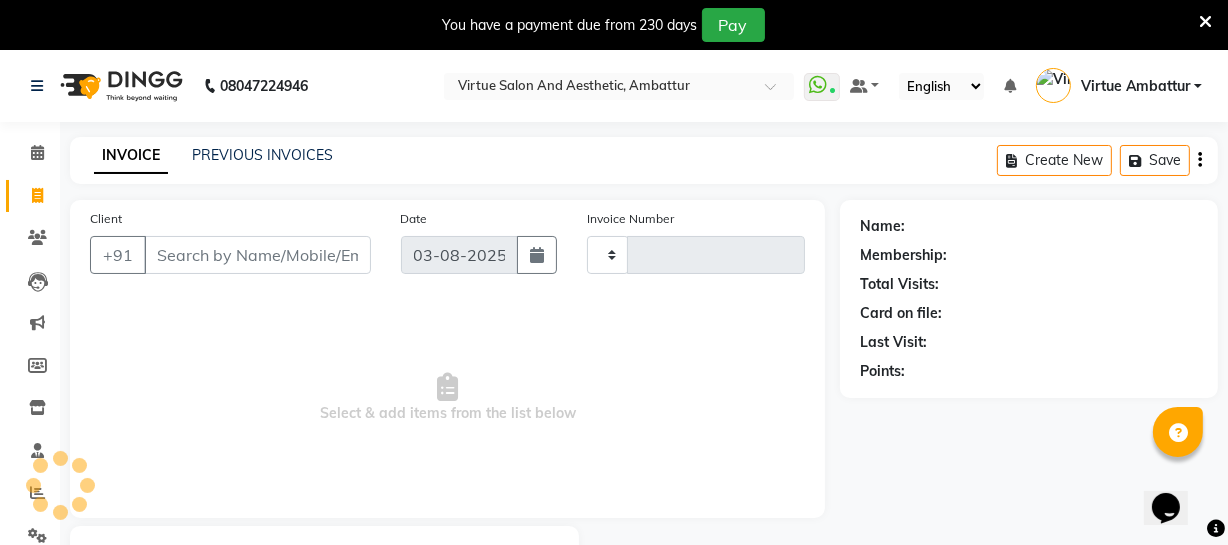 scroll, scrollTop: 107, scrollLeft: 0, axis: vertical 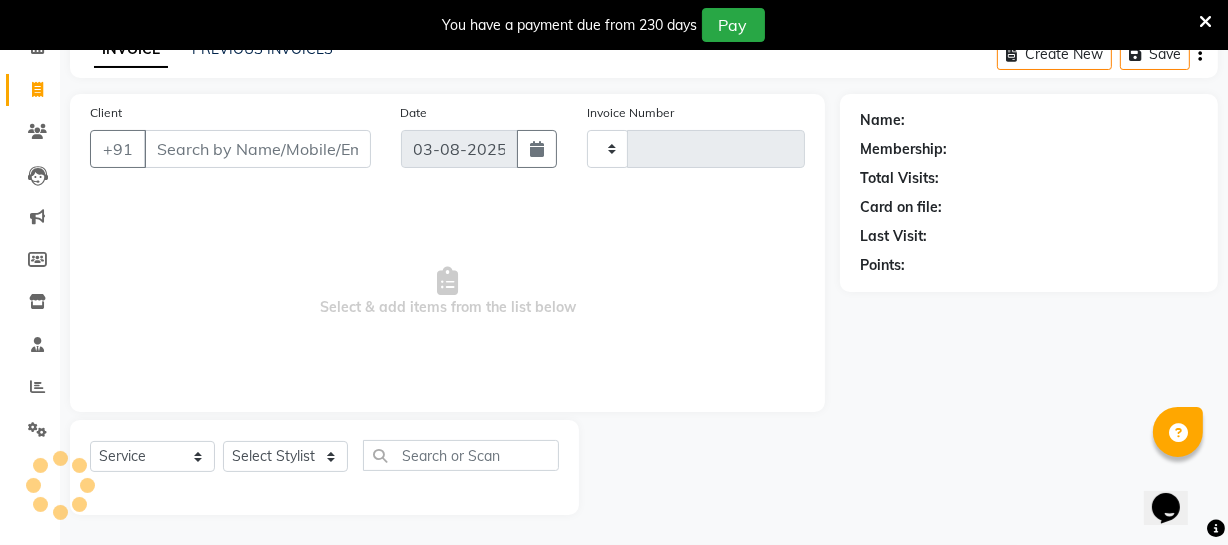 type on "2523" 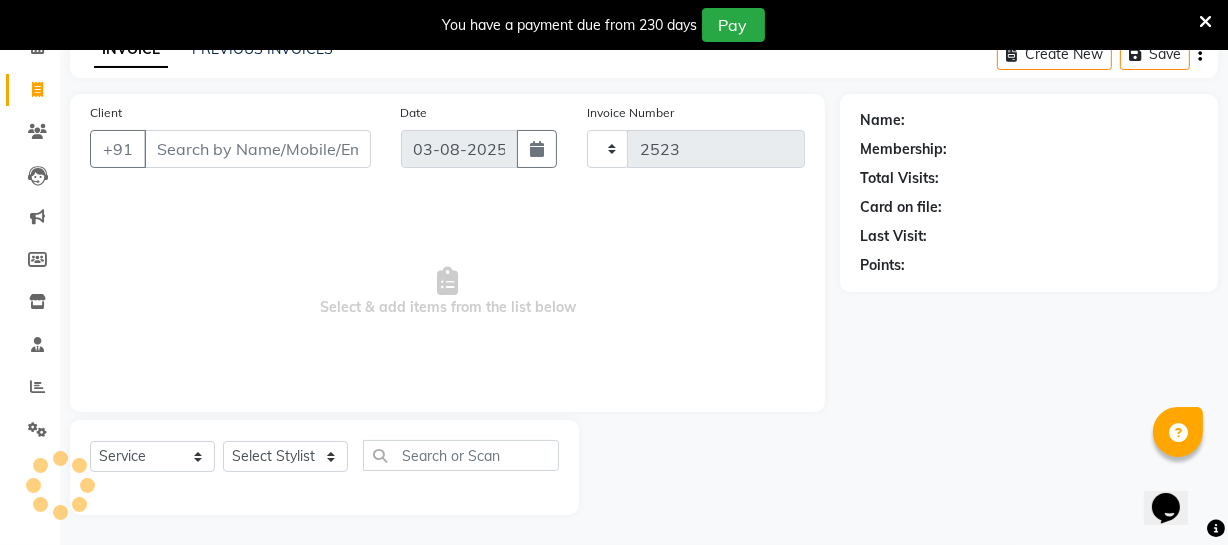 select on "5237" 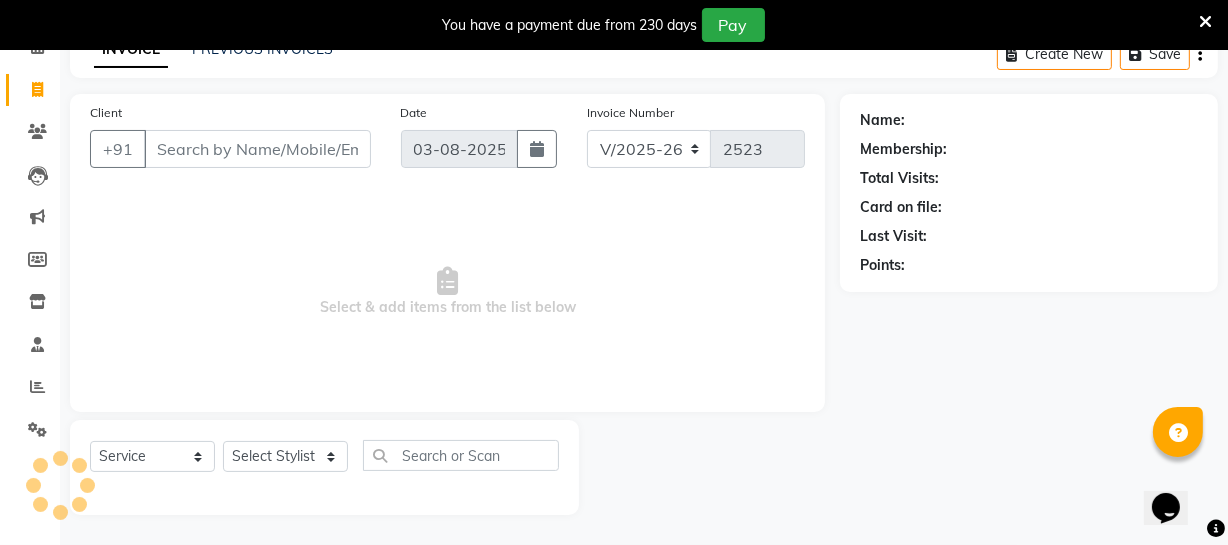 click on "Client" at bounding box center [257, 149] 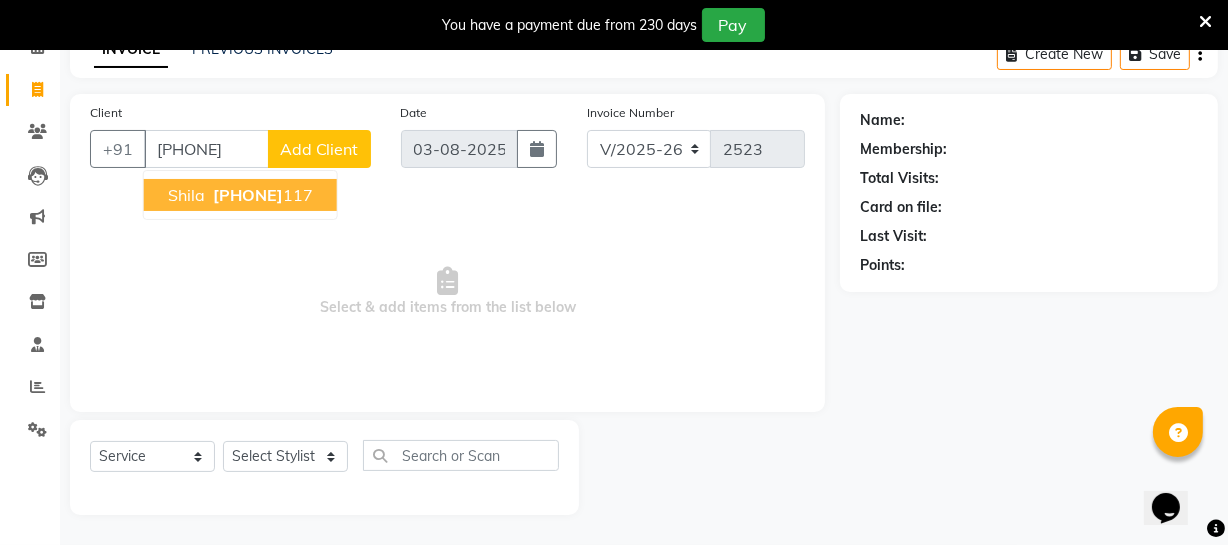 click on "[PHONE]" at bounding box center [248, 195] 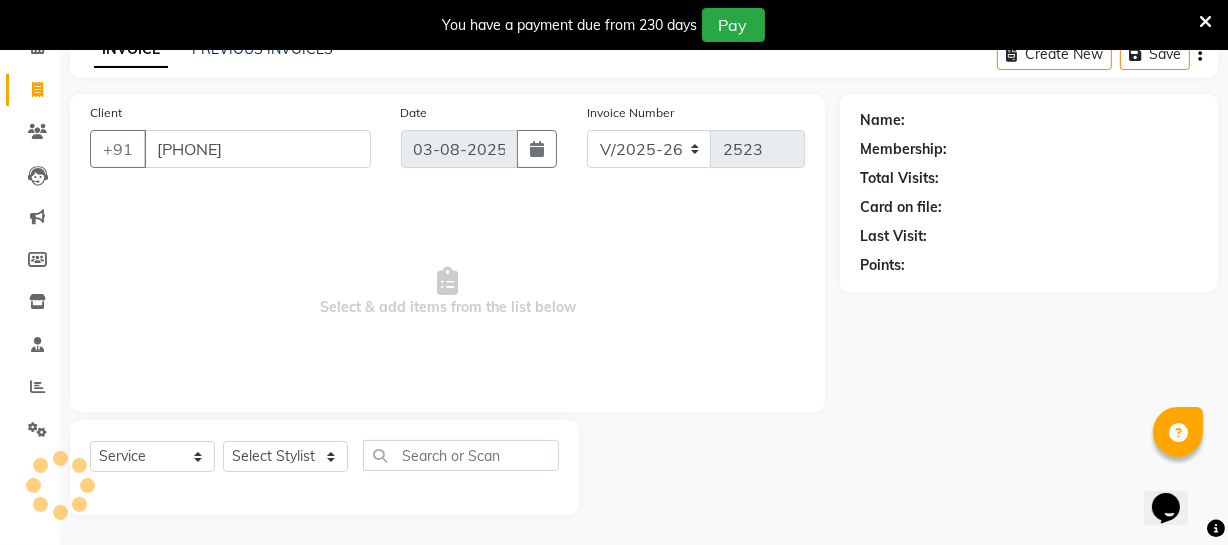 type on "[PHONE]" 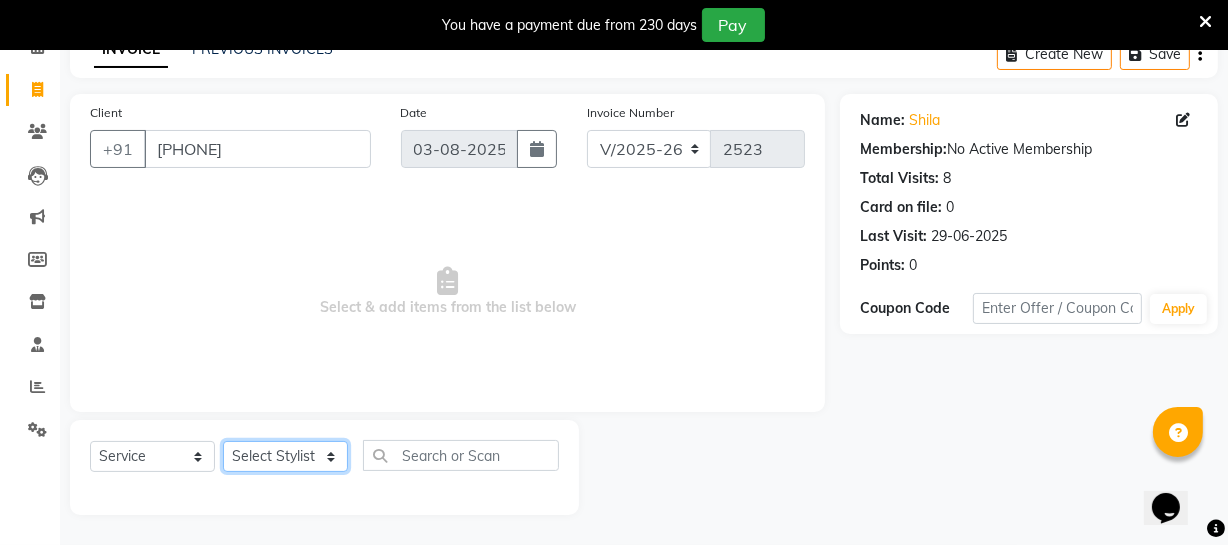 click on "Select Stylist Archana Bhagi Deepika Devi Dilip  Divya Dolly Dr Prakash Faizan Geetha Virtue TC Gopi Madan Aravind Make up Mani Unisex Stylist Manoj Meena Moses Nandhini Raju Unisex Ramya RICITTA Sahil Unisex Santhosh Sathya Shantha kumar Shanthi Surya Thiru Virtue Aesthetic Virtue Ambattur" 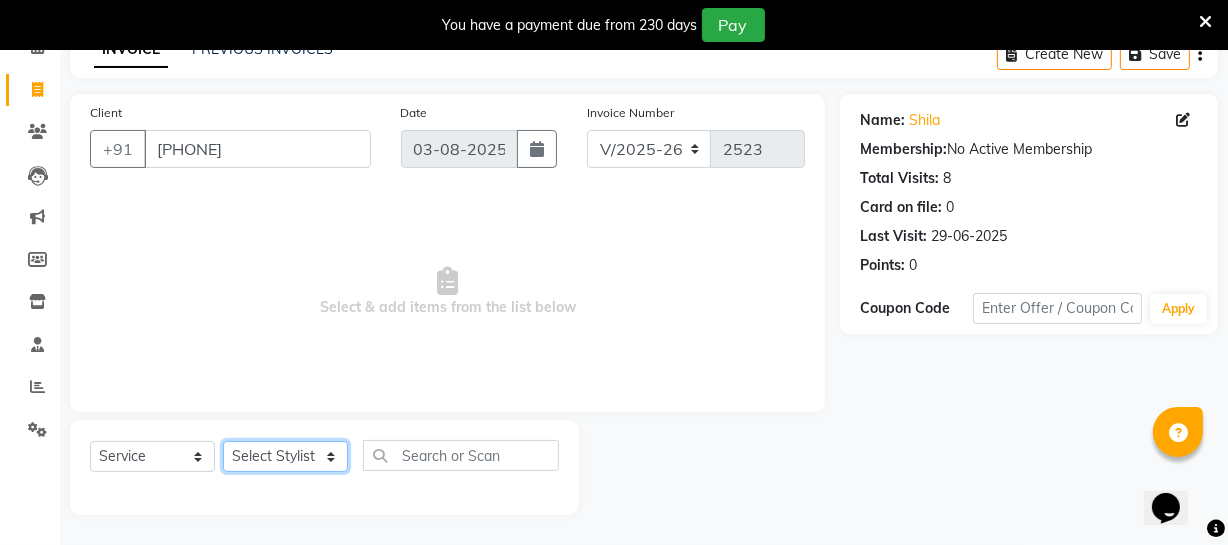 select on "48223" 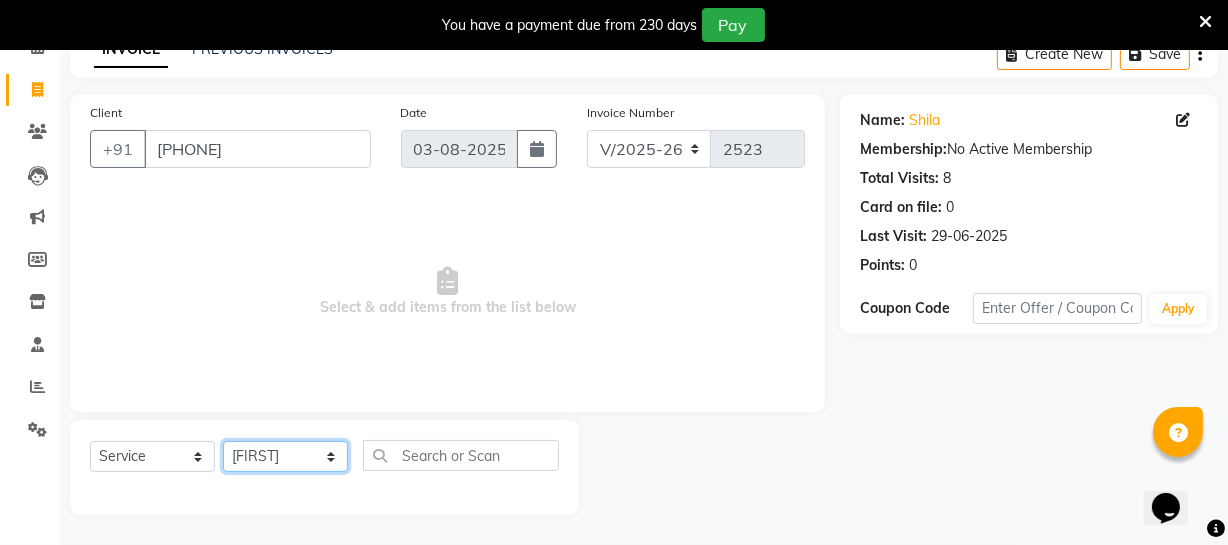 click on "Select Stylist Archana Bhagi Deepika Devi Dilip  Divya Dolly Dr Prakash Faizan Geetha Virtue TC Gopi Madan Aravind Make up Mani Unisex Stylist Manoj Meena Moses Nandhini Raju Unisex Ramya RICITTA Sahil Unisex Santhosh Sathya Shantha kumar Shanthi Surya Thiru Virtue Aesthetic Virtue Ambattur" 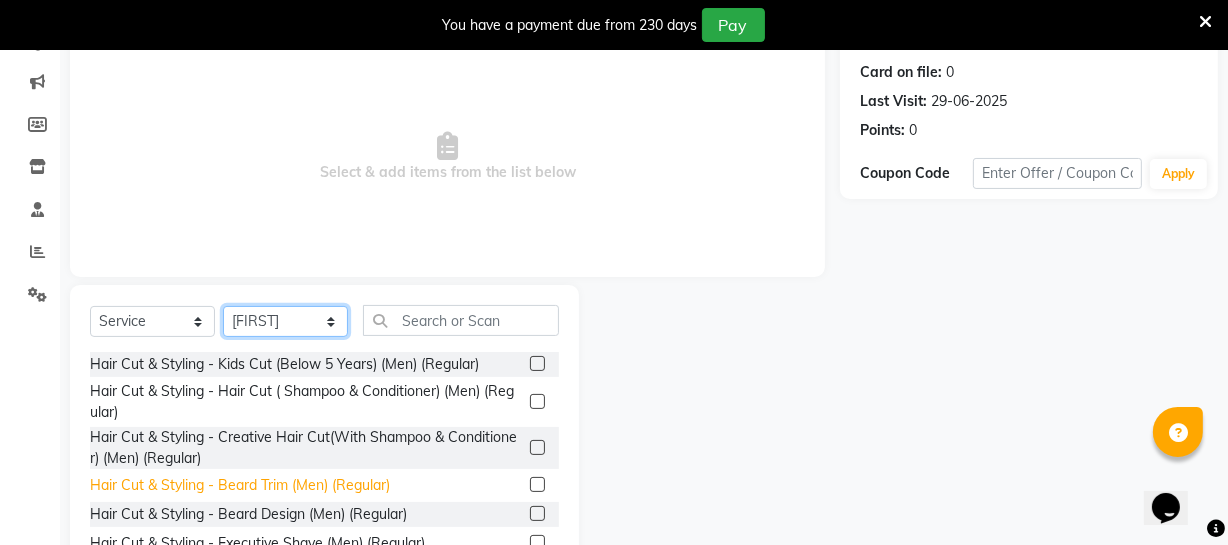 scroll, scrollTop: 307, scrollLeft: 0, axis: vertical 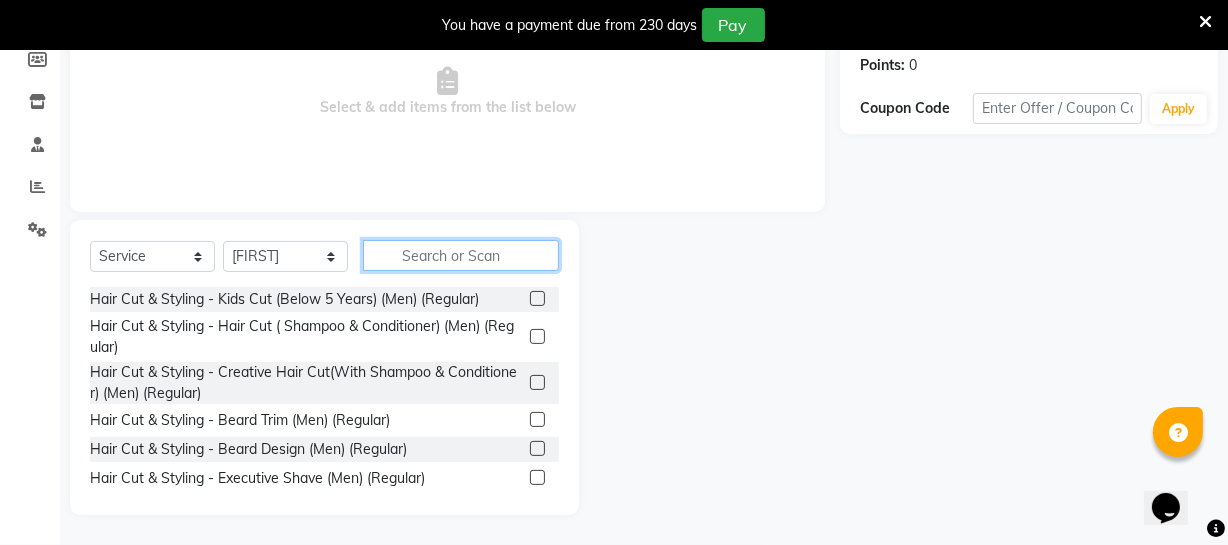 click 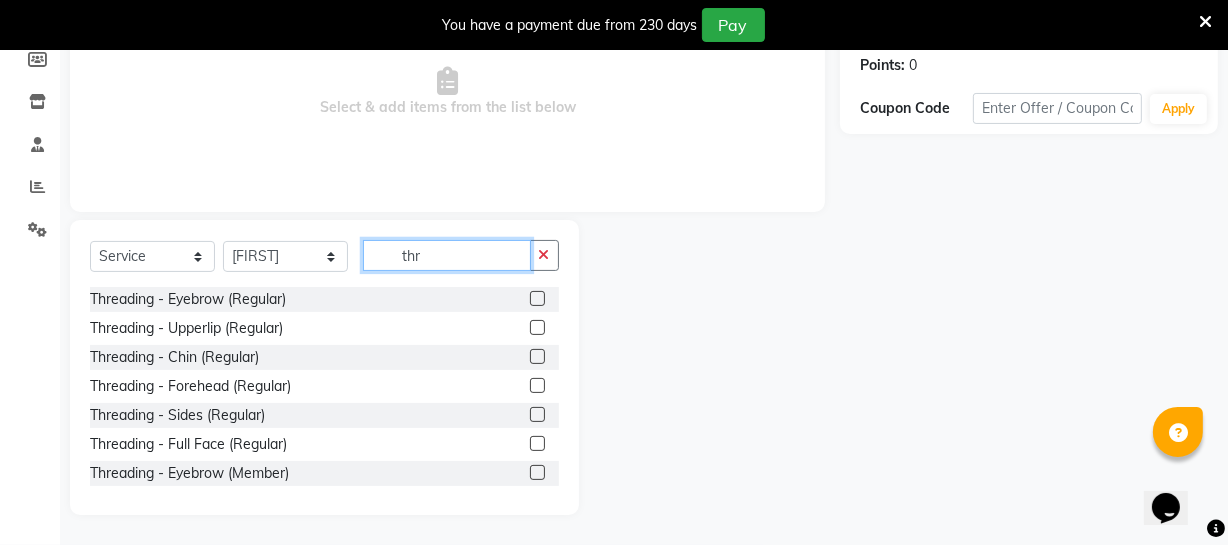 type on "thr" 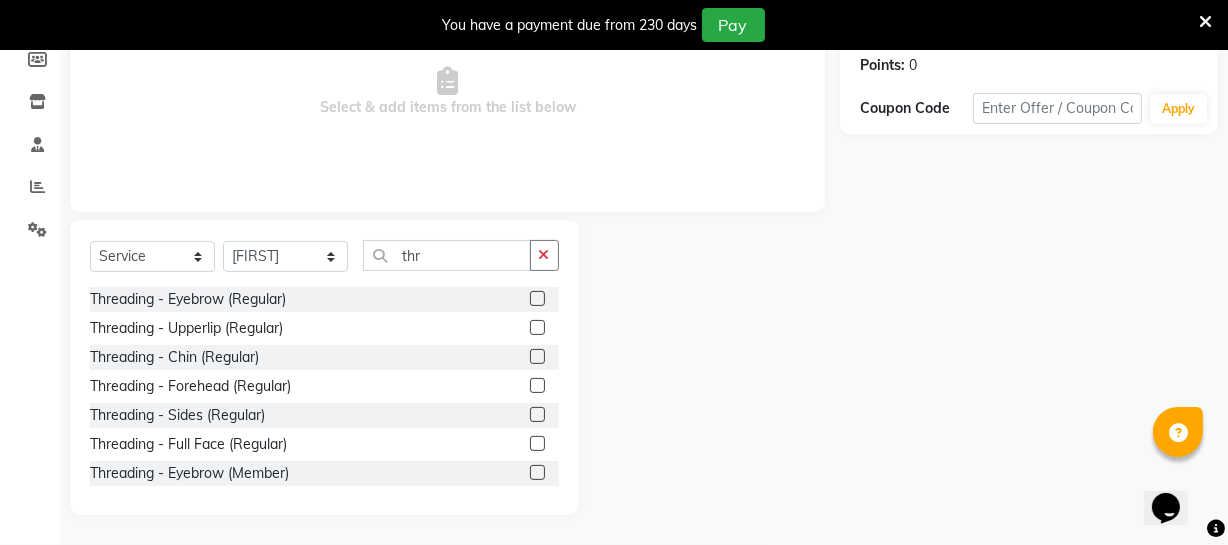 click 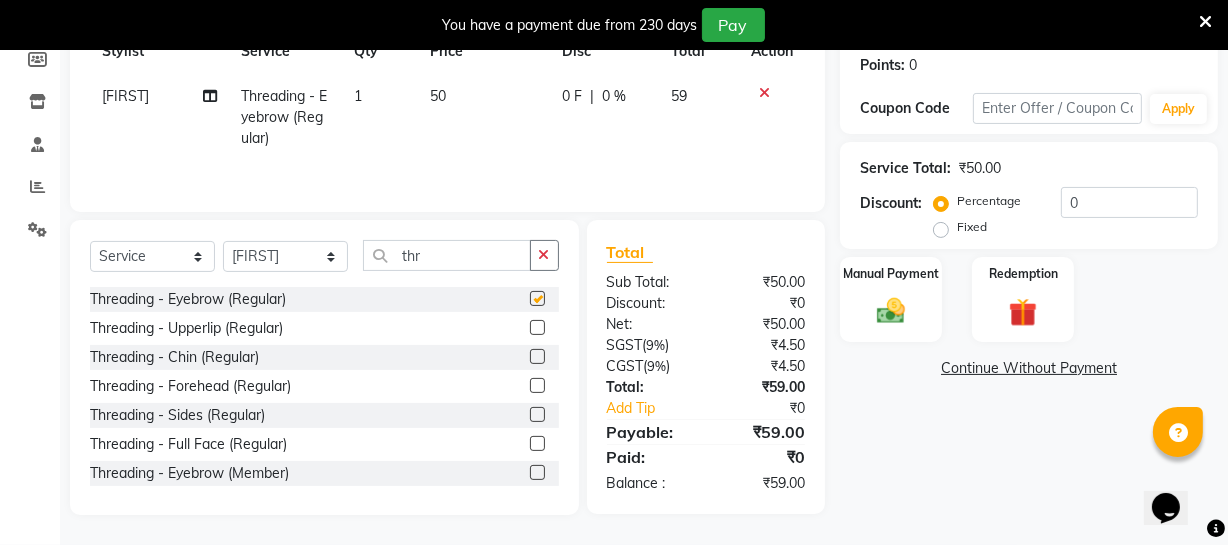 checkbox on "false" 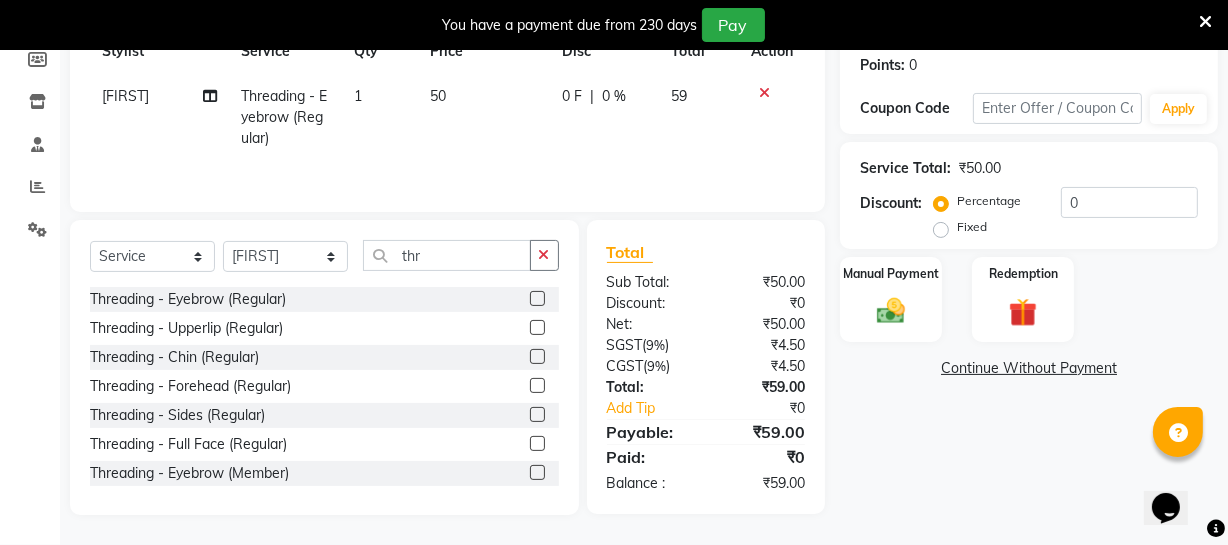 click 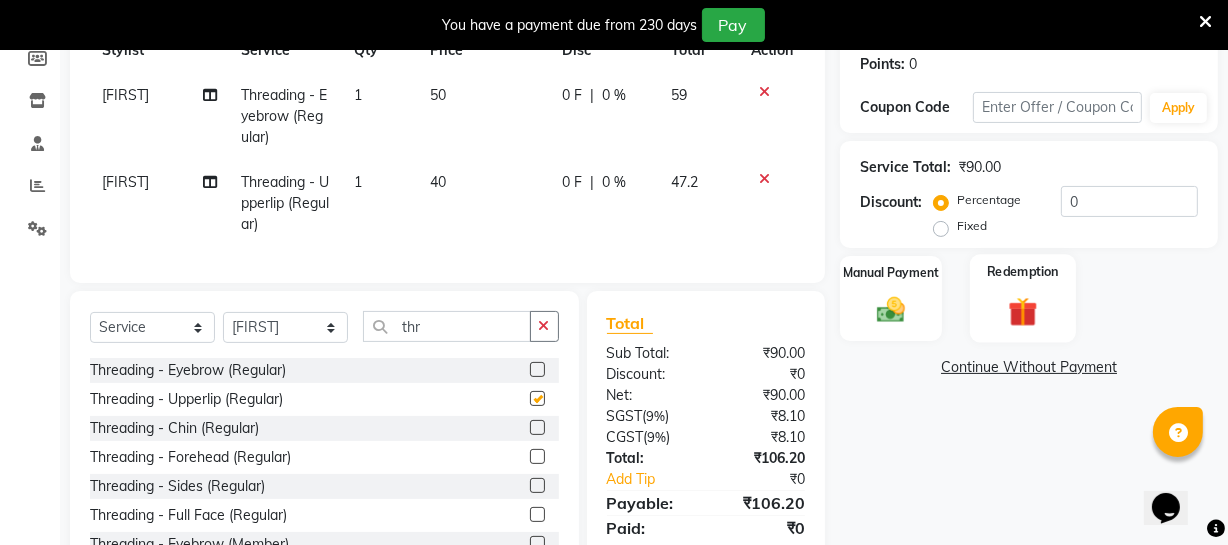 checkbox on "false" 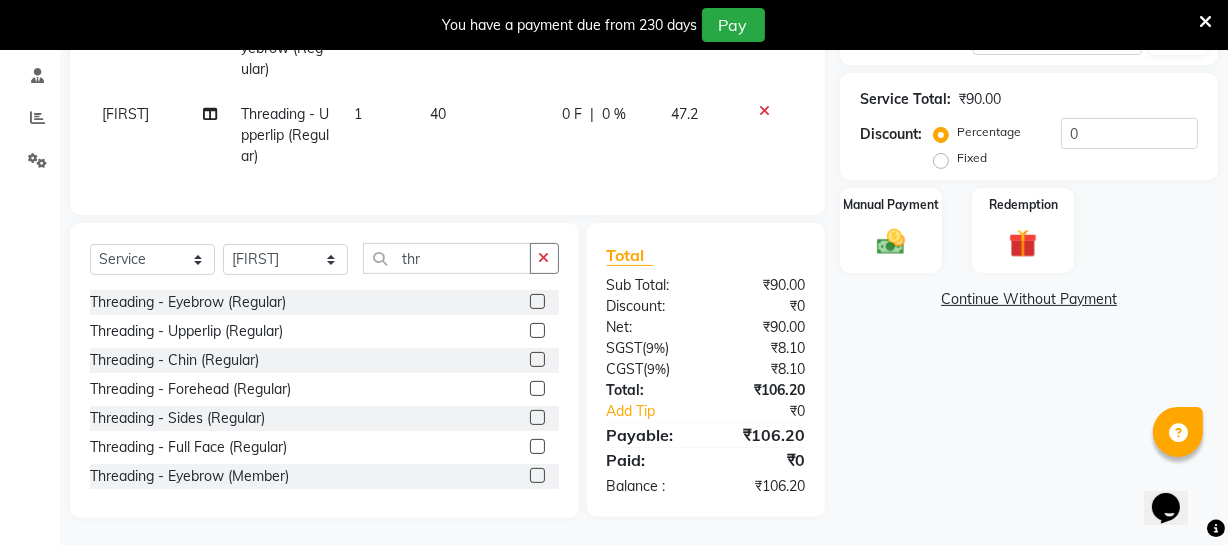 scroll, scrollTop: 392, scrollLeft: 0, axis: vertical 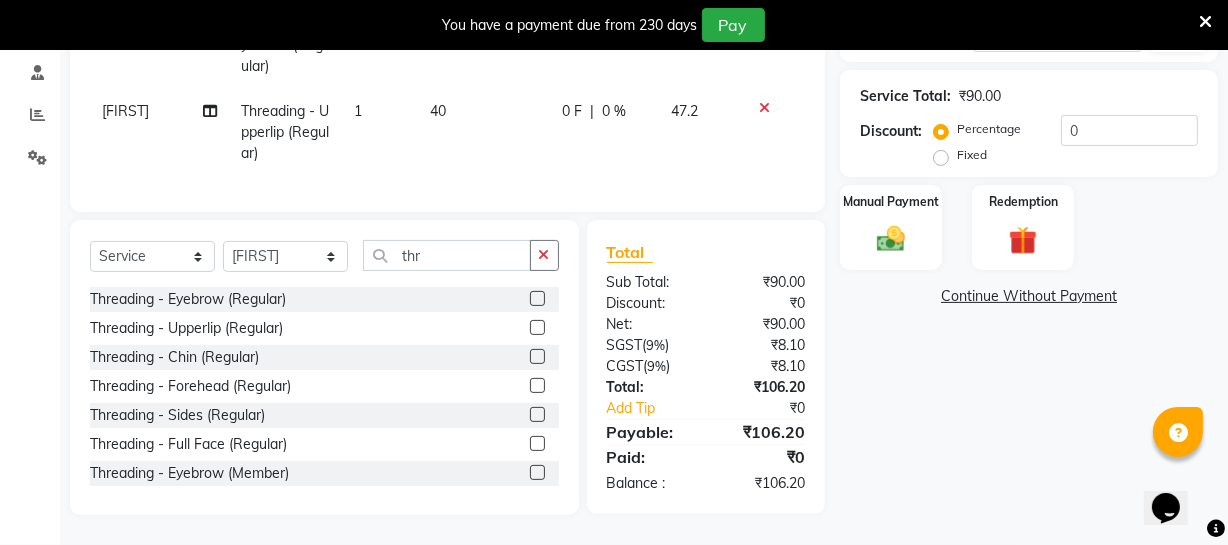 click on "40" 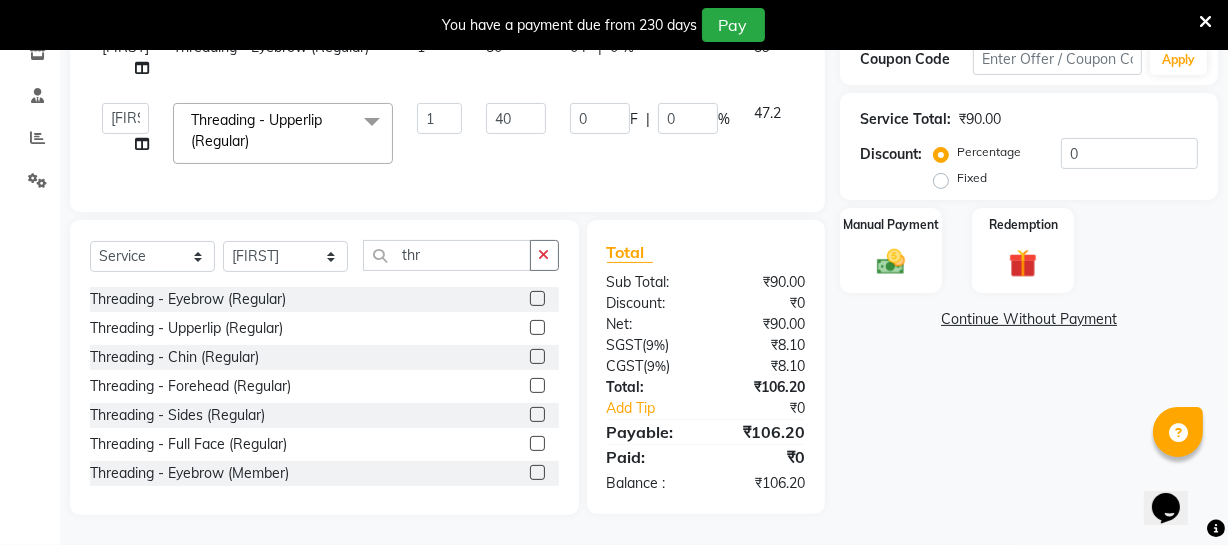 scroll, scrollTop: 369, scrollLeft: 0, axis: vertical 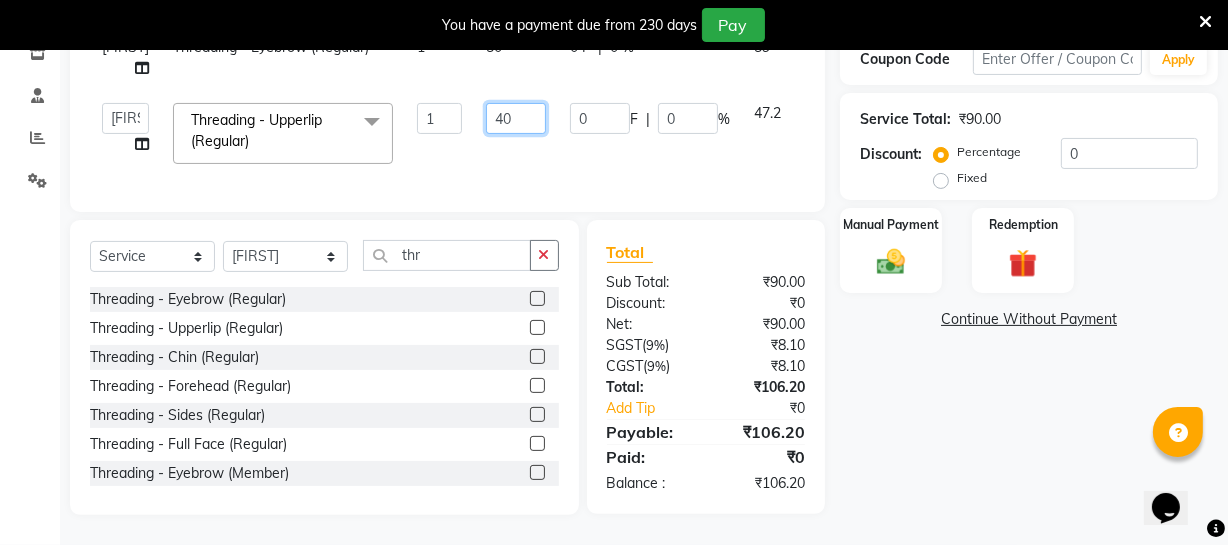 click on "40" 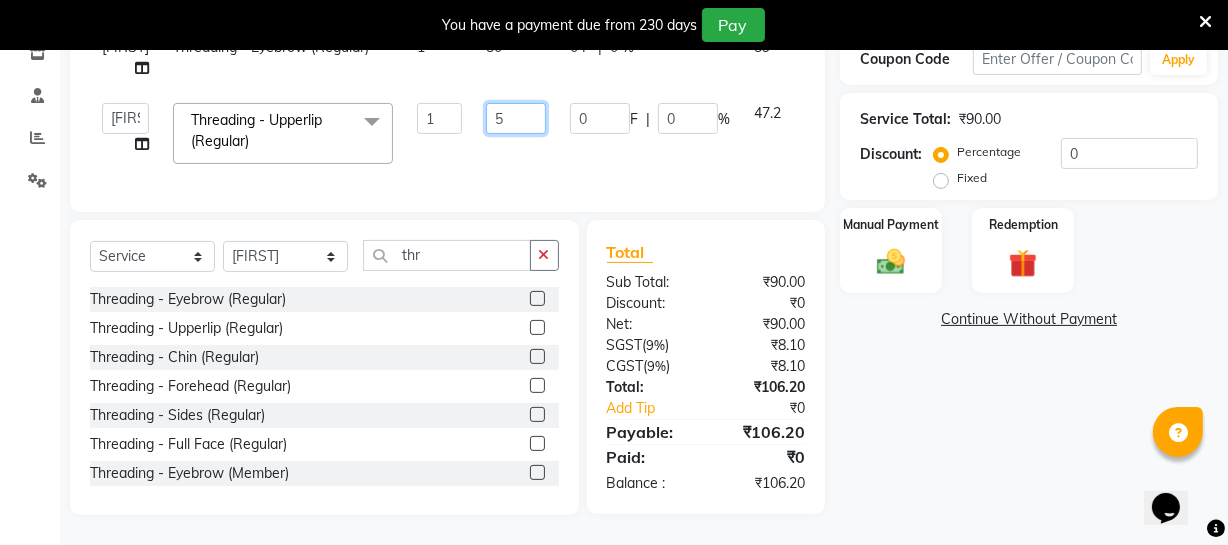 type on "50" 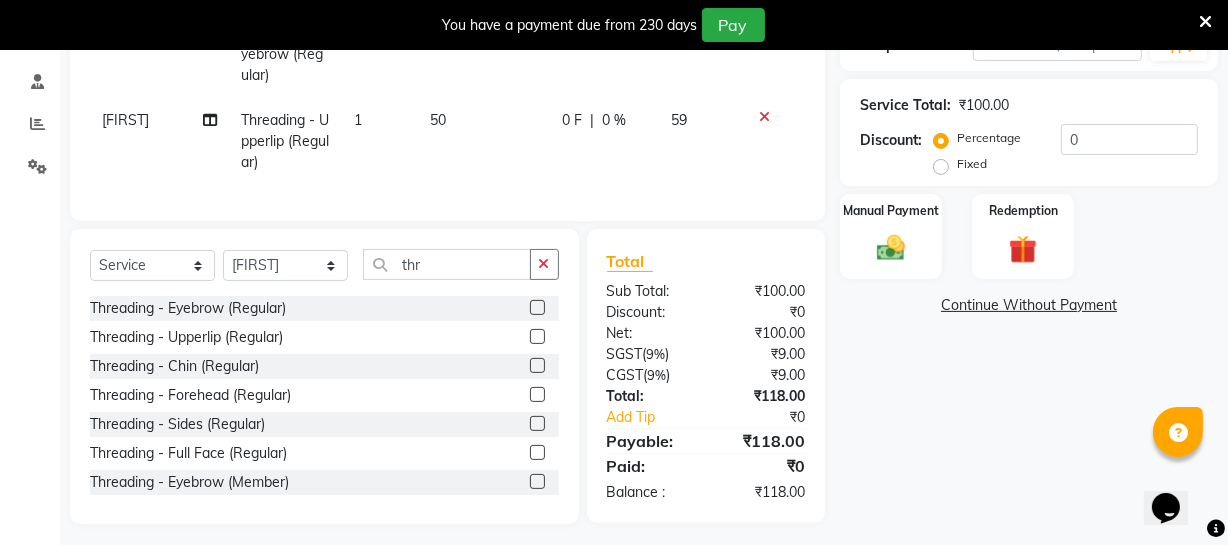 click on "0 F | 0 %" 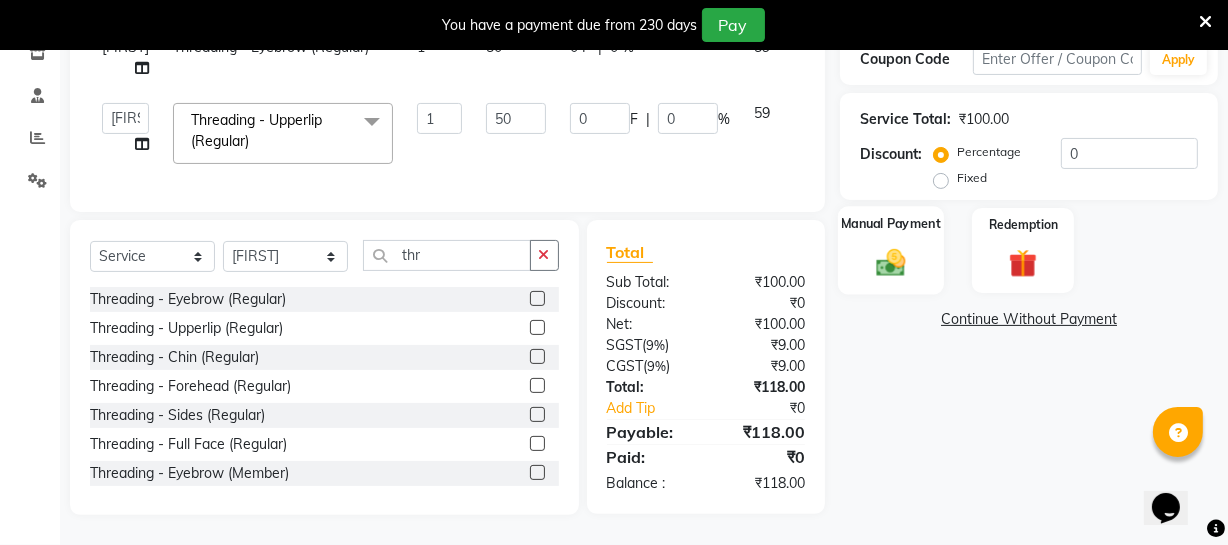 click 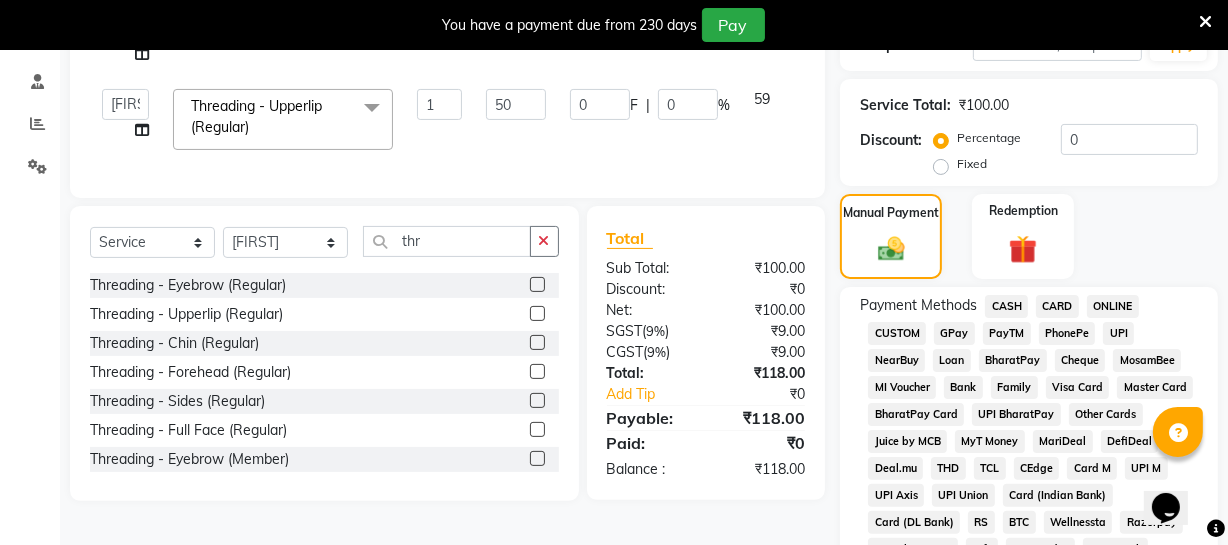 click on "ONLINE" 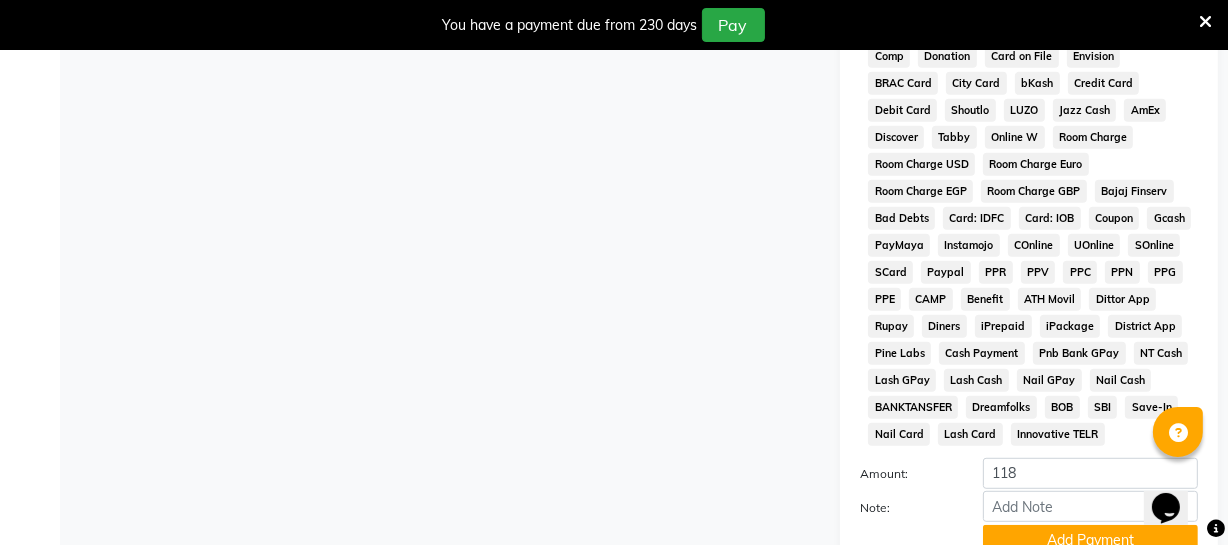 scroll, scrollTop: 1033, scrollLeft: 0, axis: vertical 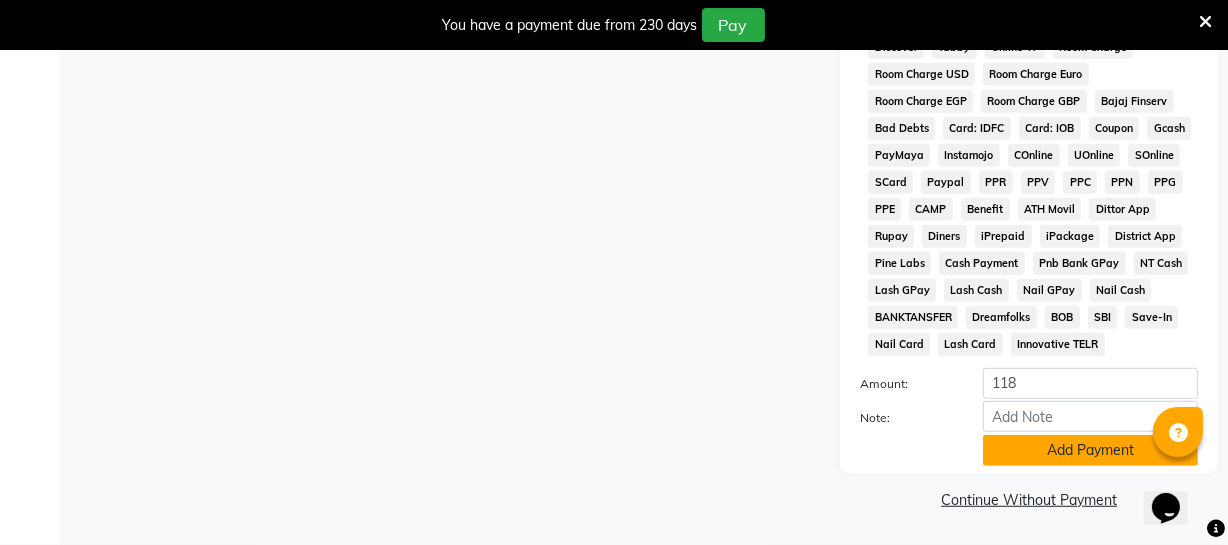 click on "Add Payment" 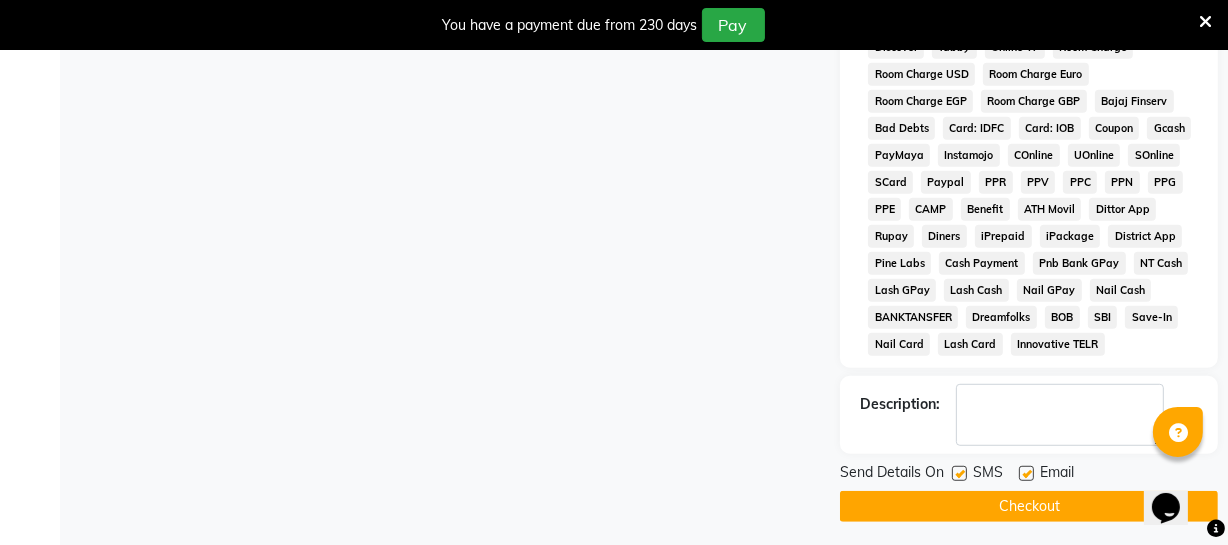click on "Checkout" 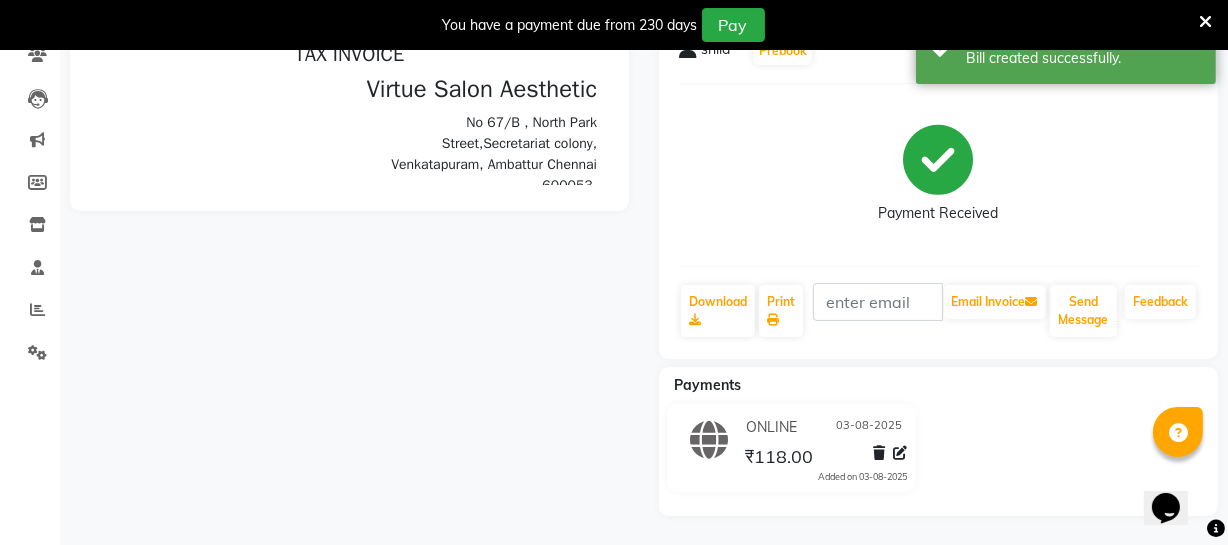 scroll, scrollTop: 559, scrollLeft: 0, axis: vertical 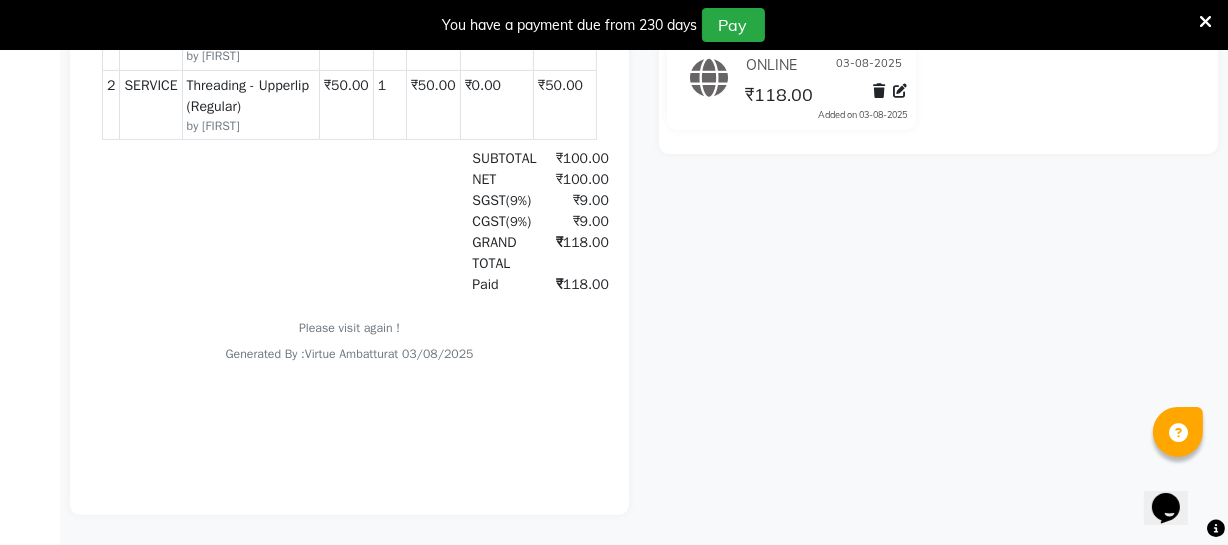 click on "shila   Prebook   Payment Received  Download  Print   Email Invoice   Send Message Feedback  Payments ONLINE [DATE] ₹118.00  Added on [DATE]" 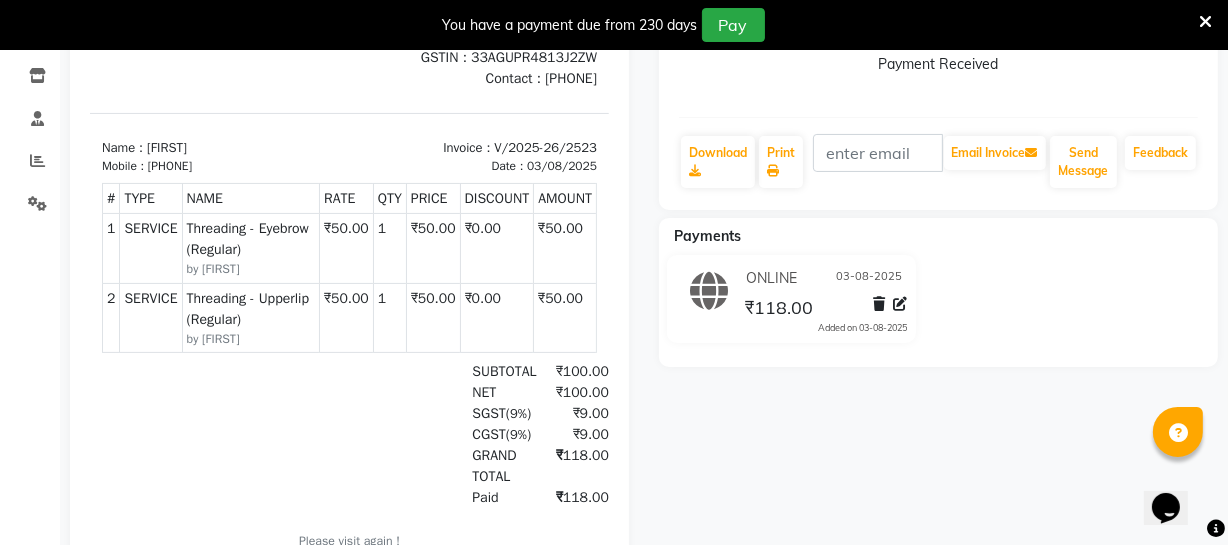 scroll, scrollTop: 13, scrollLeft: 0, axis: vertical 